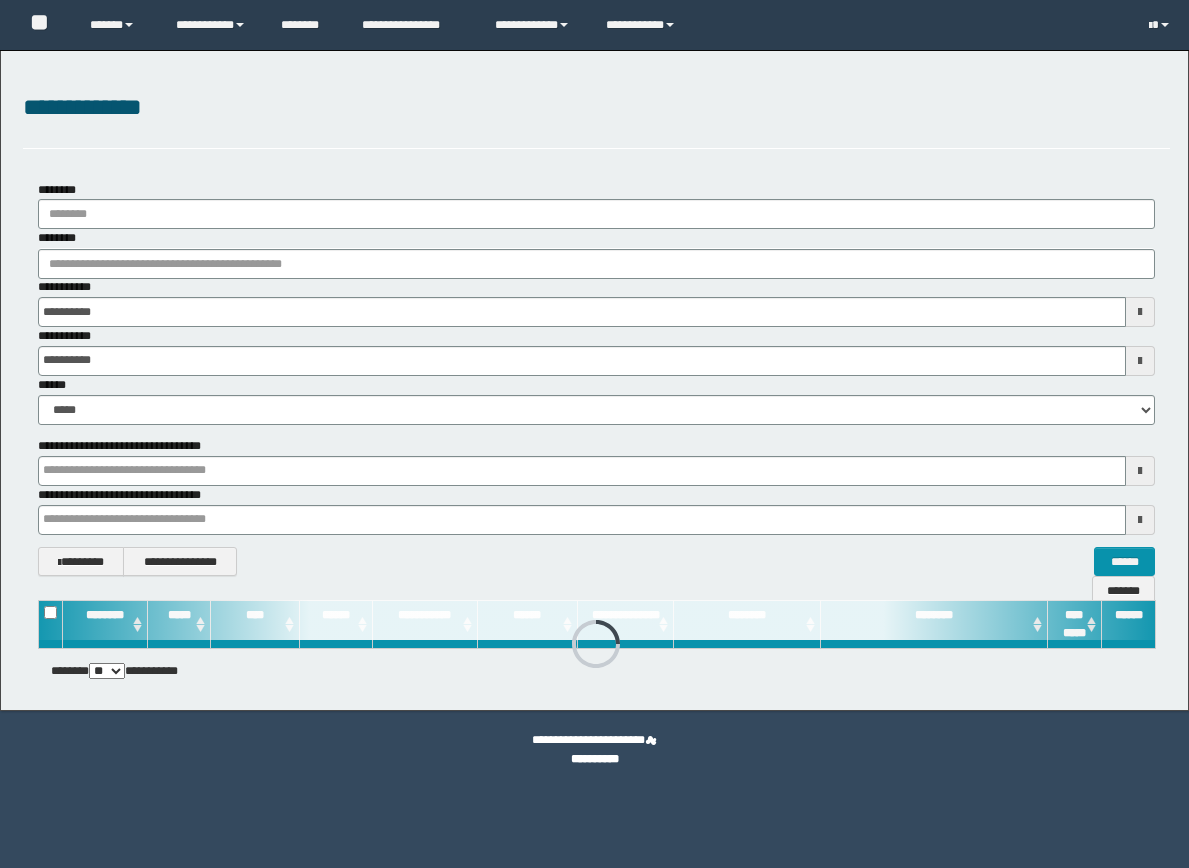 scroll, scrollTop: 0, scrollLeft: 0, axis: both 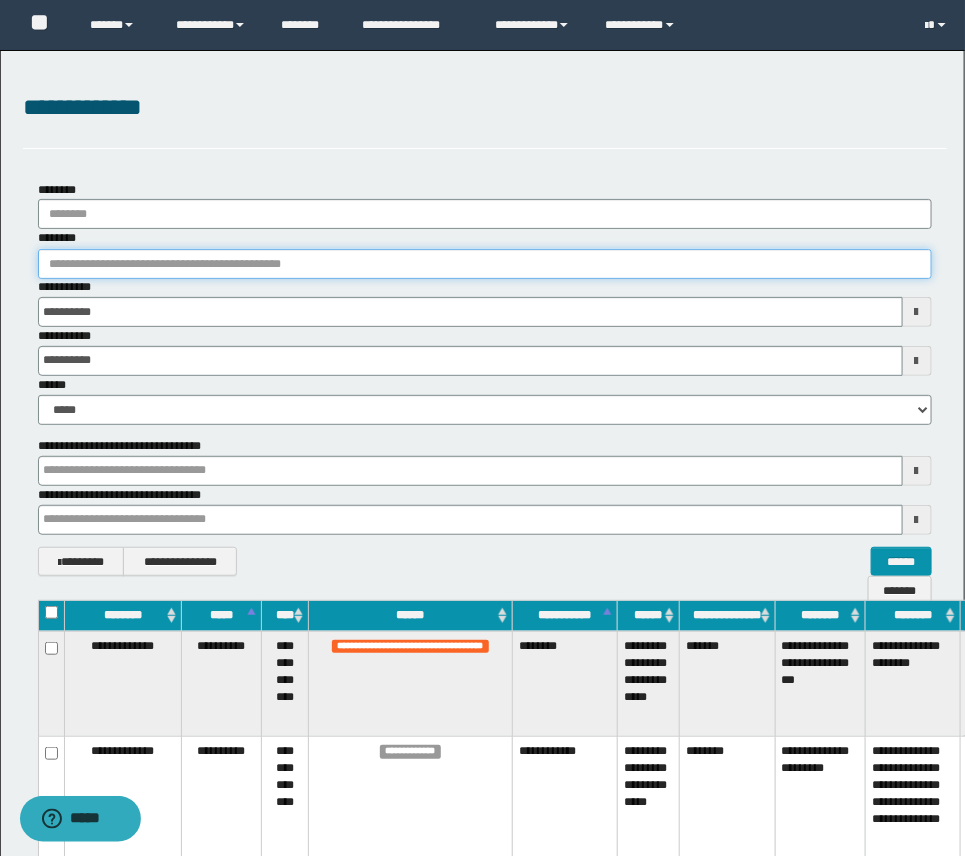 click on "********" at bounding box center (485, 264) 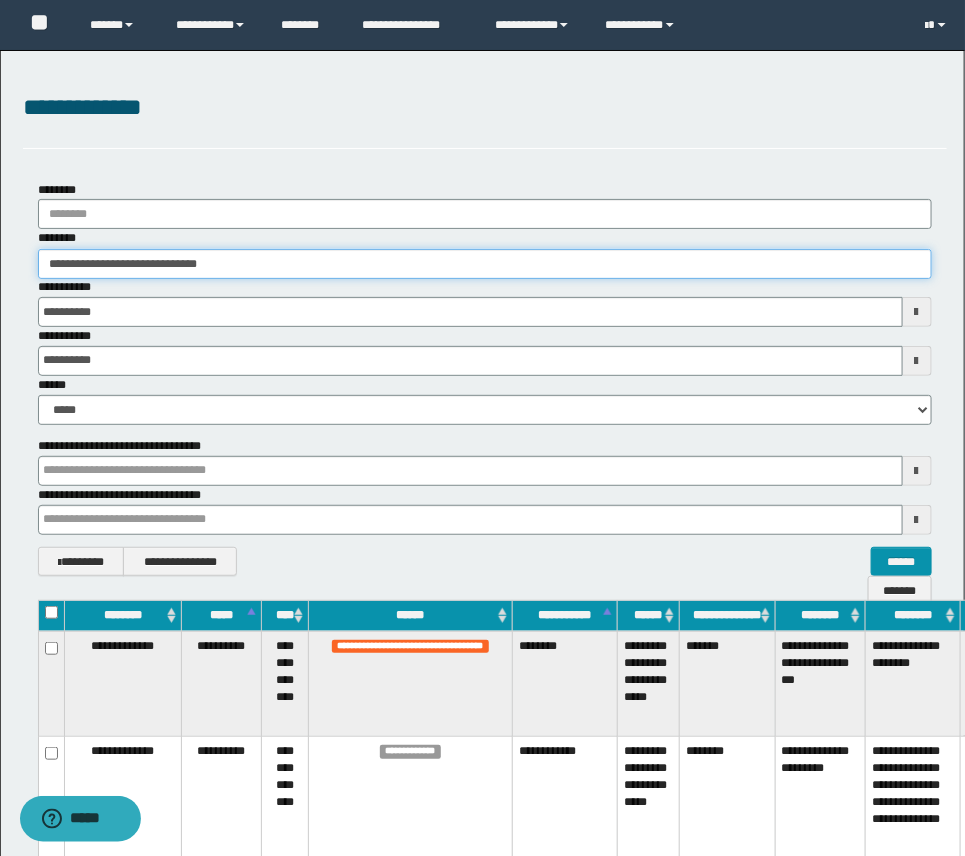 type on "**********" 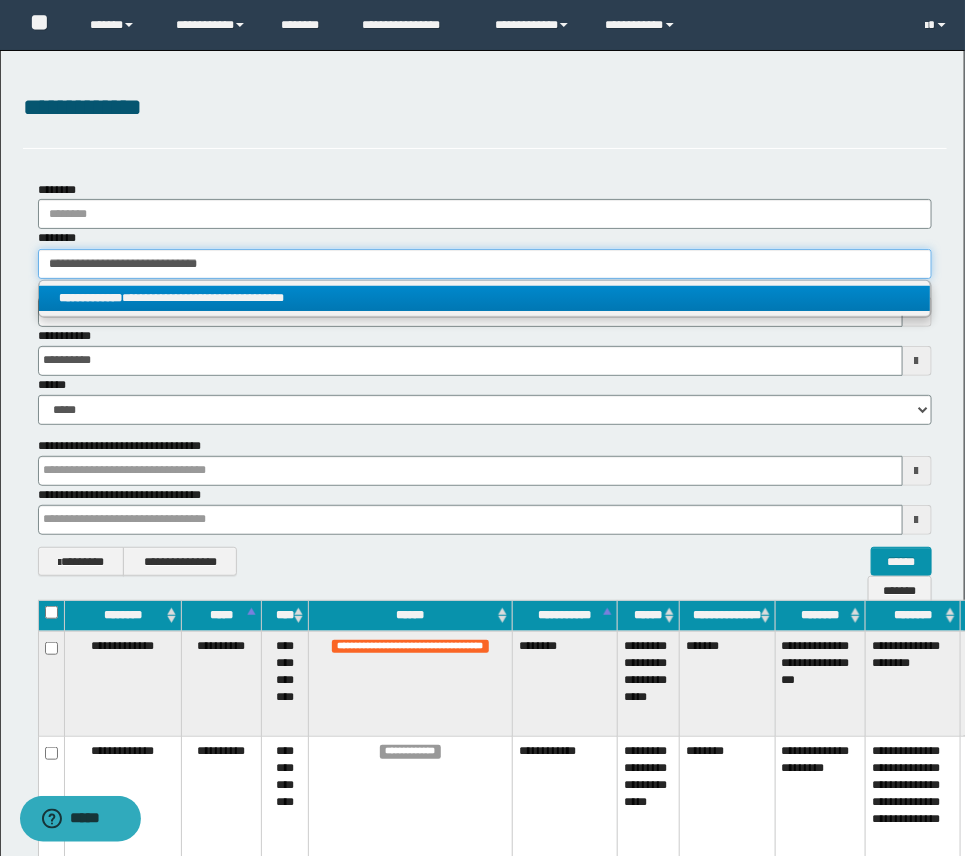 type on "**********" 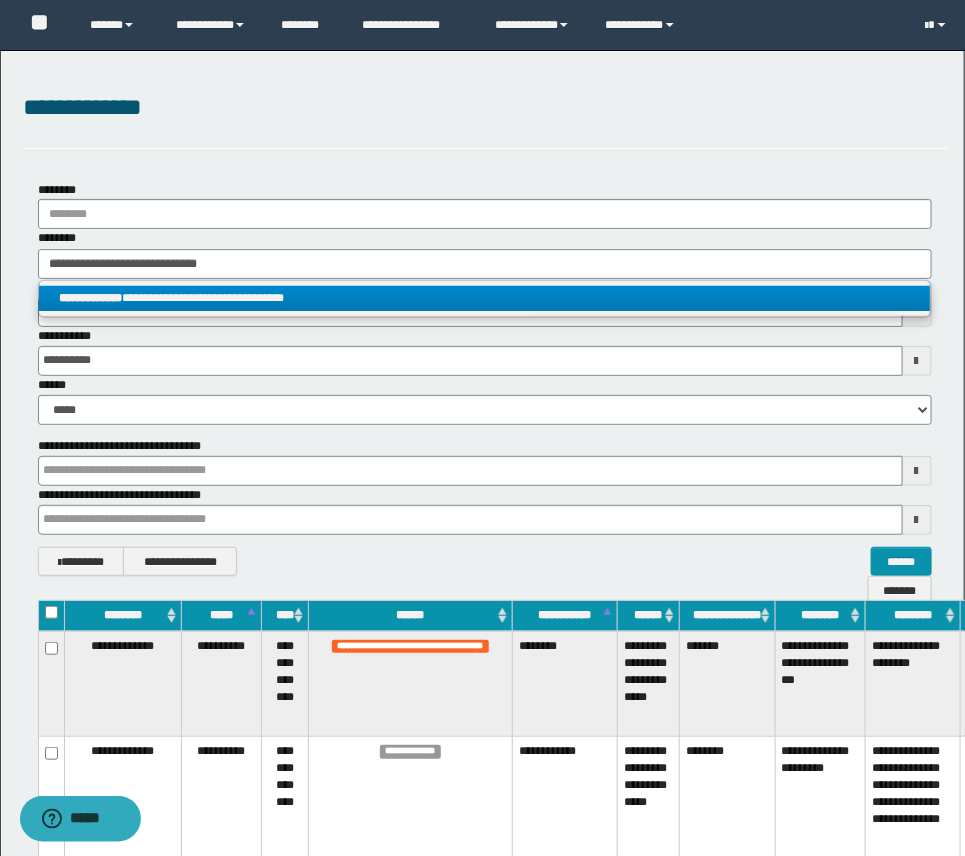 click on "**********" at bounding box center [484, 298] 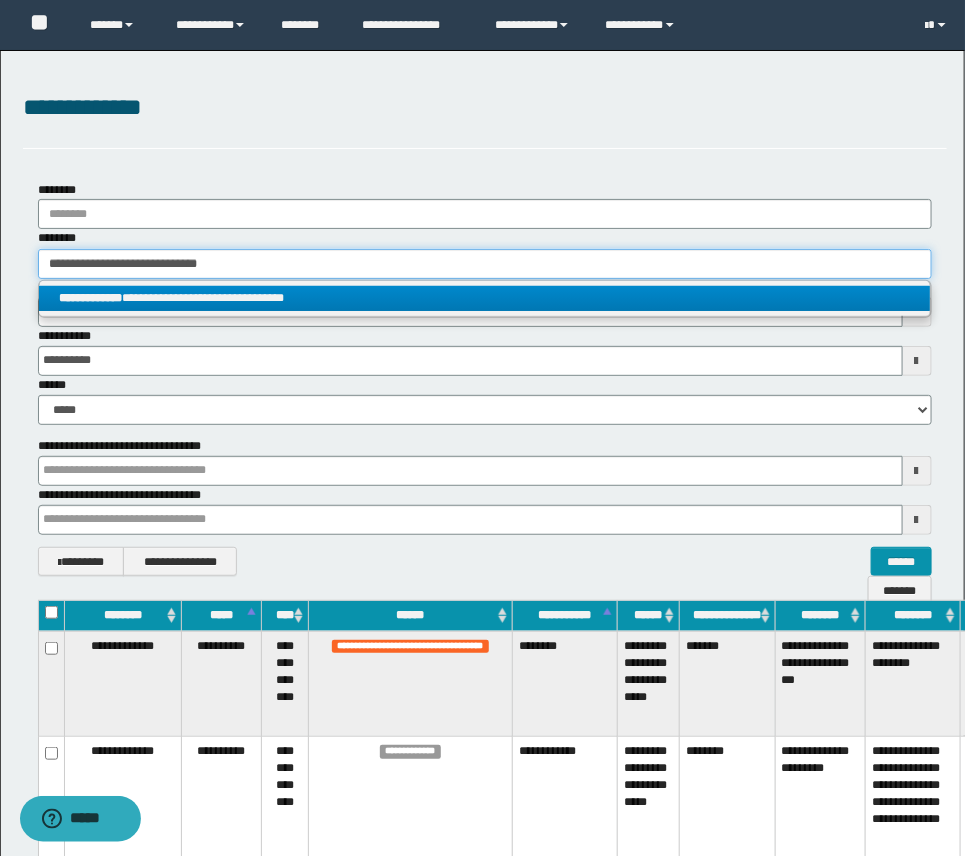 type 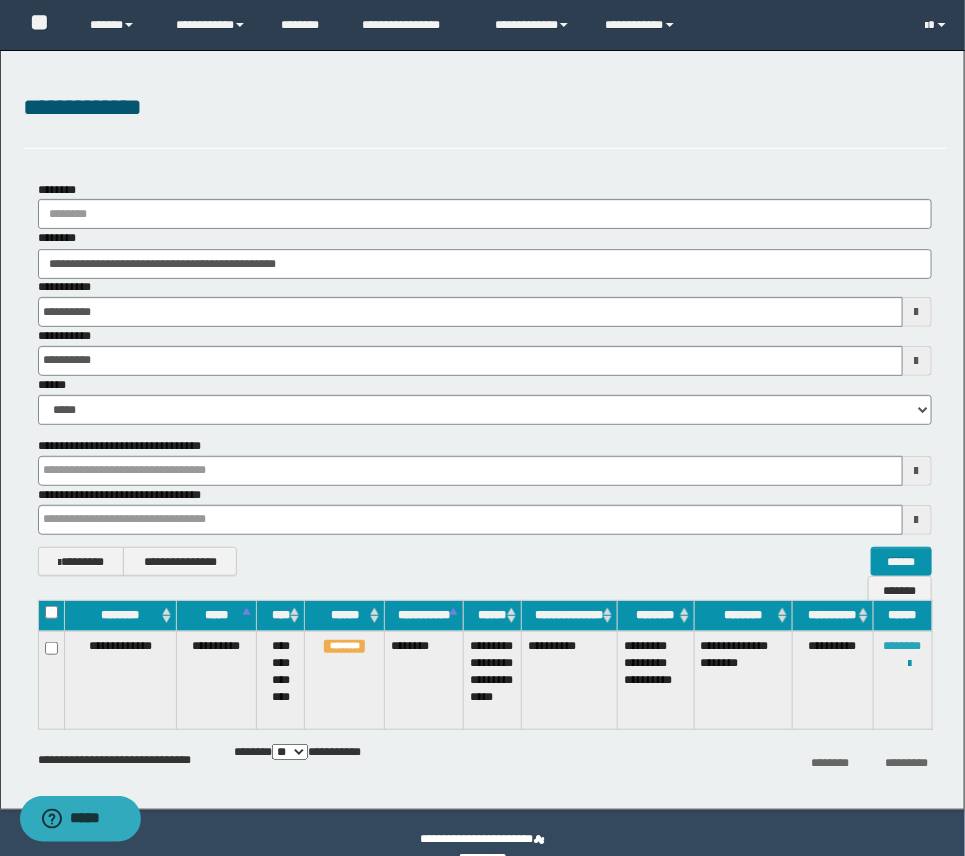 click on "********" at bounding box center [903, 646] 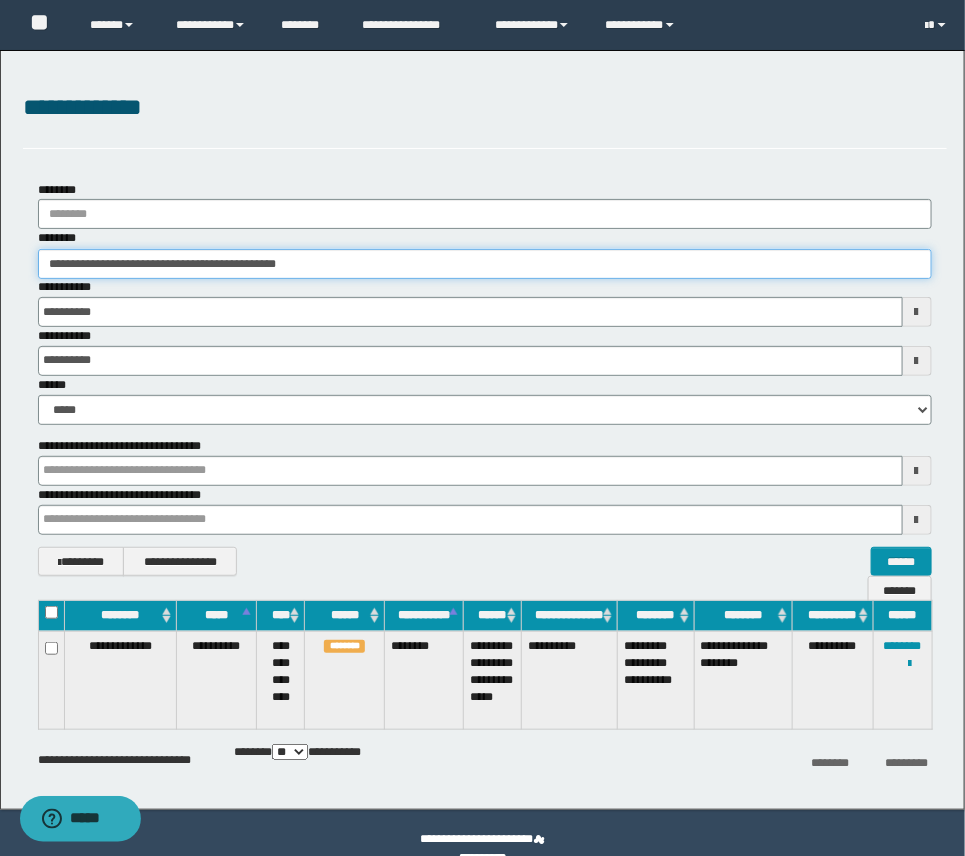 drag, startPoint x: 393, startPoint y: 263, endPoint x: -2, endPoint y: 226, distance: 396.72913 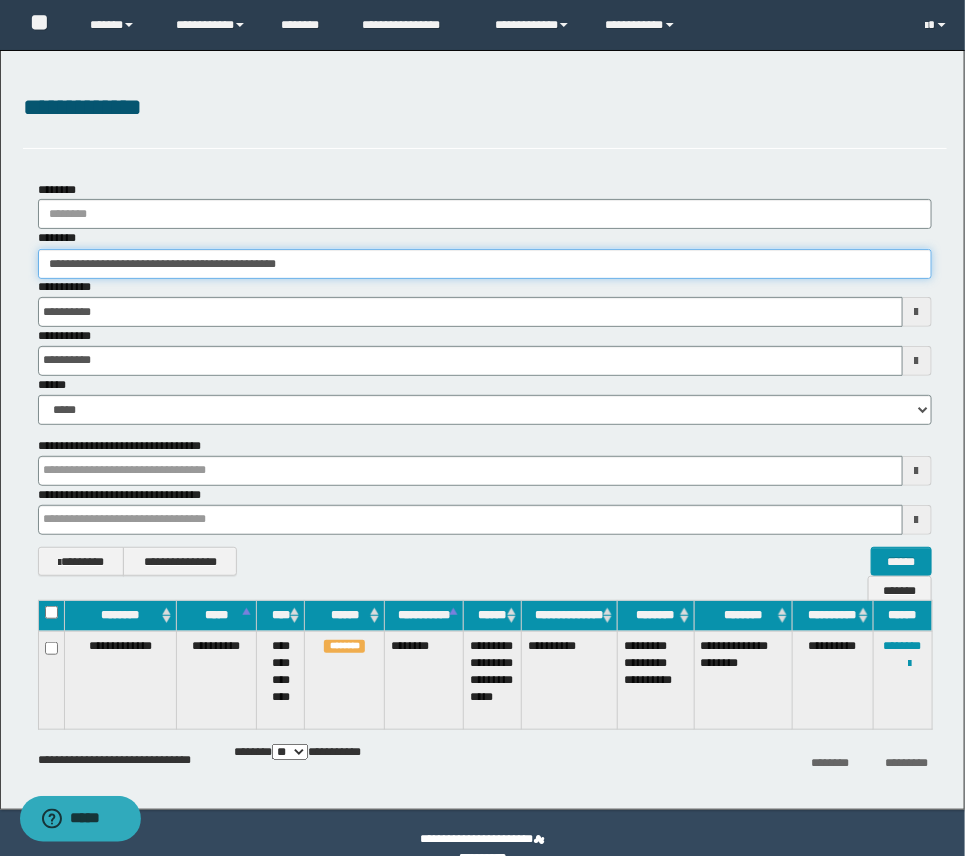 click on "**********" at bounding box center [482, 428] 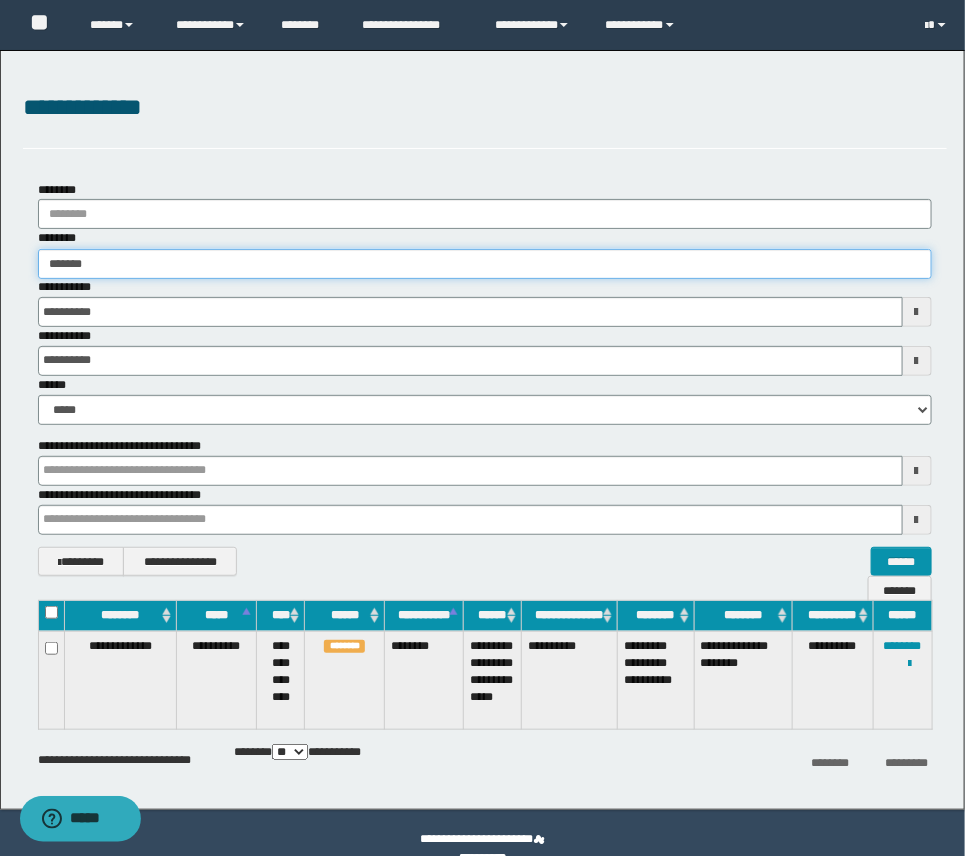 type on "*******" 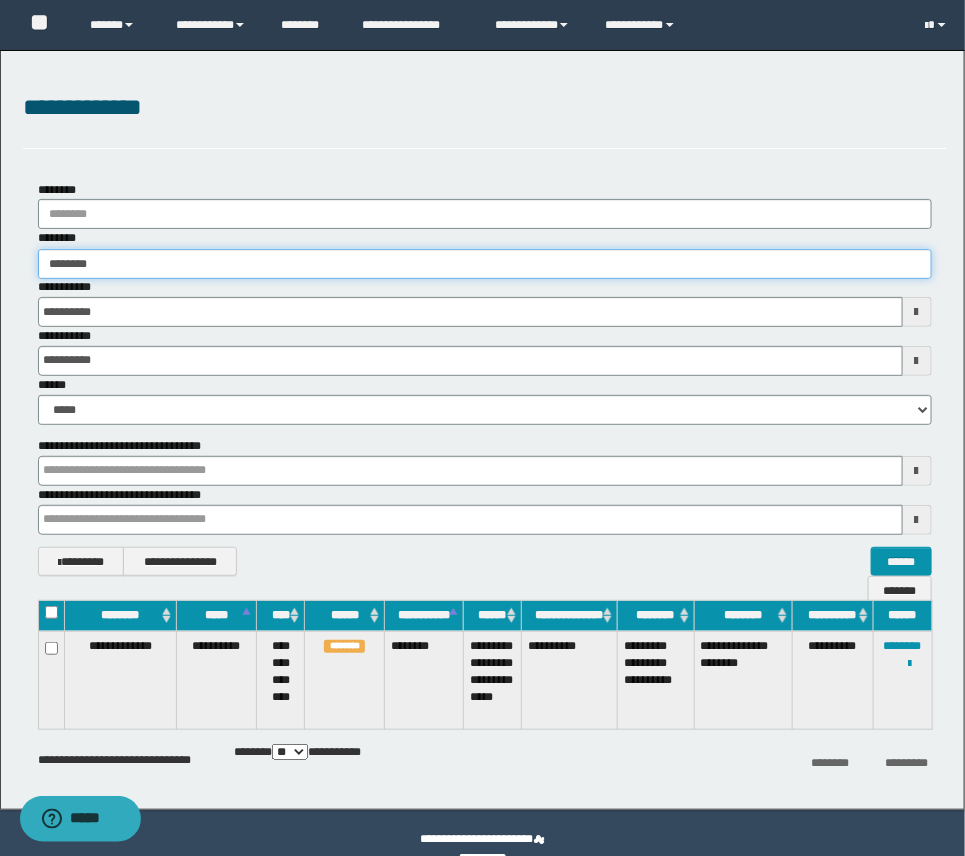 type on "*******" 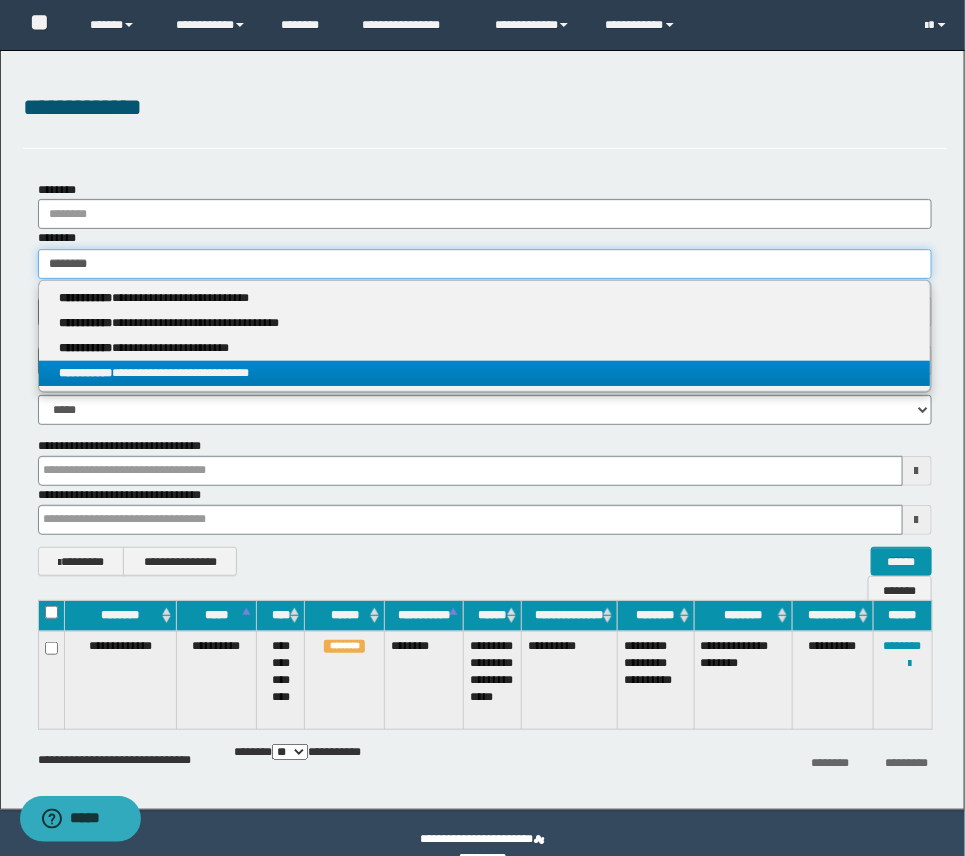 type on "*******" 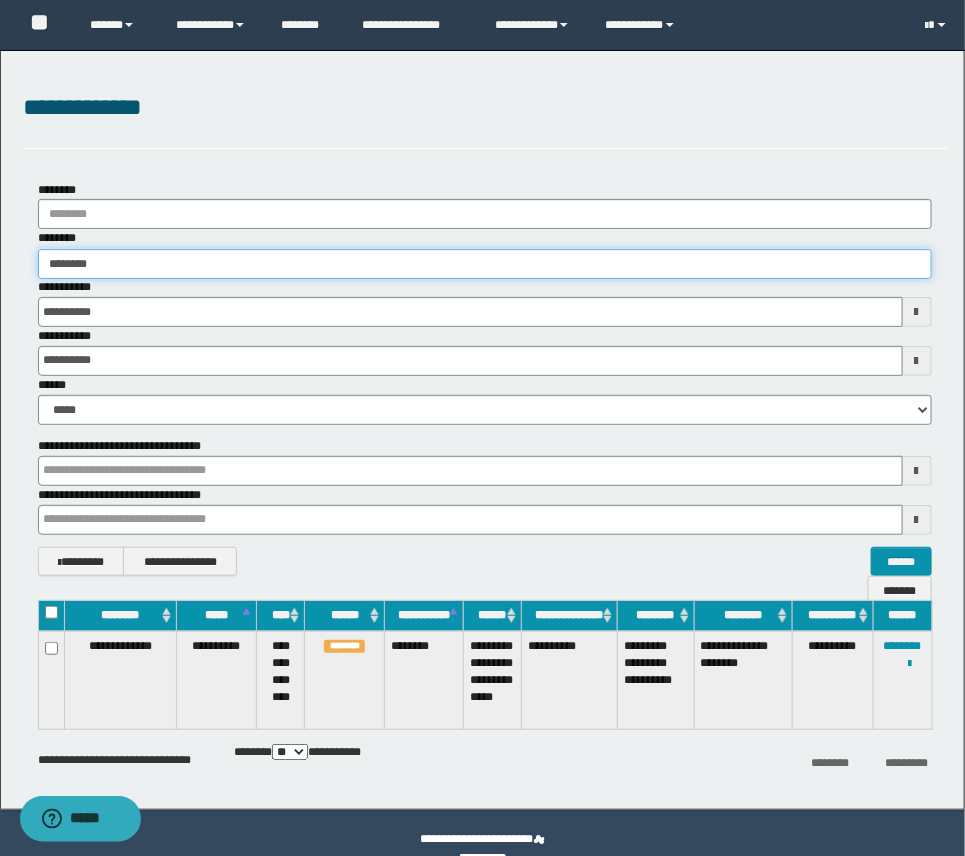 type on "*******" 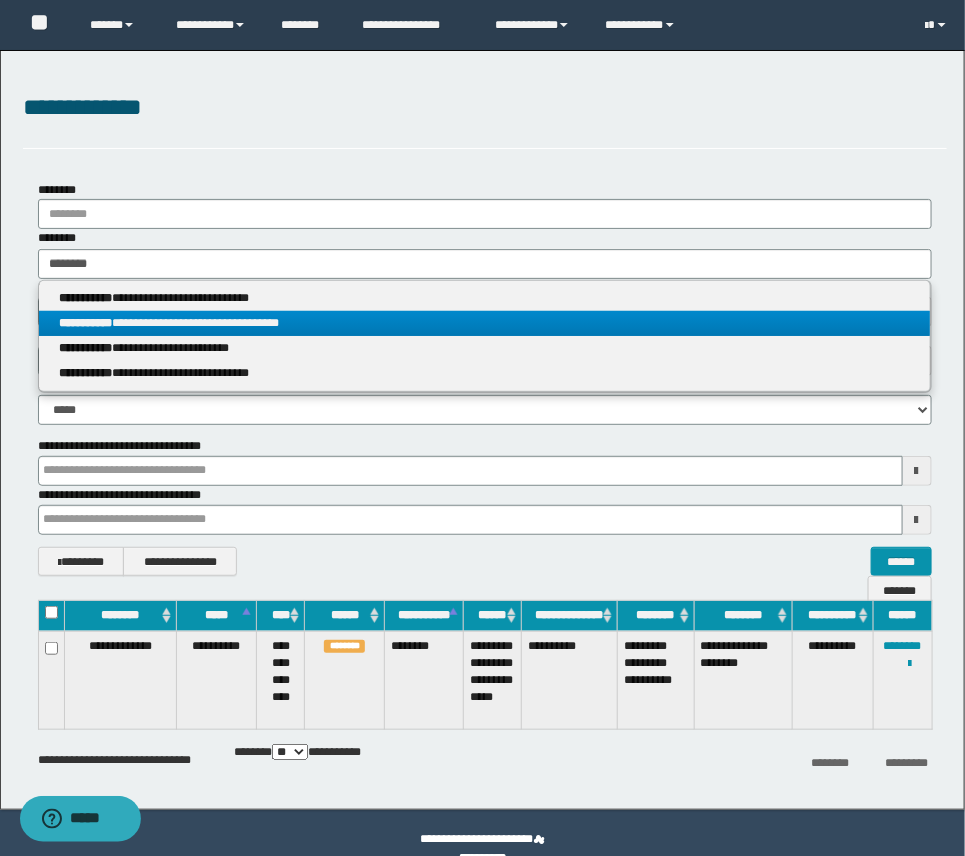 click on "**********" at bounding box center (484, 323) 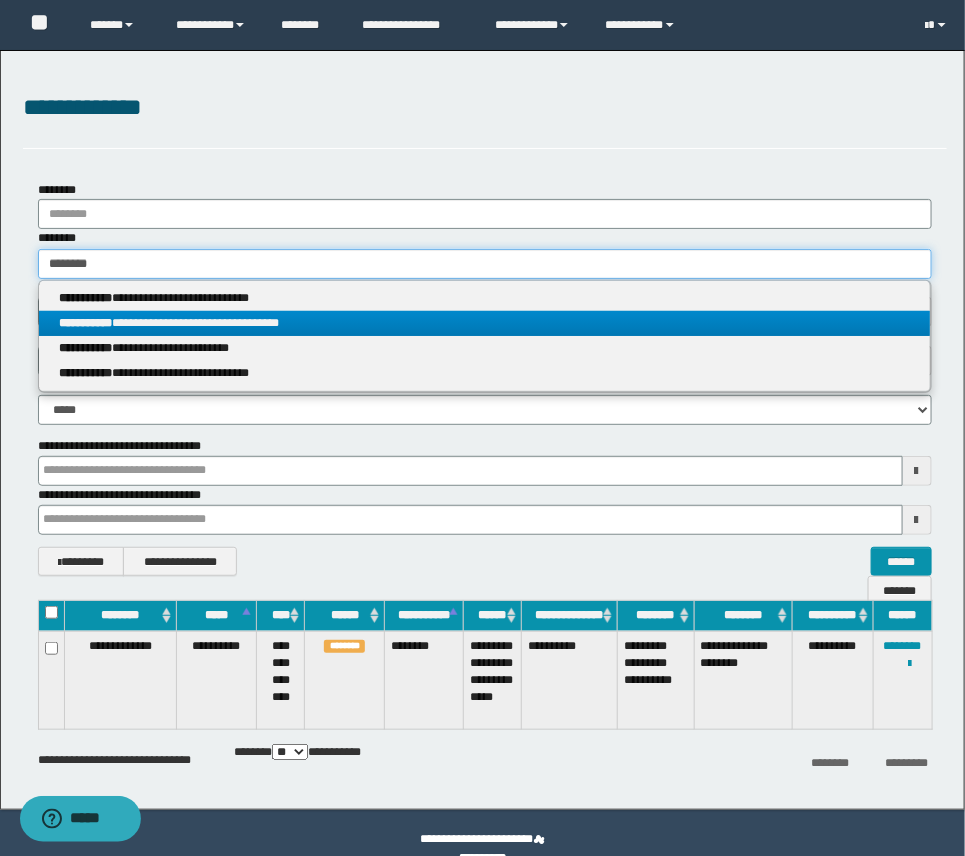 type 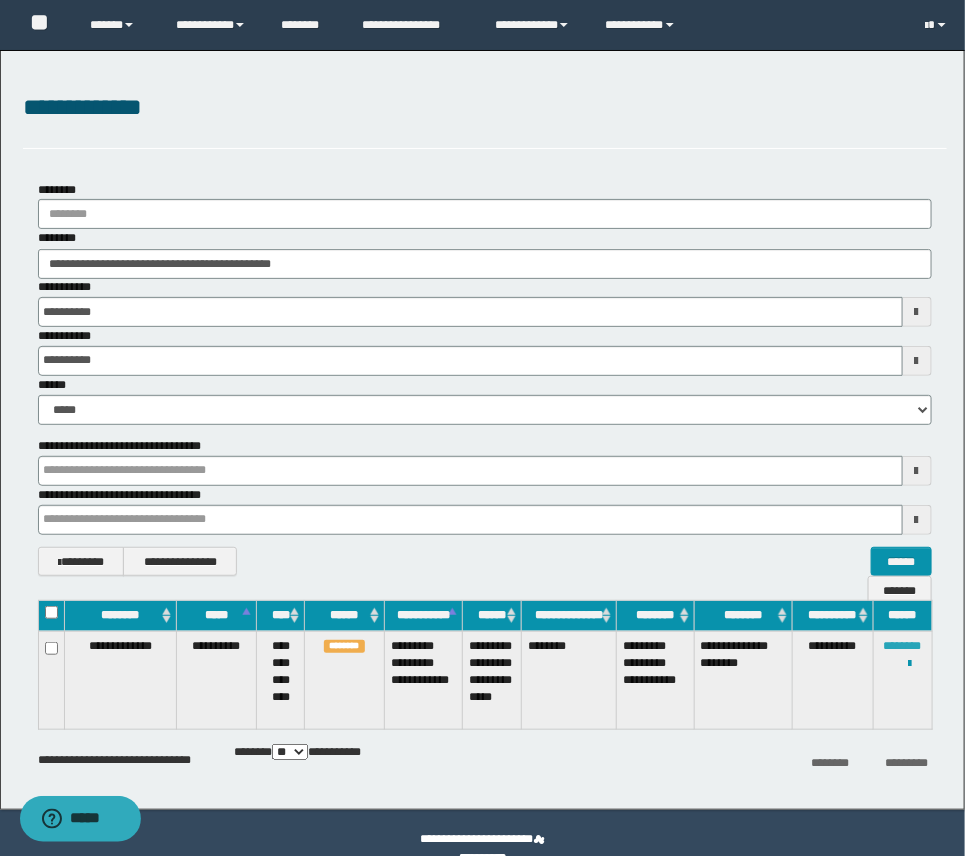 click on "********" at bounding box center (903, 646) 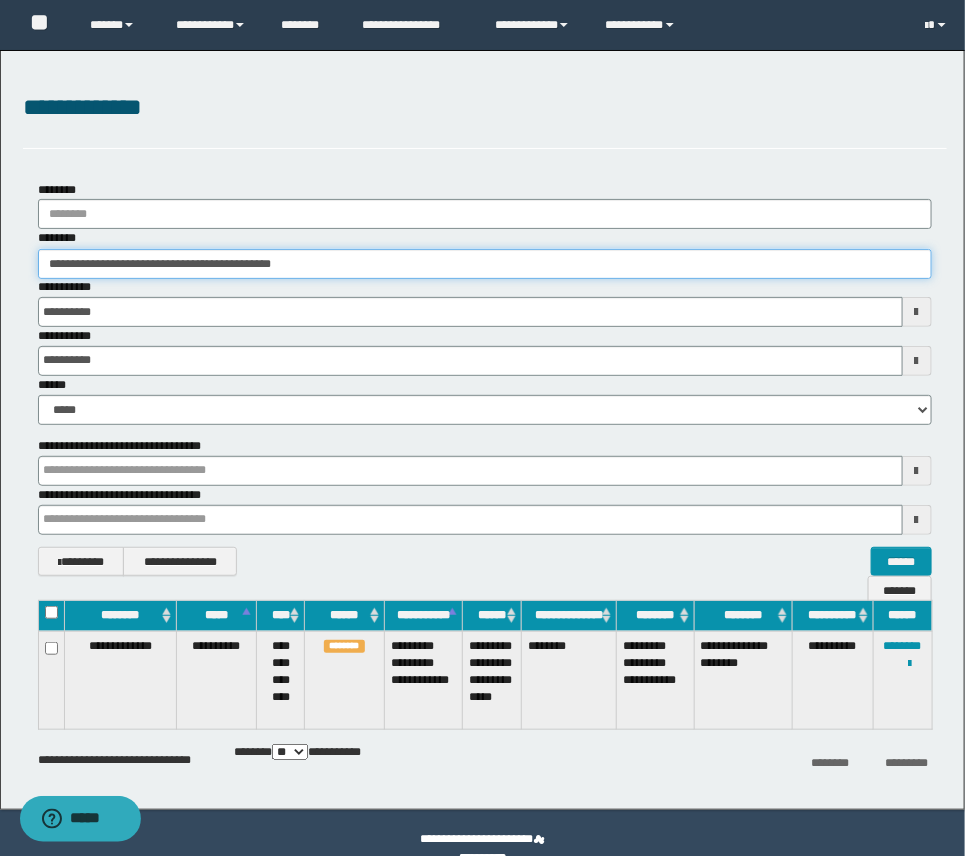 drag, startPoint x: 378, startPoint y: 263, endPoint x: 122, endPoint y: 251, distance: 256.2811 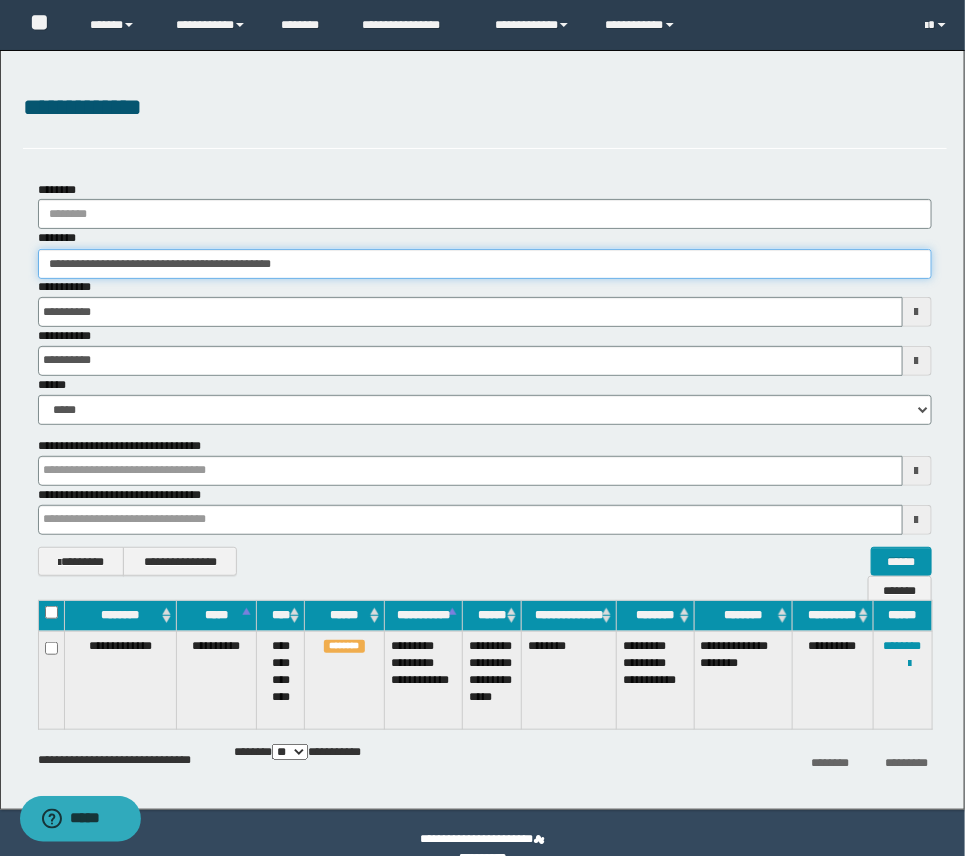 click on "**********" at bounding box center [485, 264] 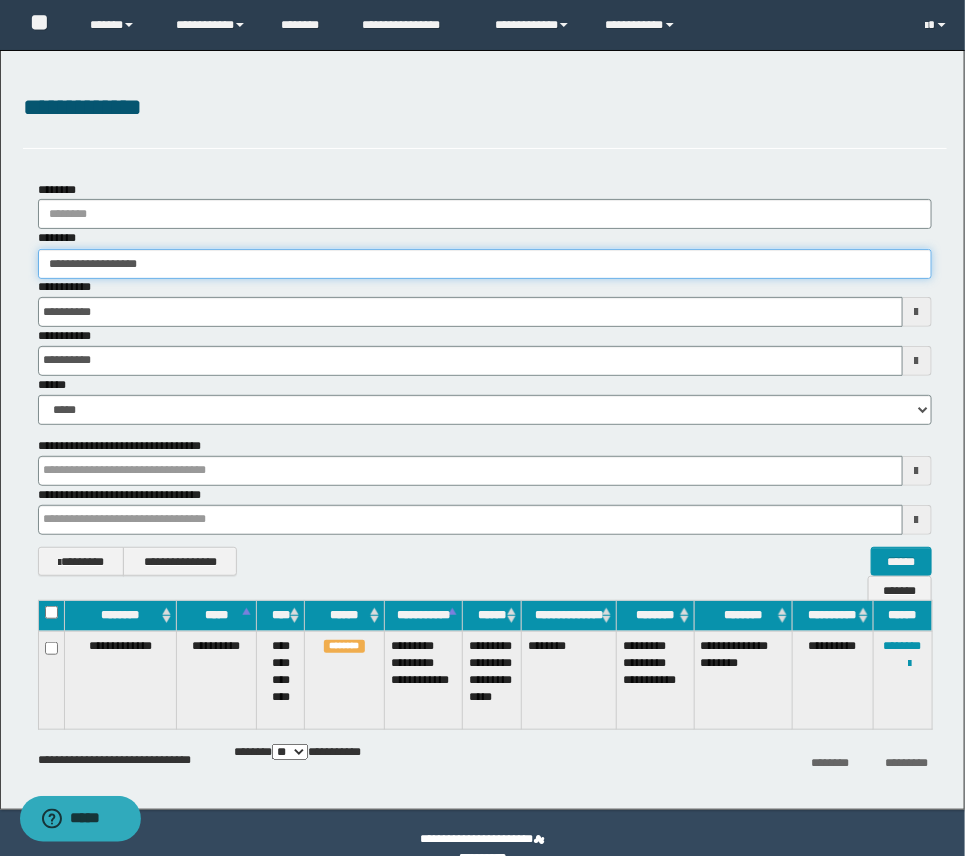 type on "**********" 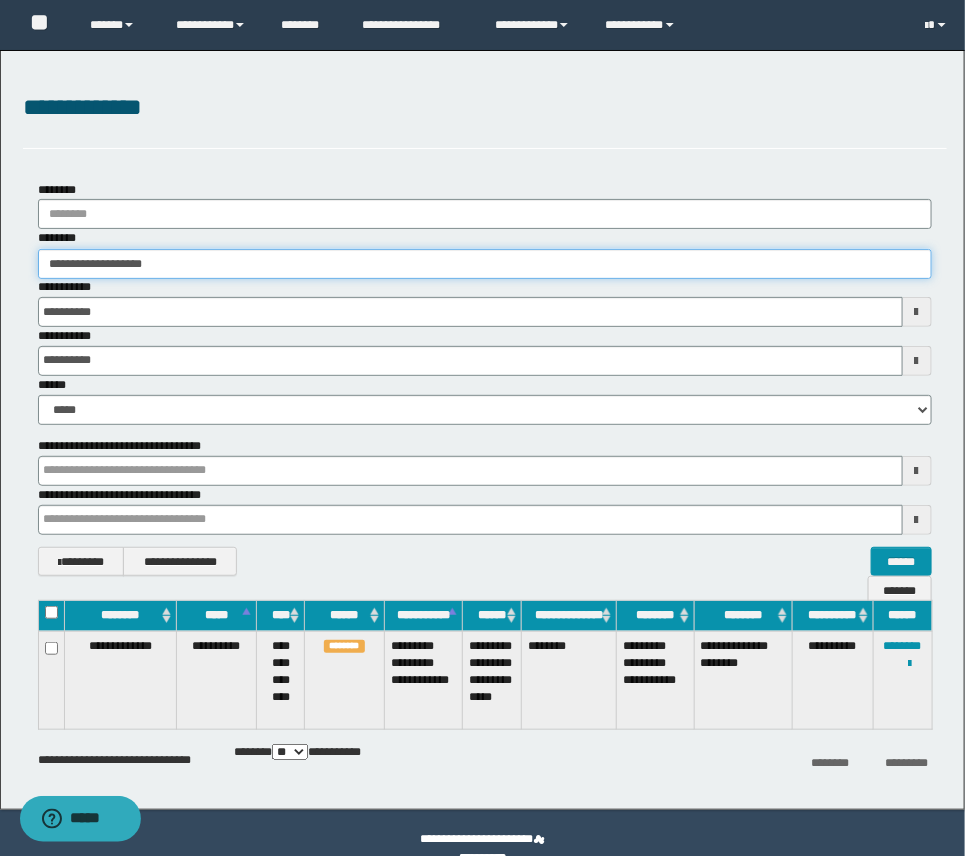 type on "**********" 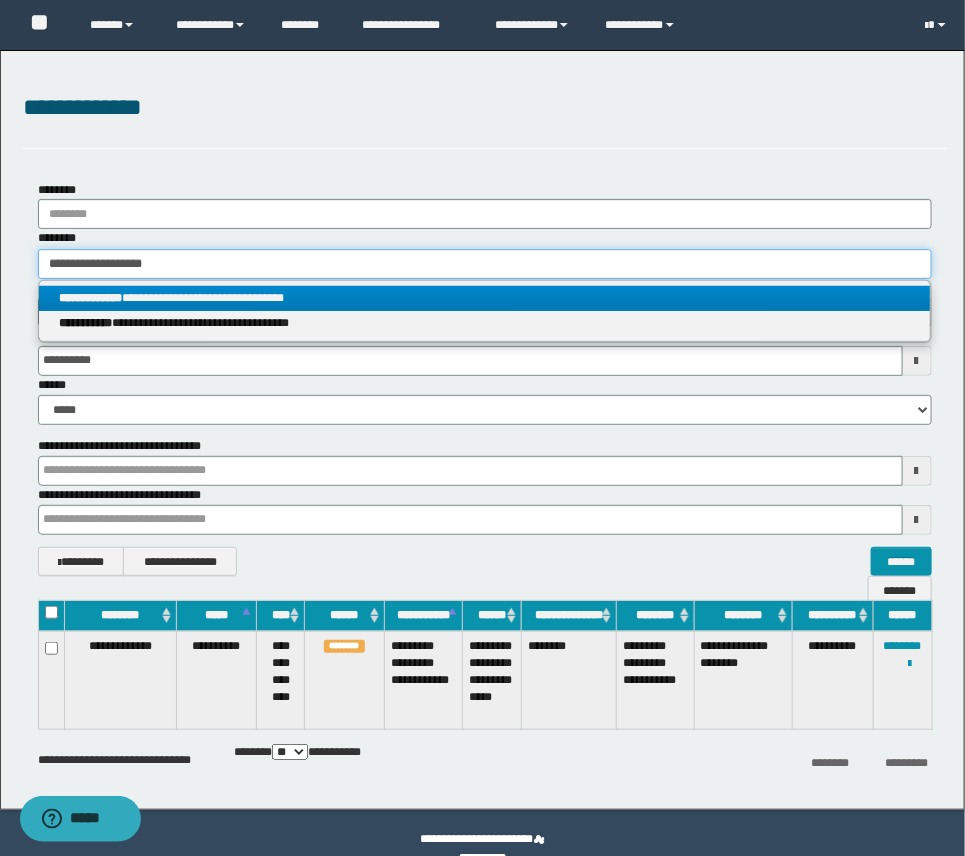 type on "**********" 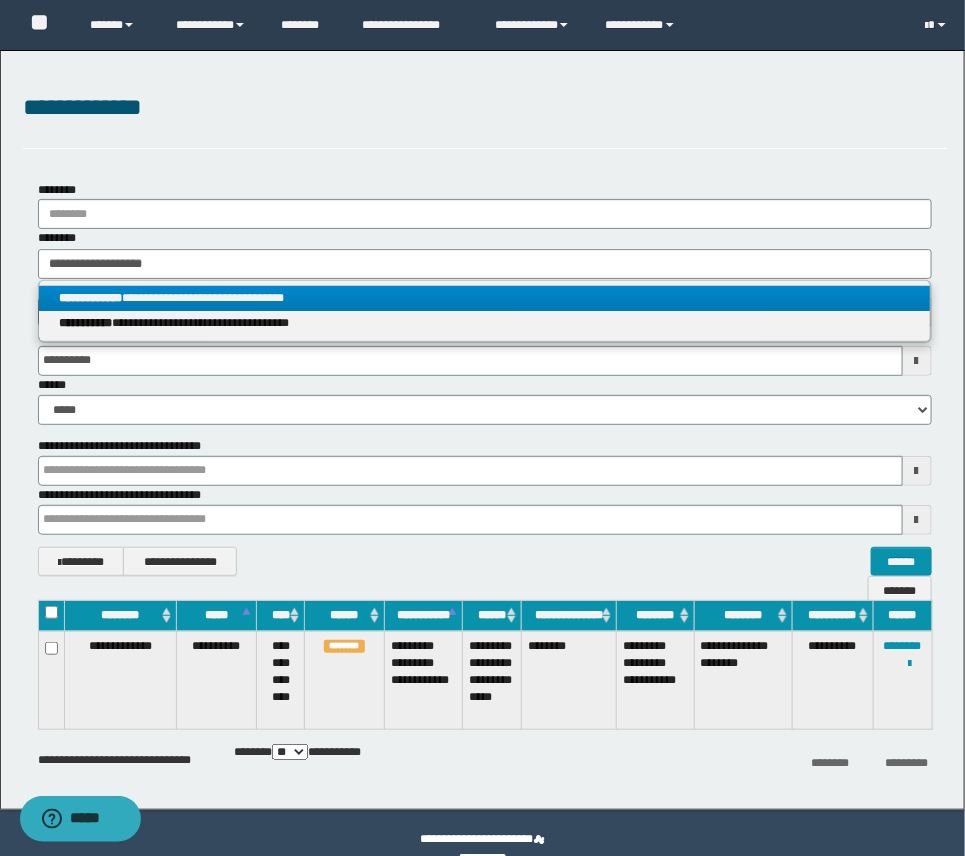 click on "**********" at bounding box center (484, 298) 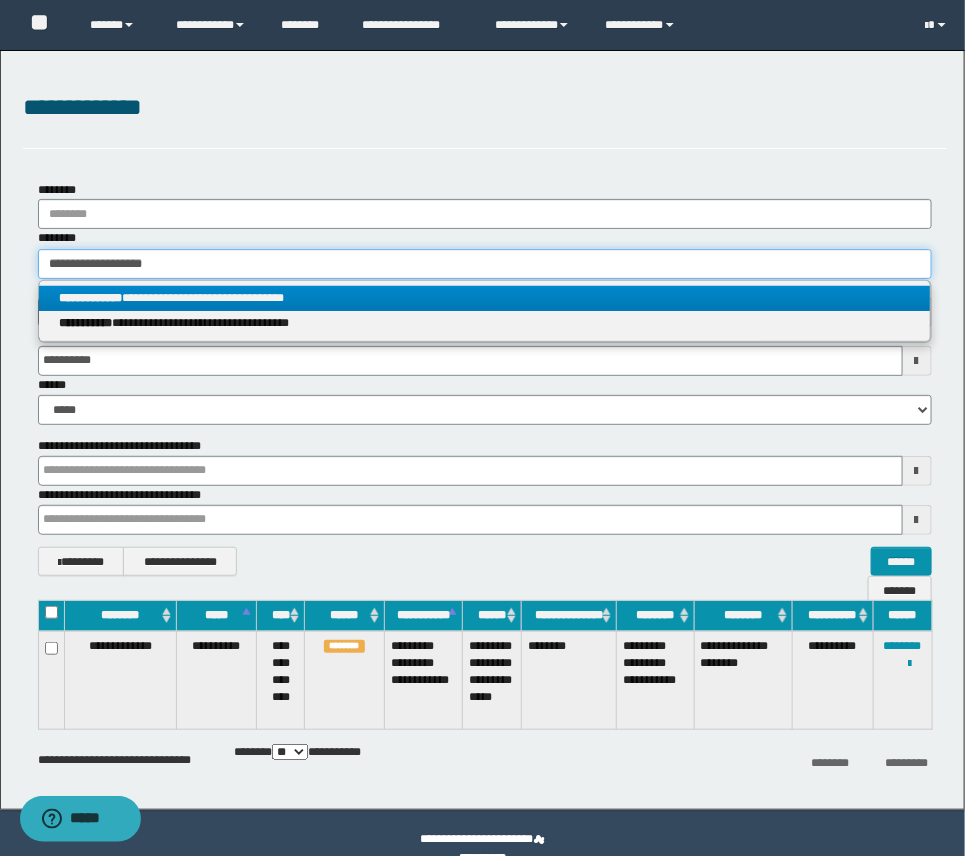 type 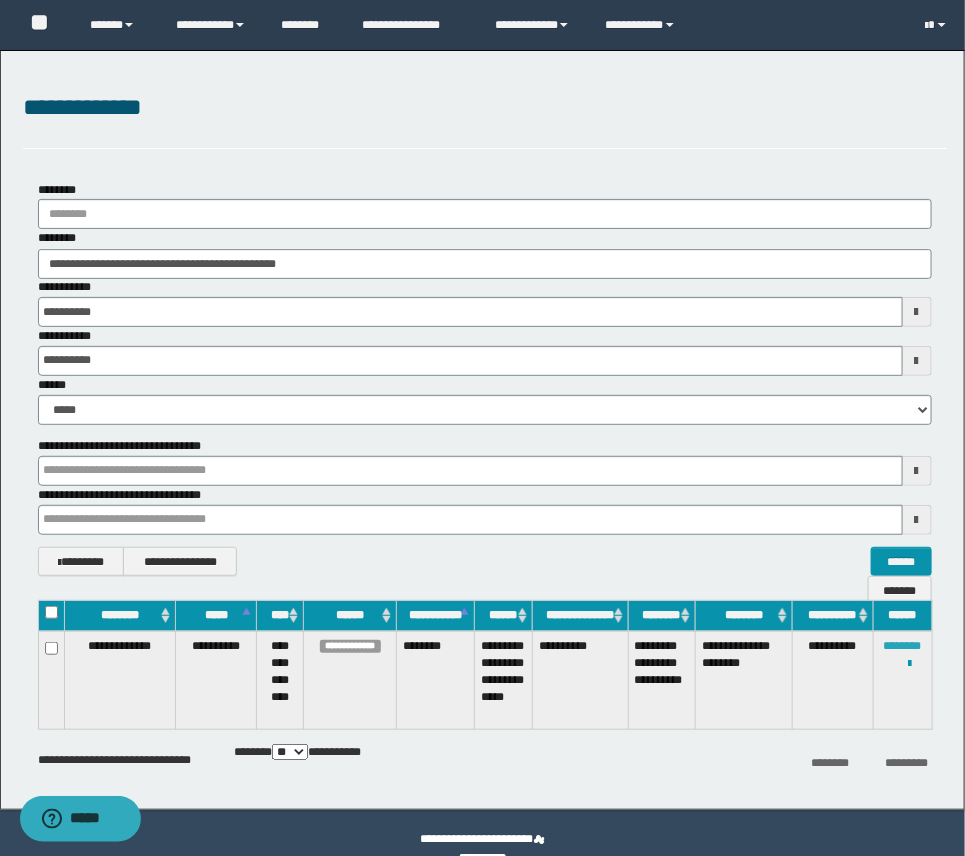 click on "********" at bounding box center (903, 646) 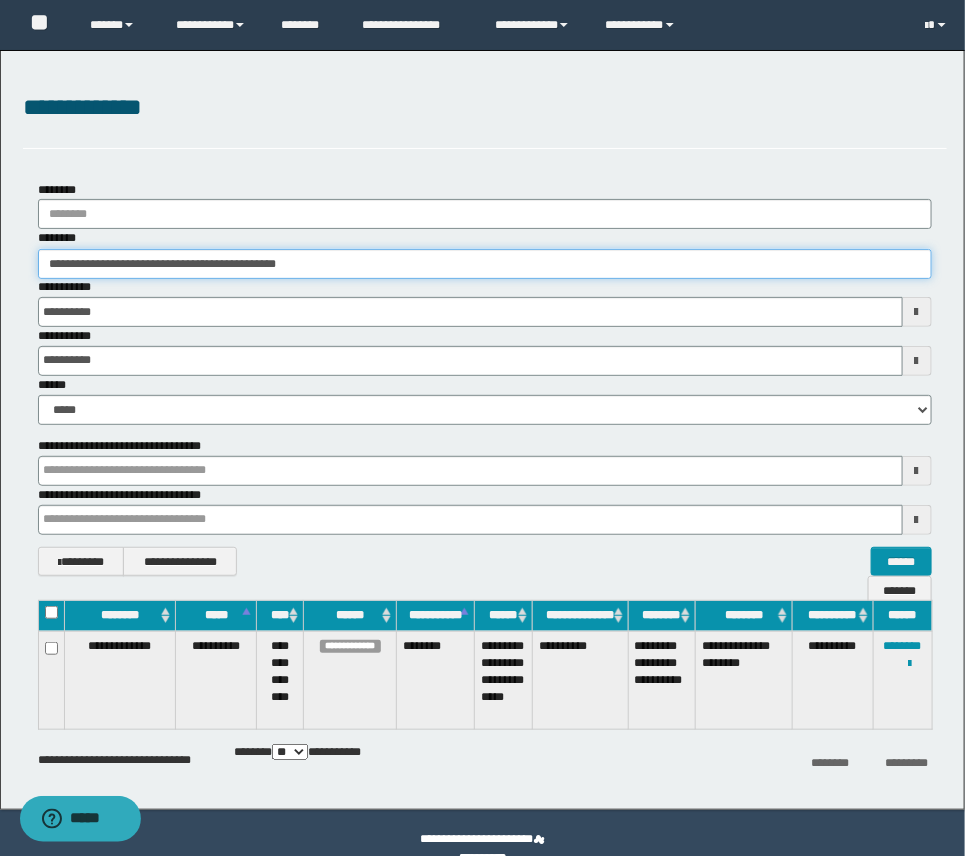 drag, startPoint x: 442, startPoint y: 262, endPoint x: -27, endPoint y: 240, distance: 469.51572 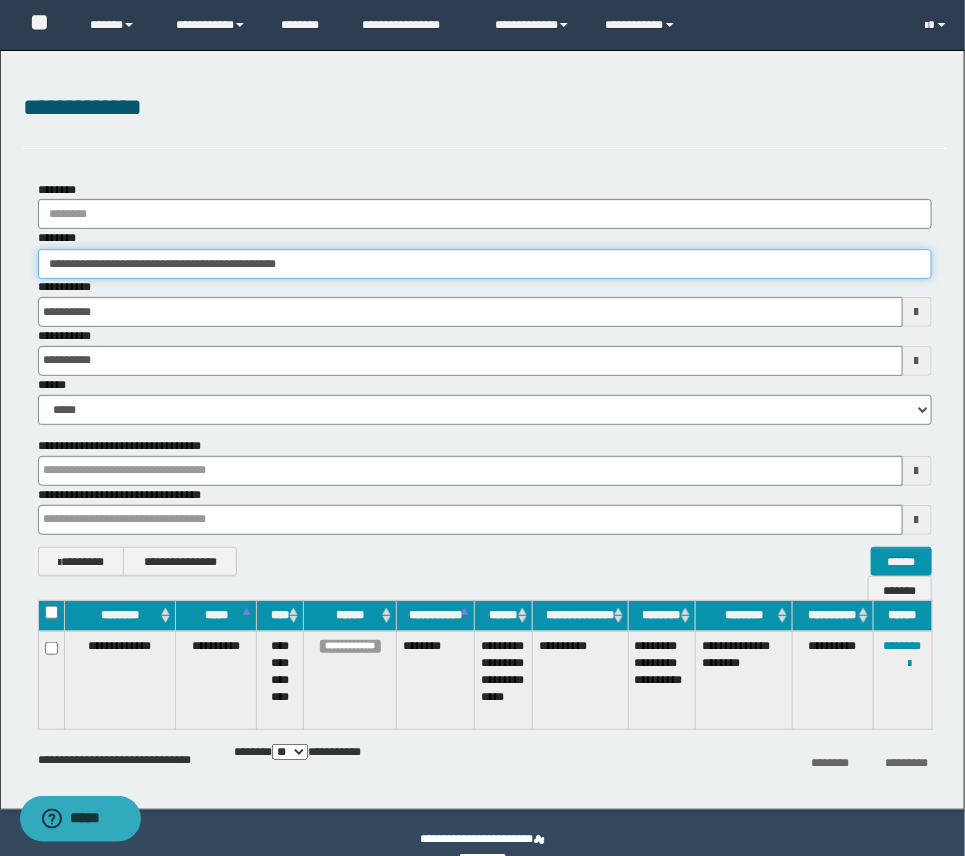 click on "**********" at bounding box center [482, 428] 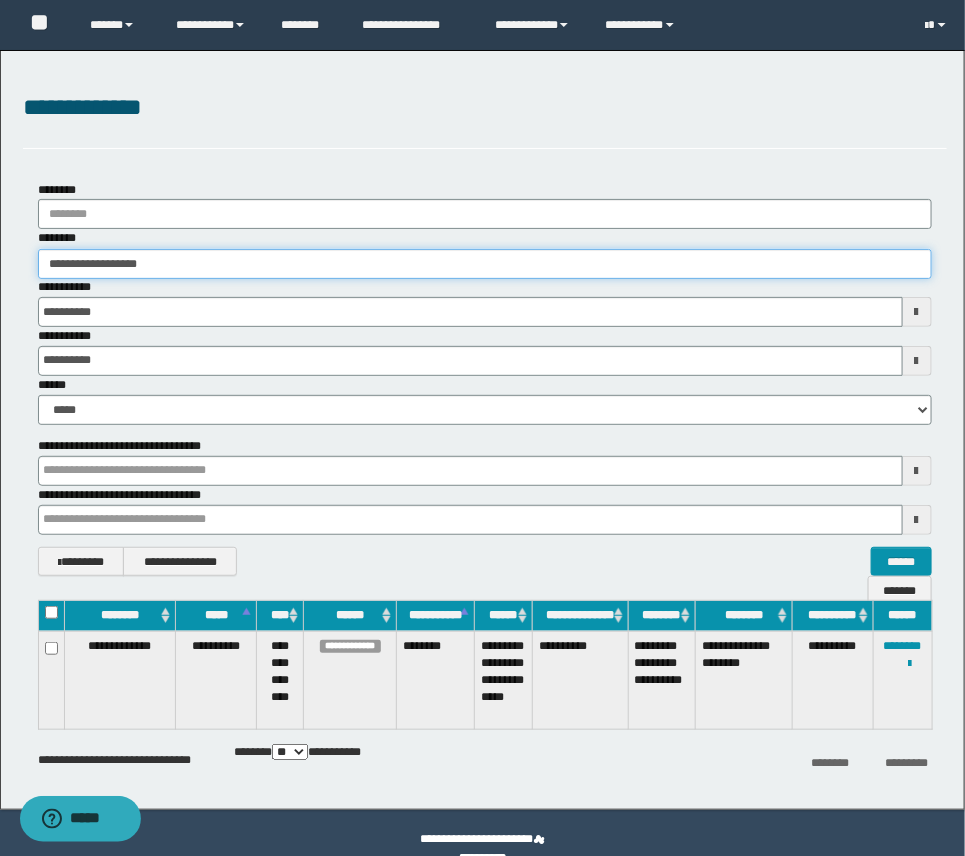 type on "**********" 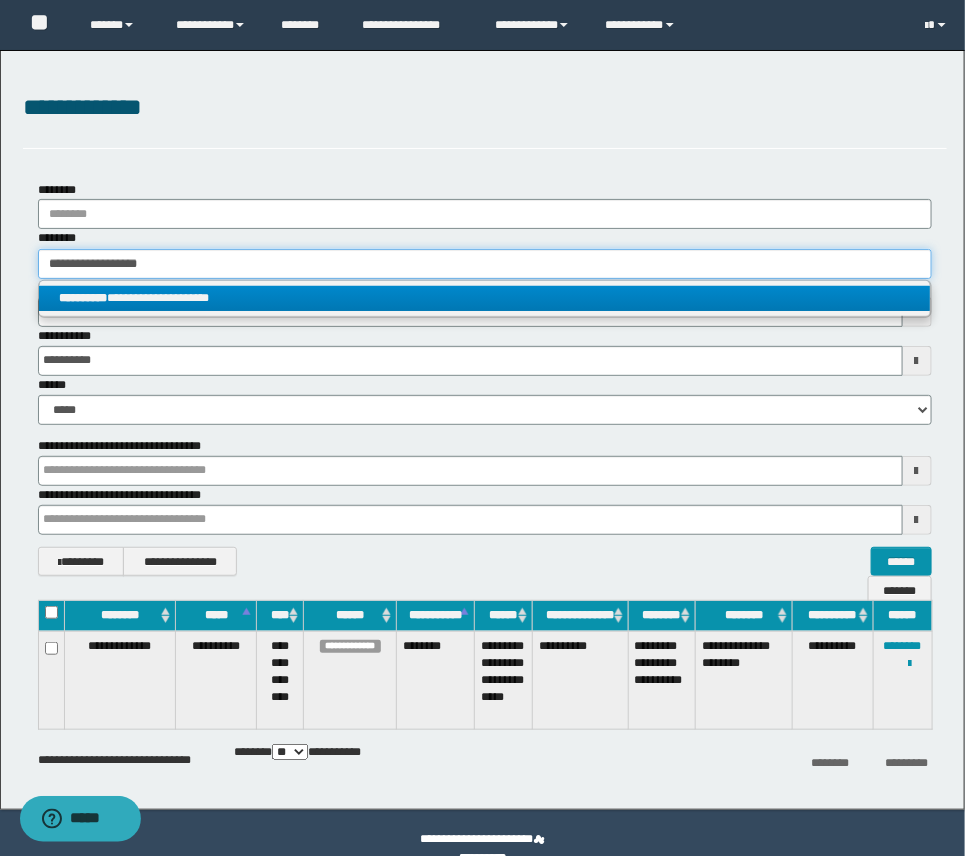 type on "**********" 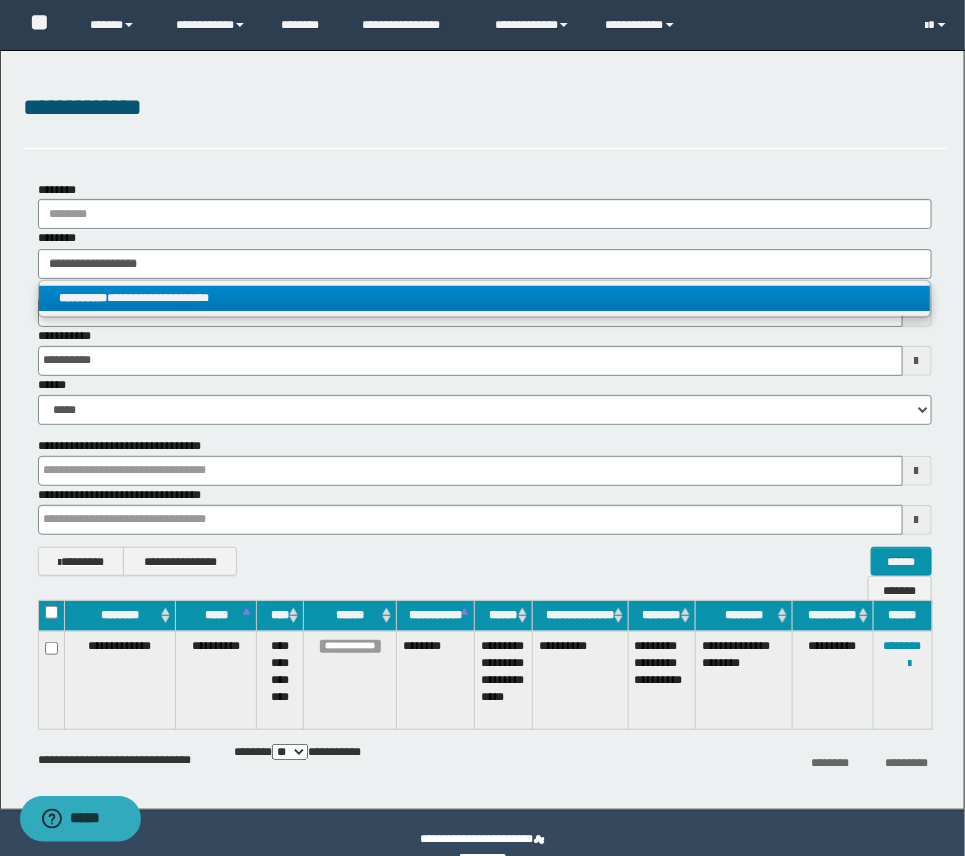 click on "**********" at bounding box center (484, 298) 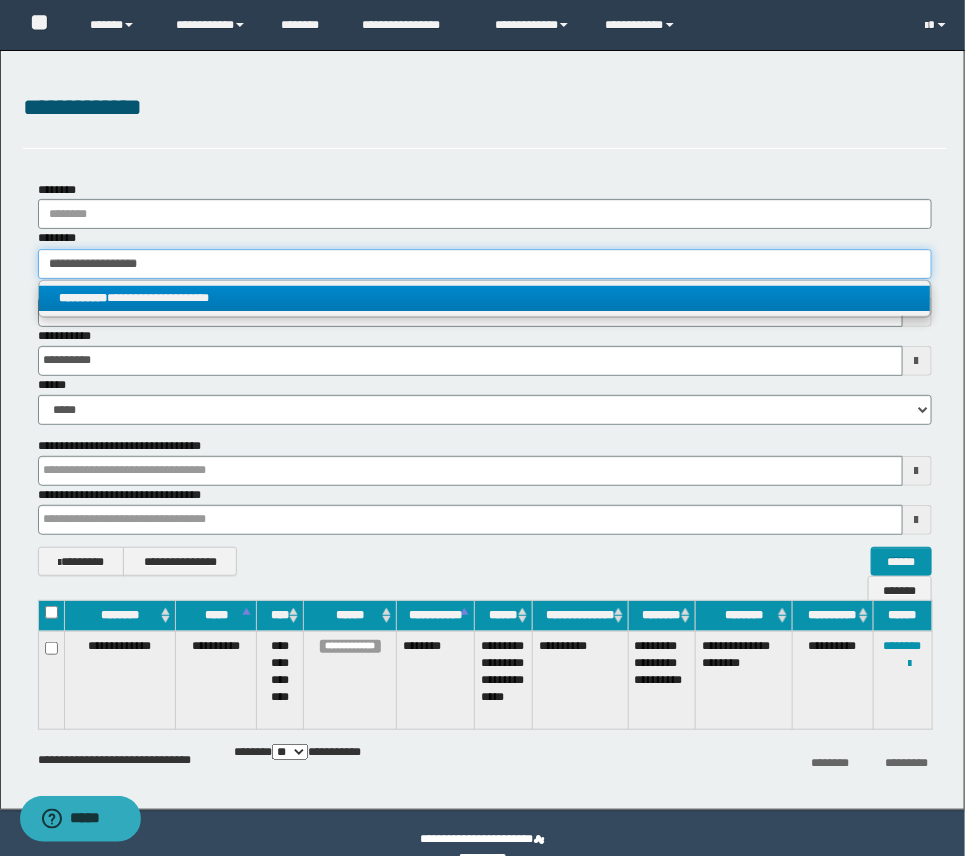 type 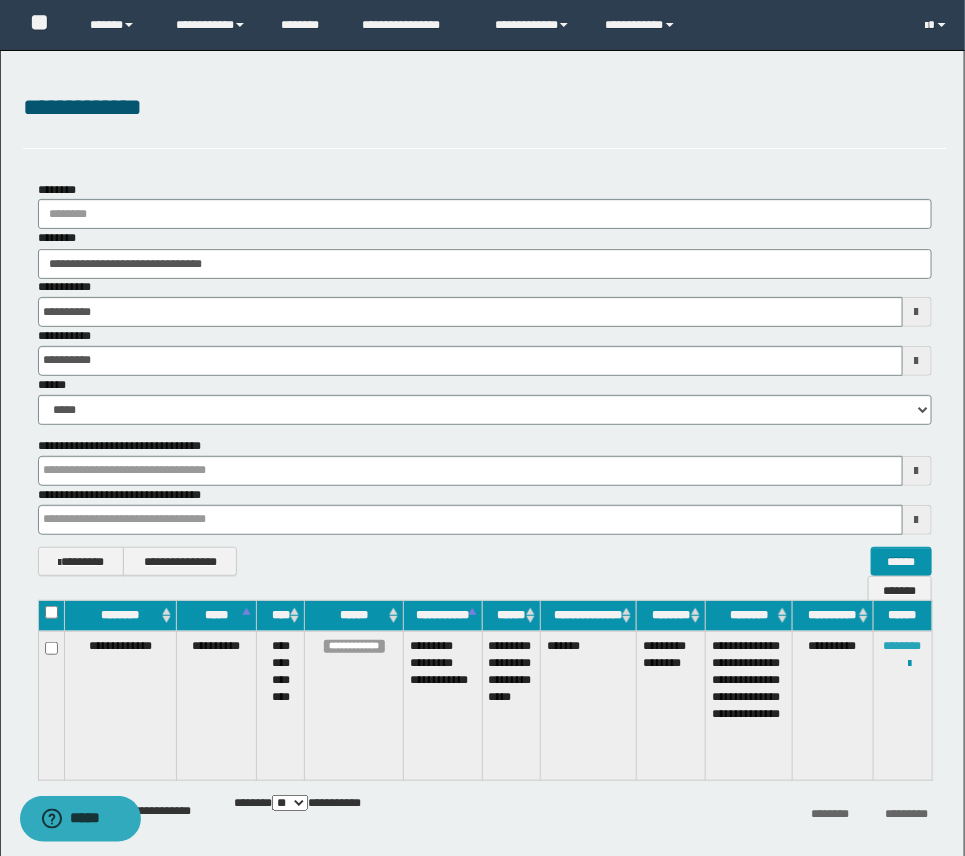 click on "********" at bounding box center [903, 646] 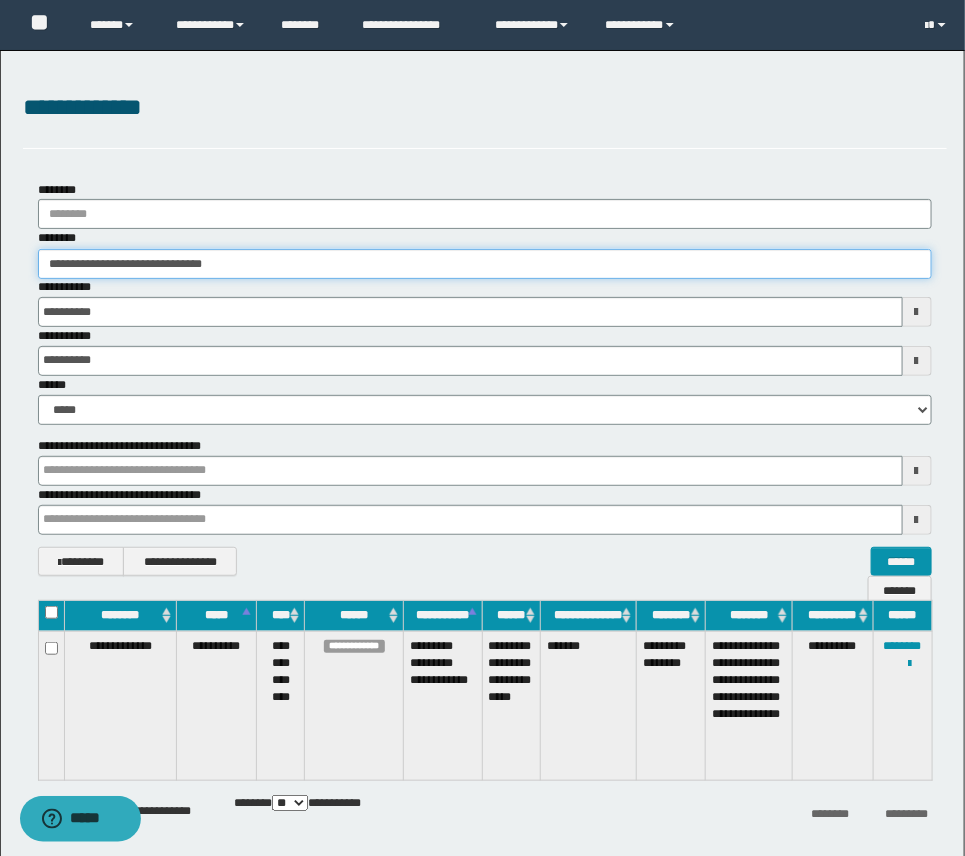 drag, startPoint x: 282, startPoint y: 261, endPoint x: 59, endPoint y: 241, distance: 223.89507 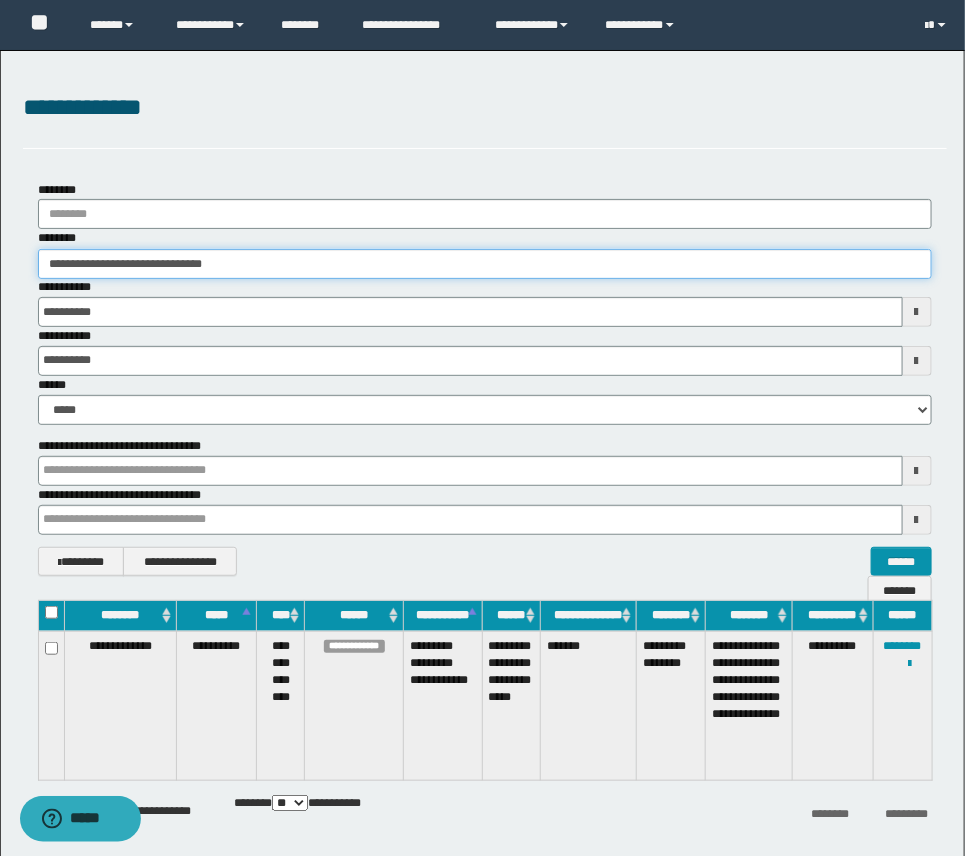 click on "**********" at bounding box center [485, 253] 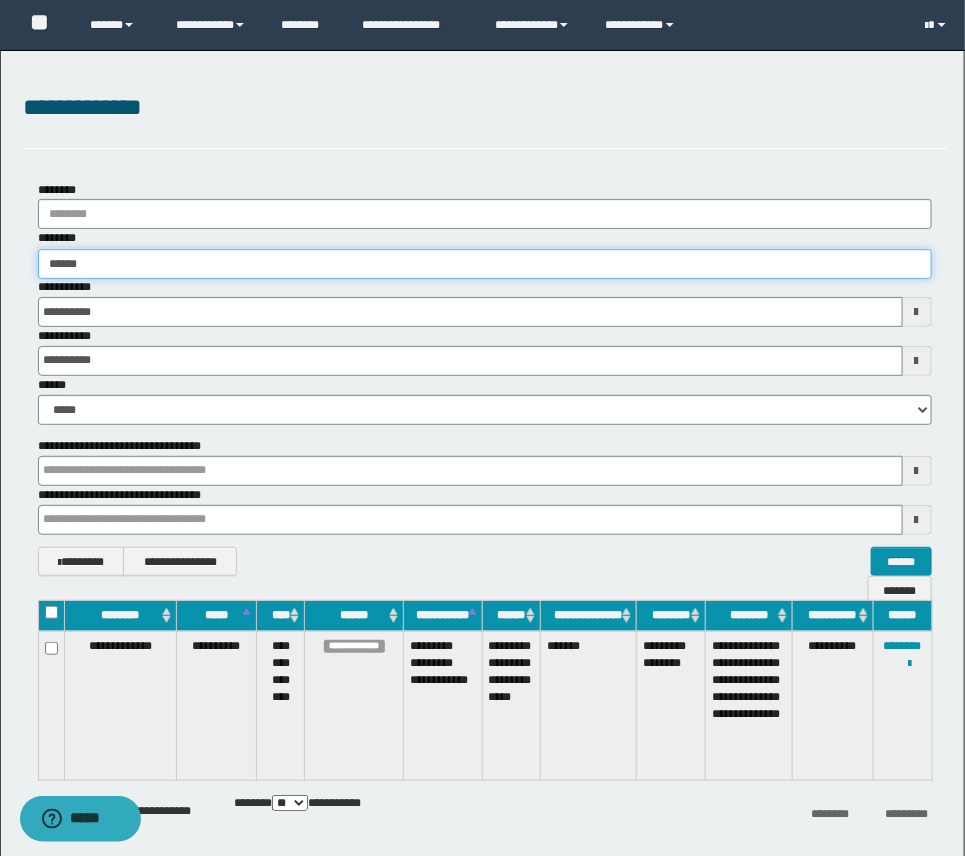 type on "*******" 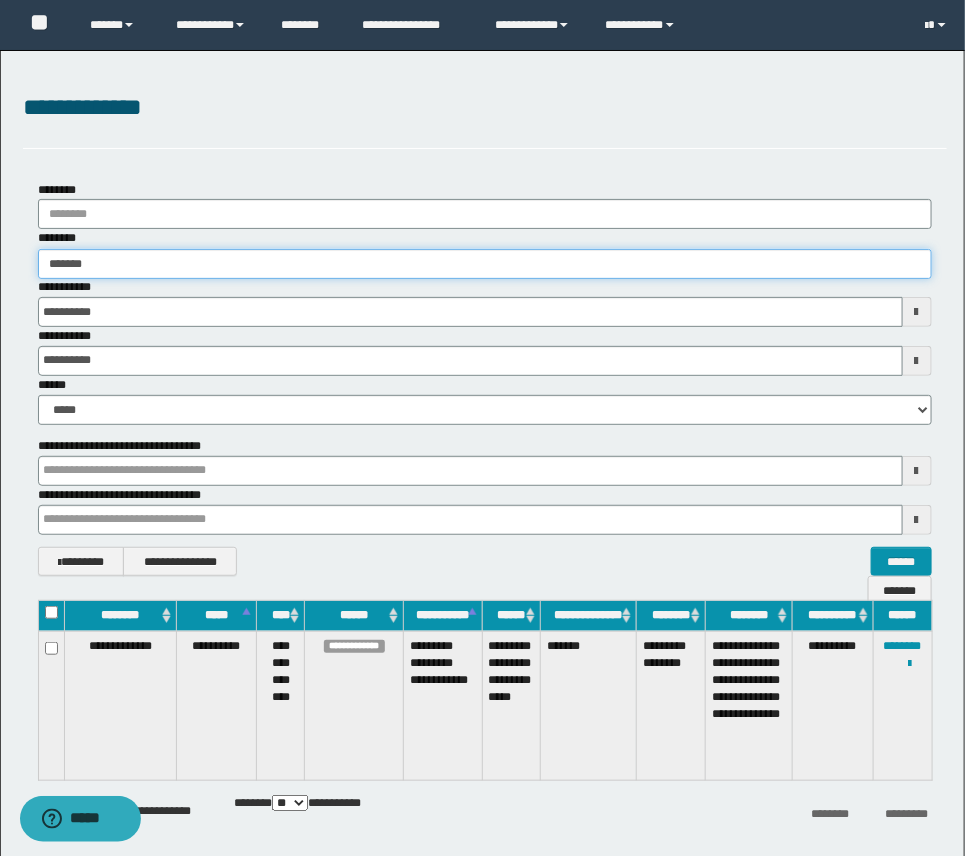 type on "*******" 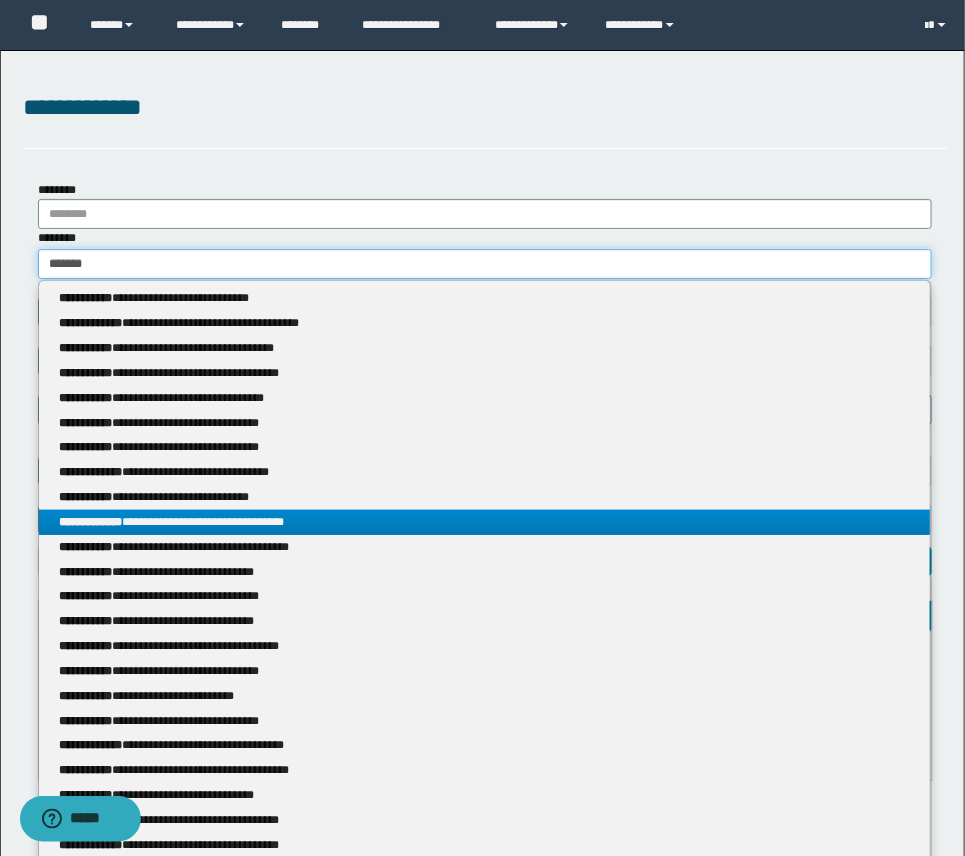 type on "*******" 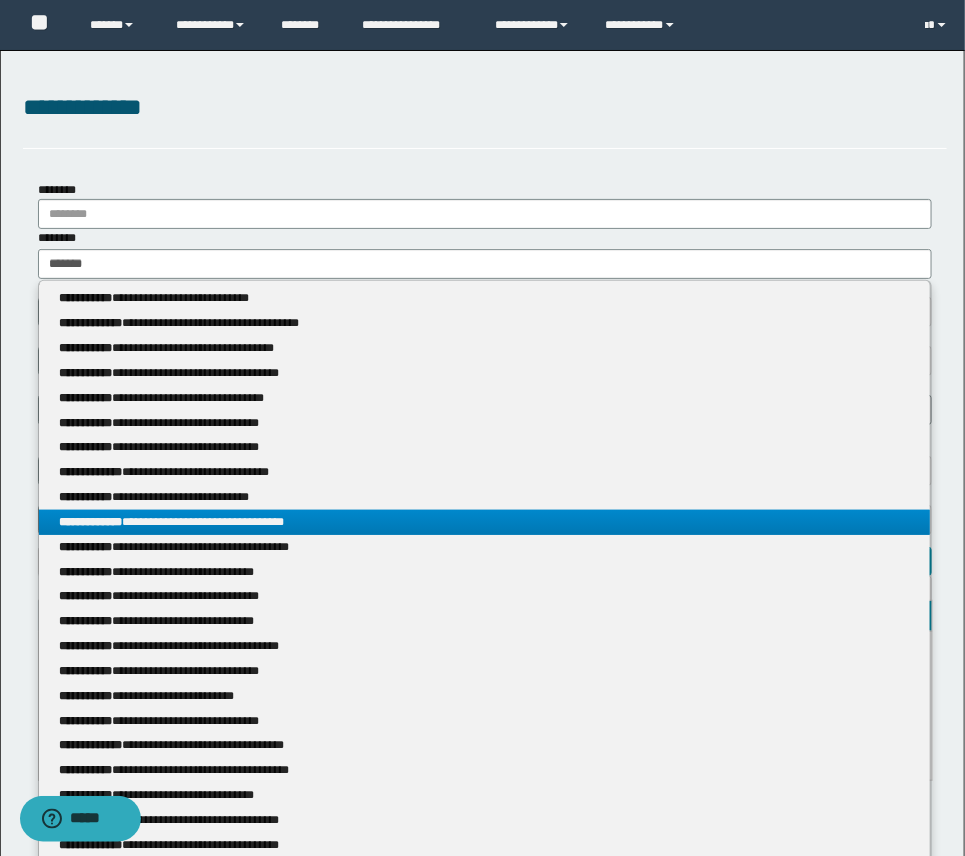 click on "**********" at bounding box center (484, 522) 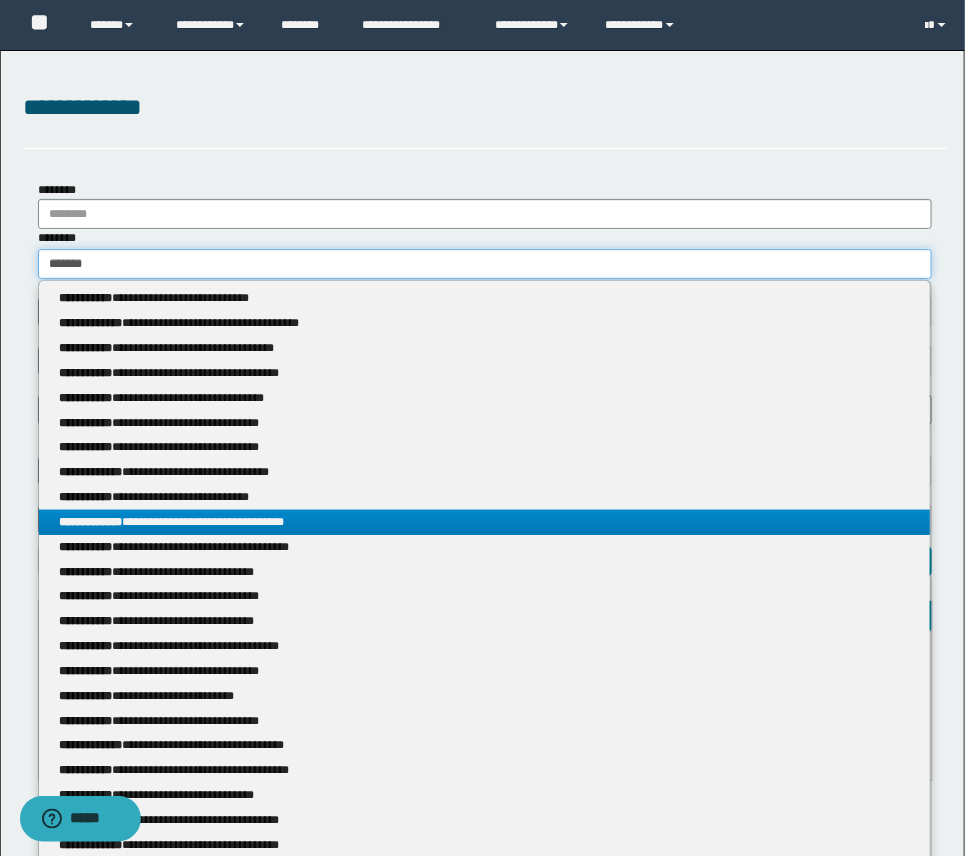type 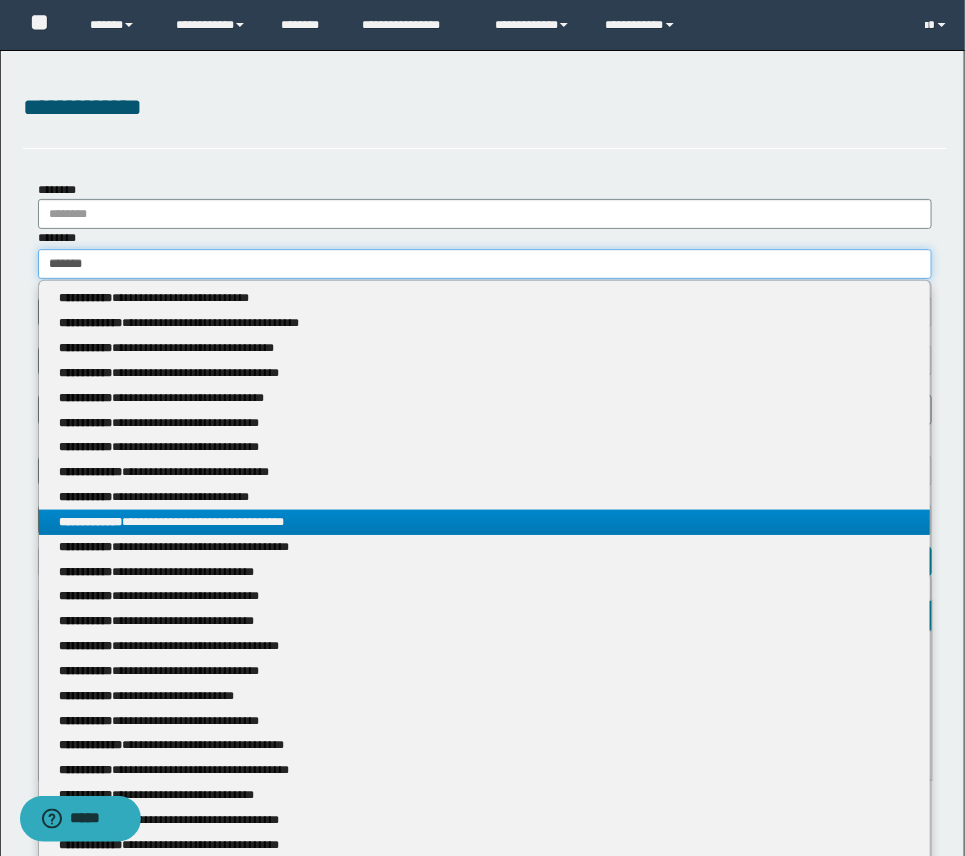 type on "**********" 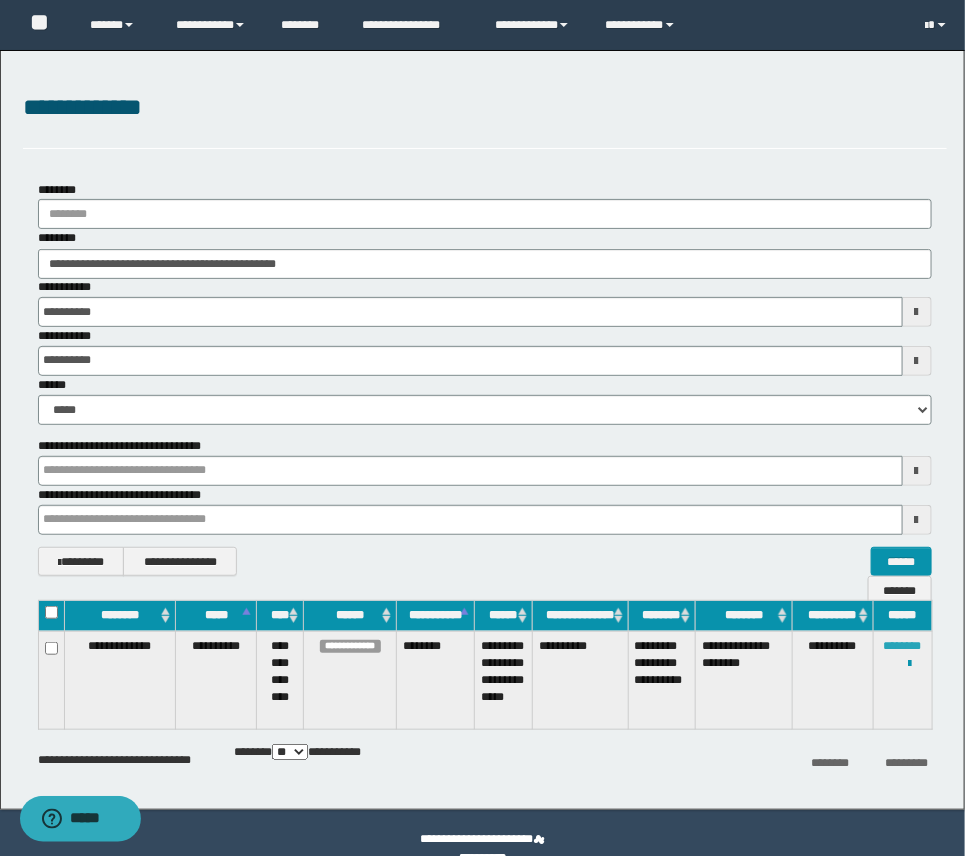 click on "********" at bounding box center [903, 646] 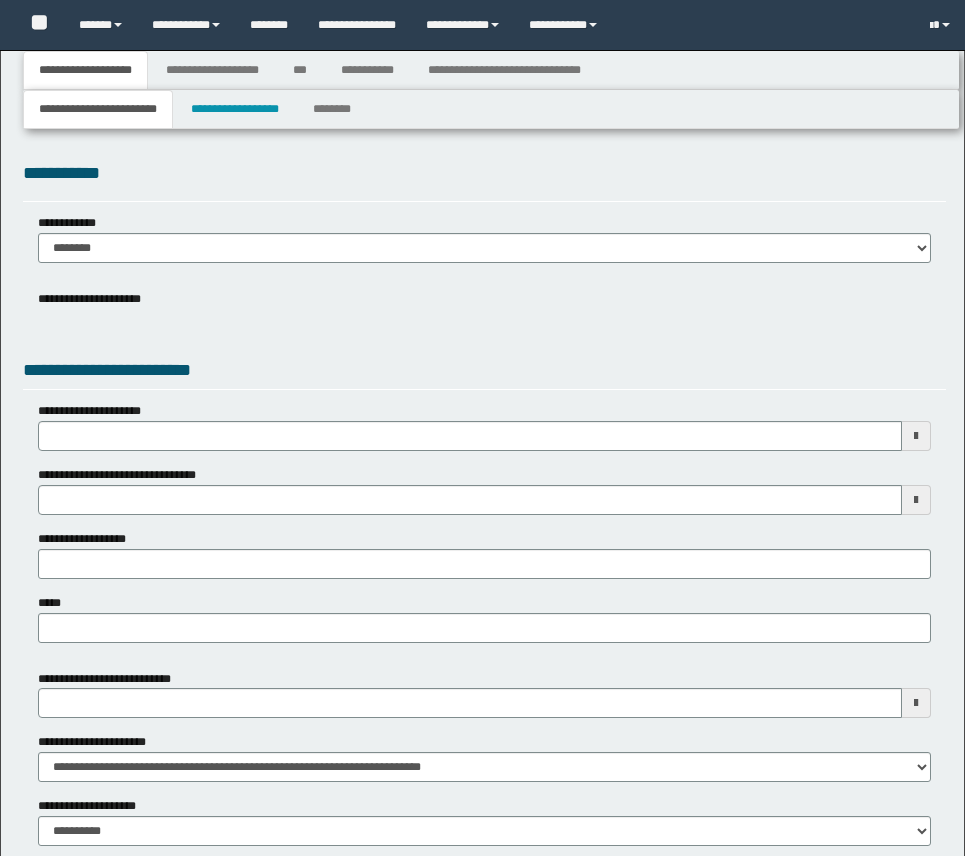 scroll, scrollTop: 0, scrollLeft: 0, axis: both 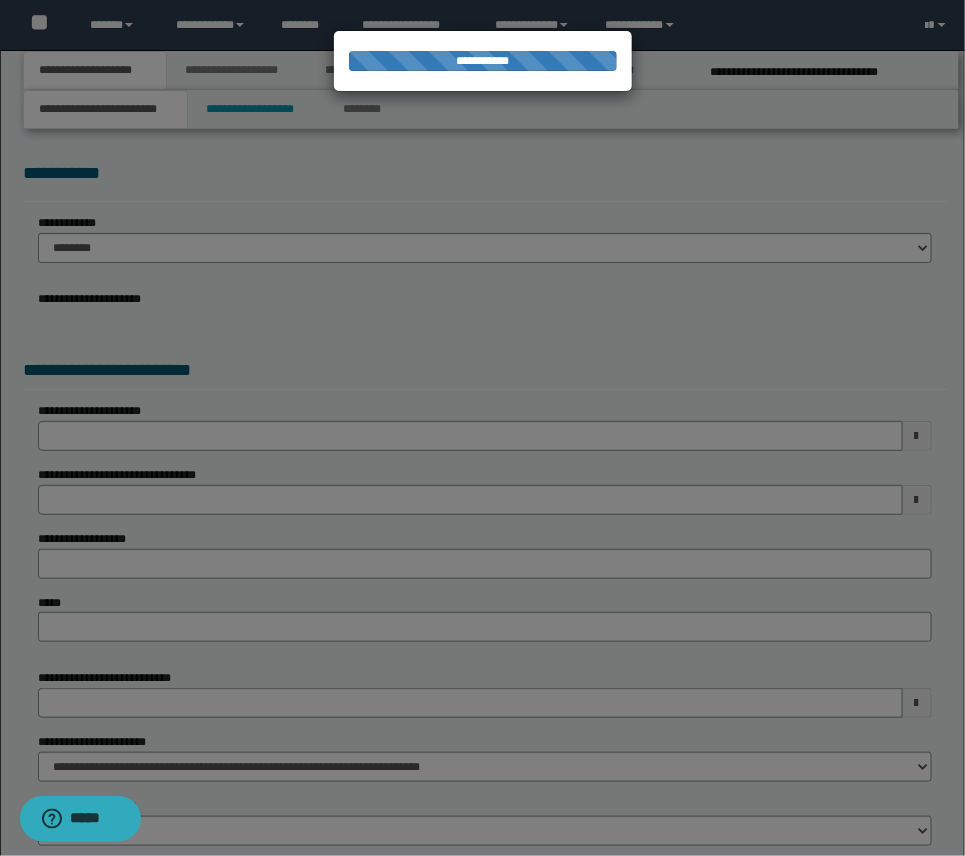 select on "*" 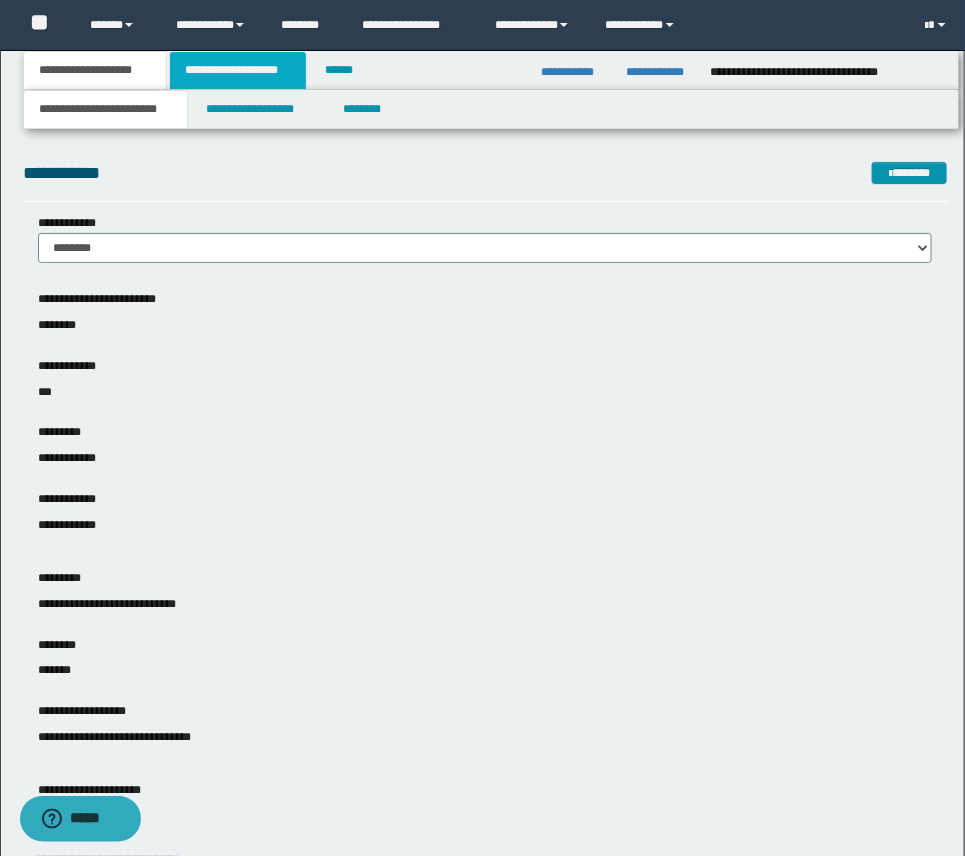 click on "**********" at bounding box center [238, 70] 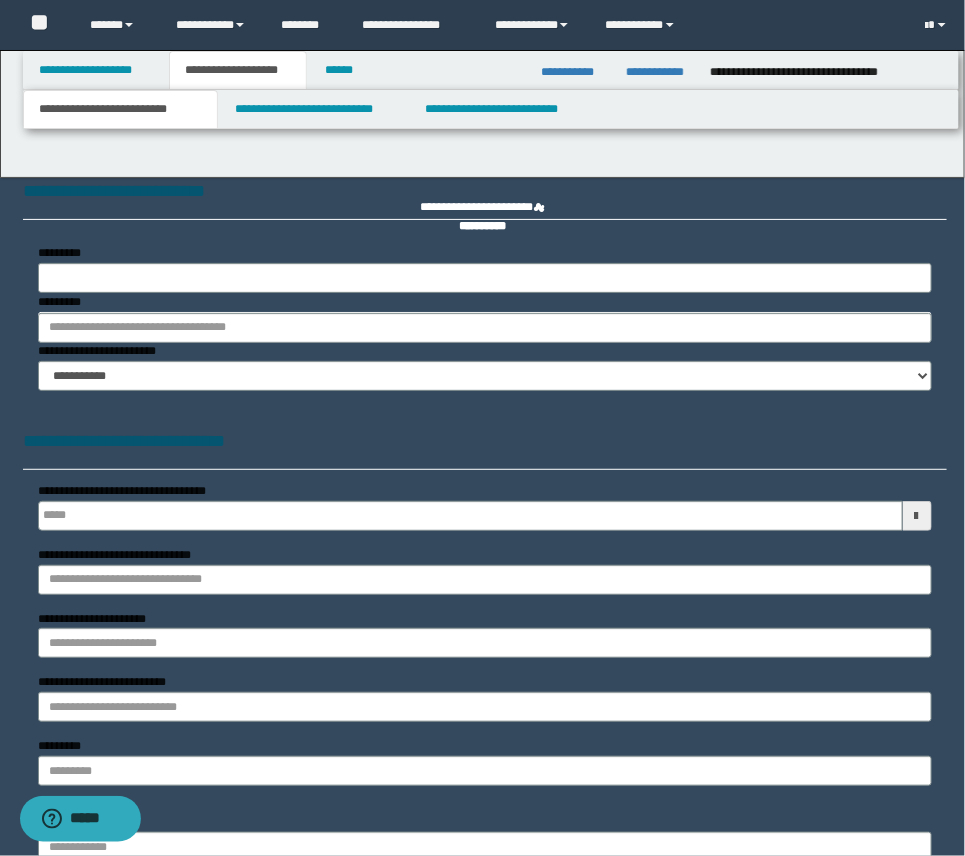 type 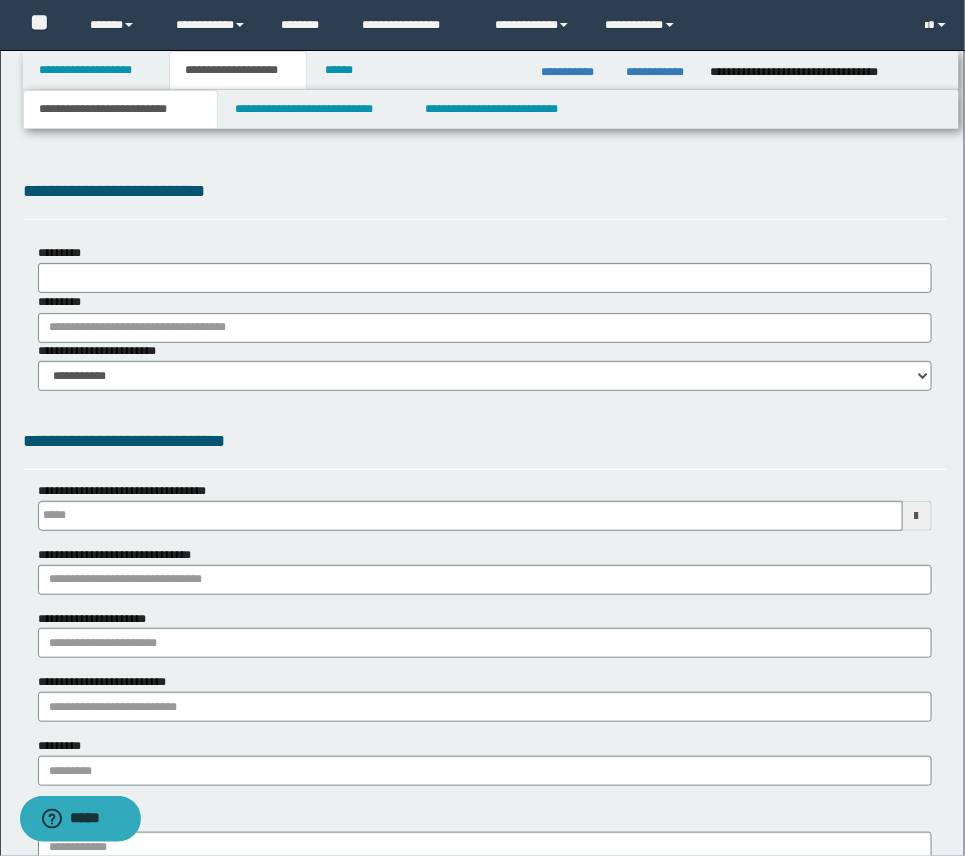 type on "**********" 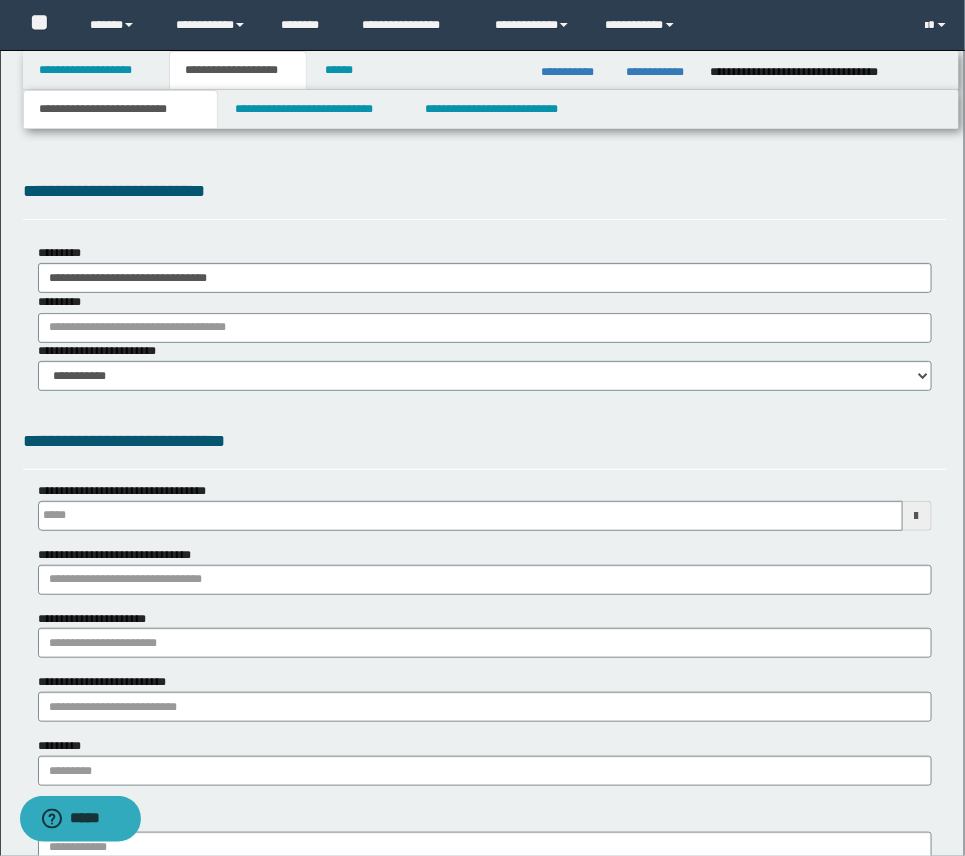 scroll, scrollTop: 0, scrollLeft: 0, axis: both 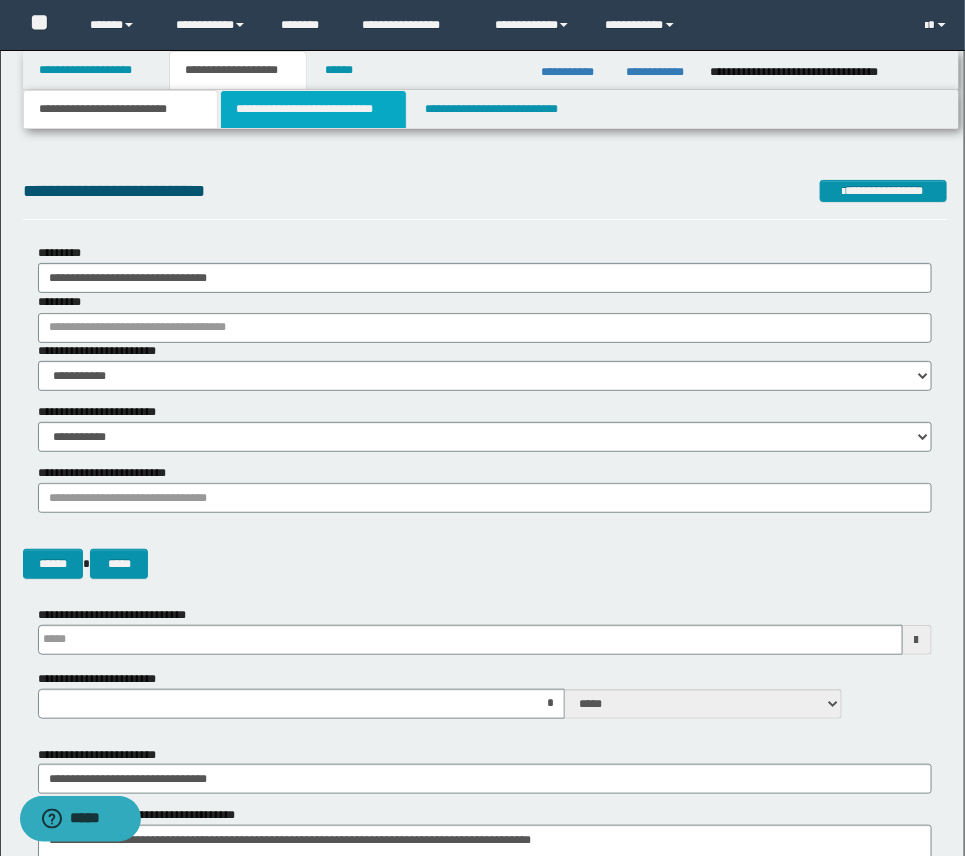 click on "**********" at bounding box center [313, 109] 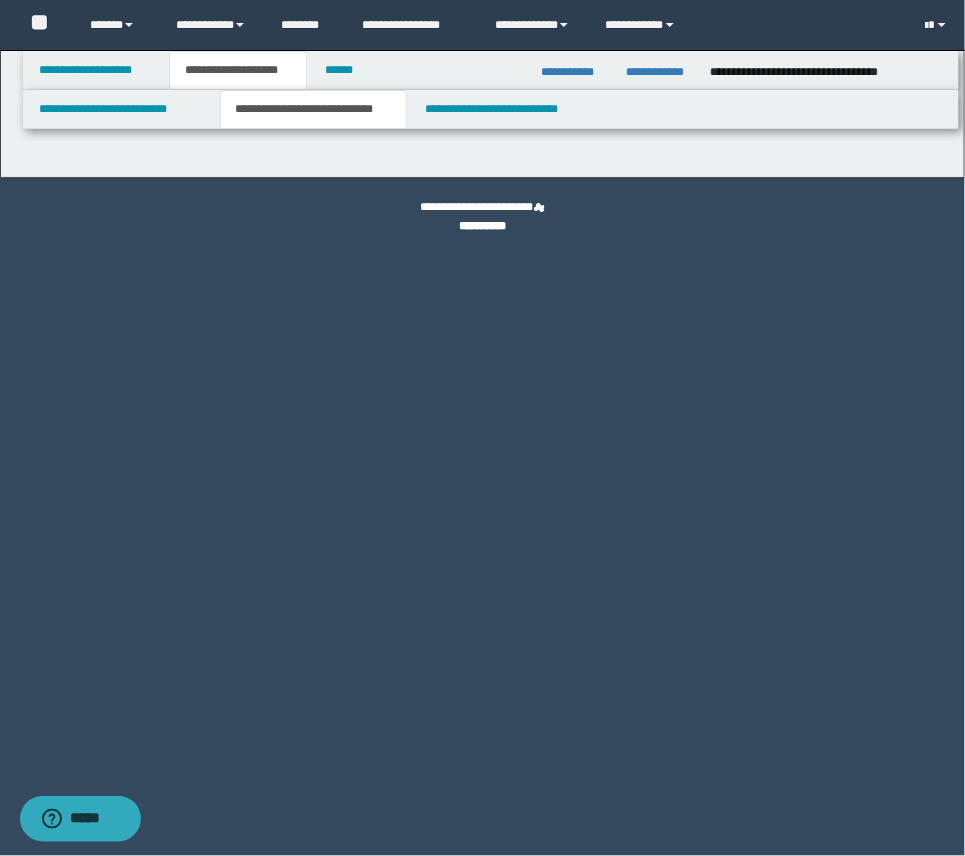 select on "*" 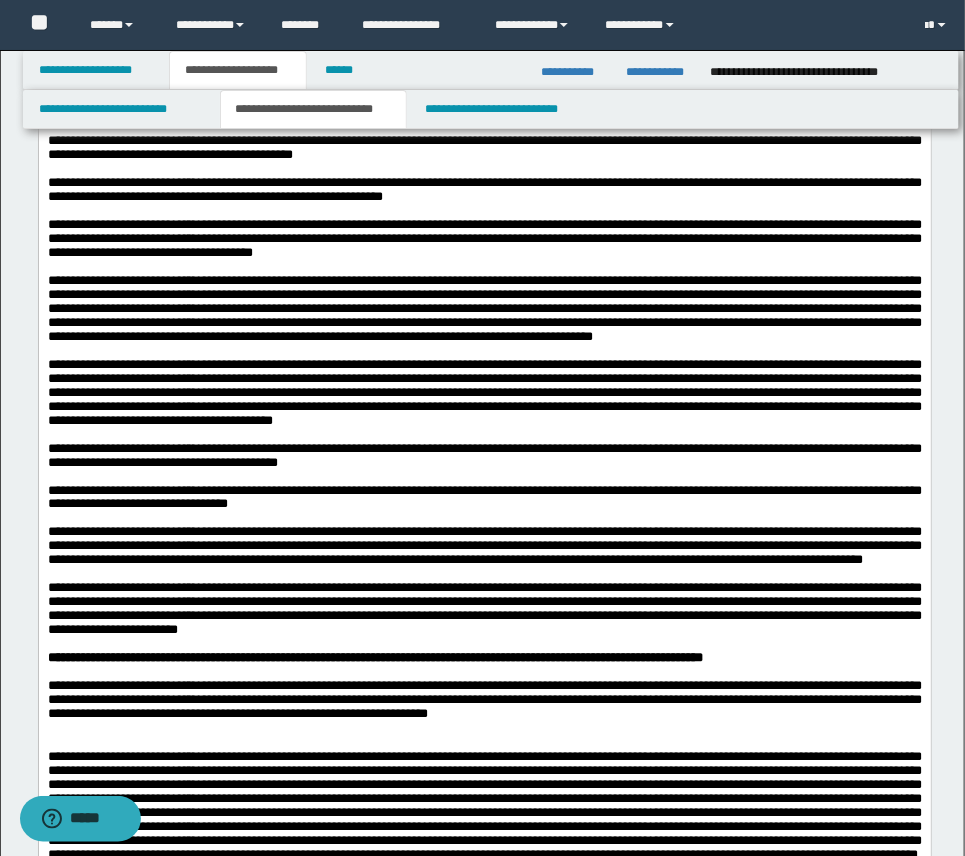 scroll, scrollTop: 588, scrollLeft: 0, axis: vertical 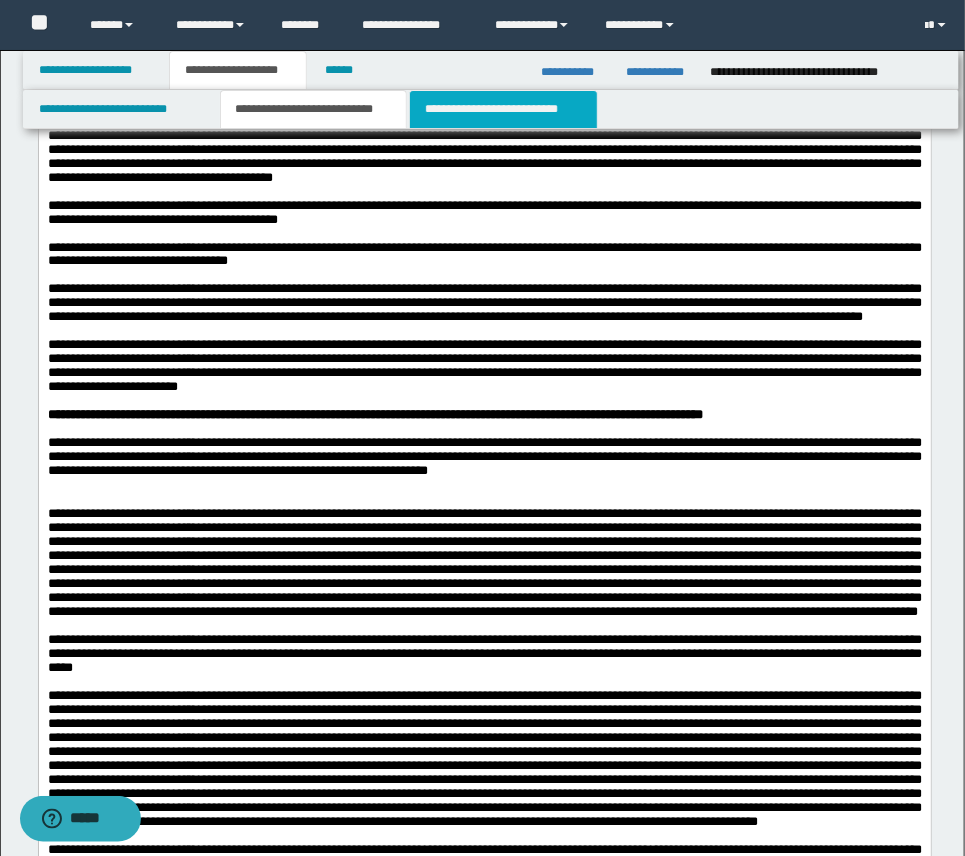 click on "**********" at bounding box center [503, 109] 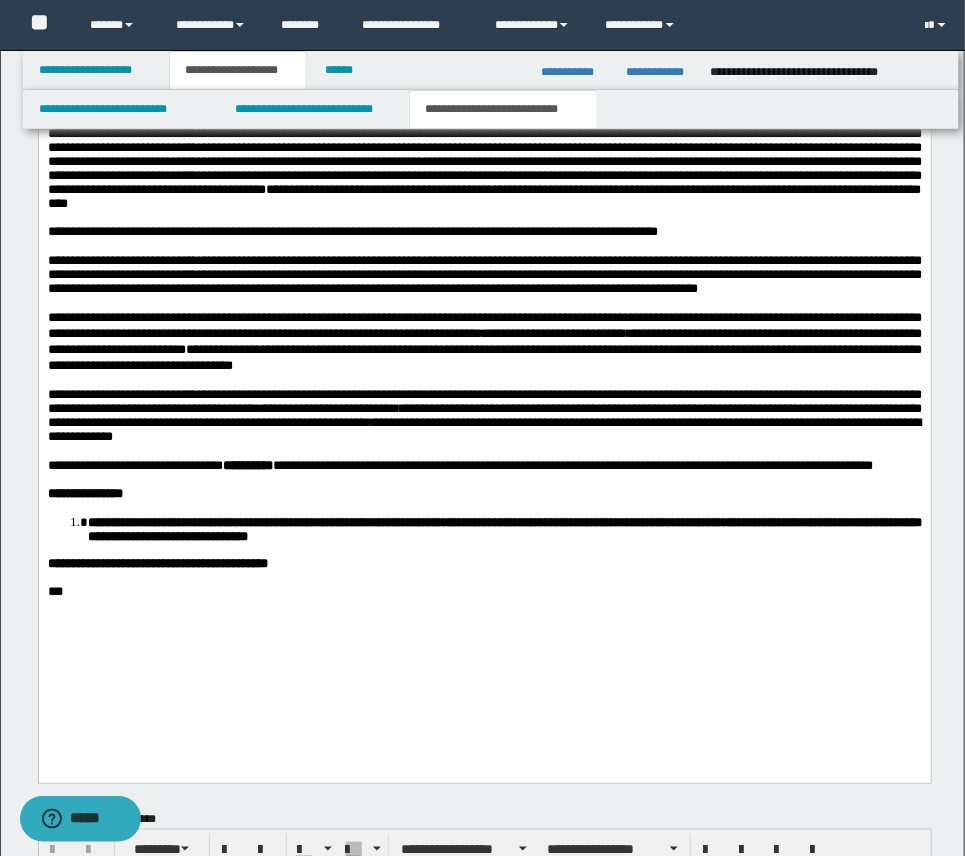 scroll, scrollTop: 2124, scrollLeft: 0, axis: vertical 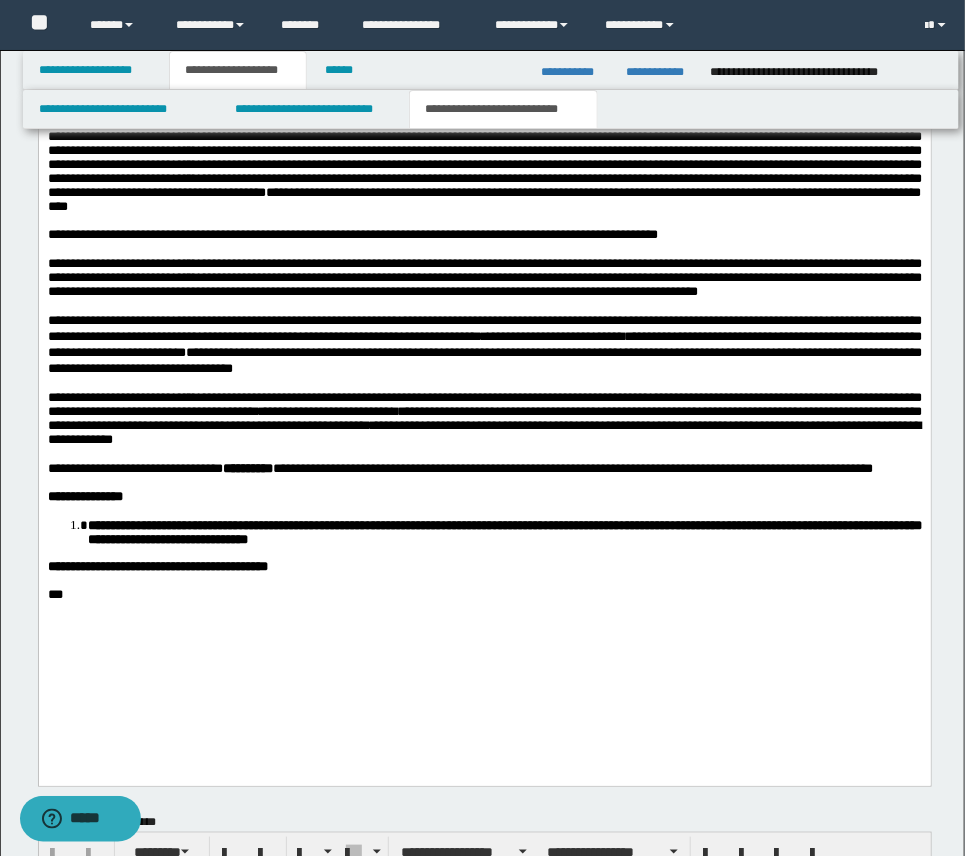 click on "**********" at bounding box center (484, 425) 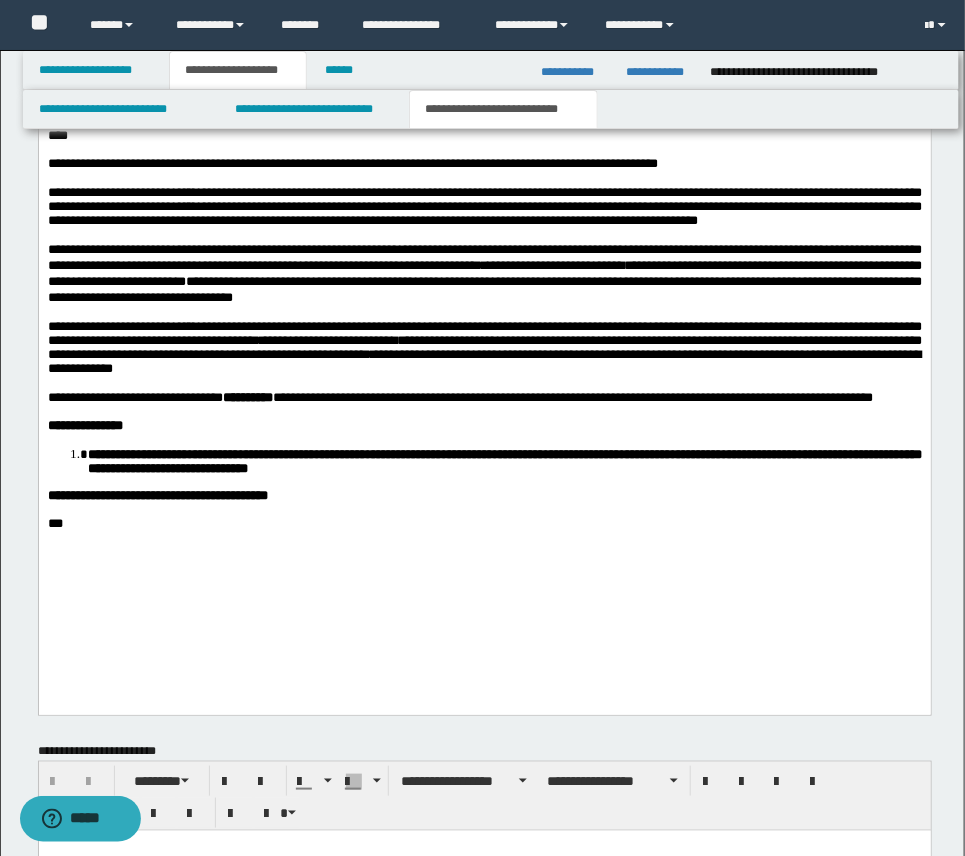 scroll, scrollTop: 2197, scrollLeft: 0, axis: vertical 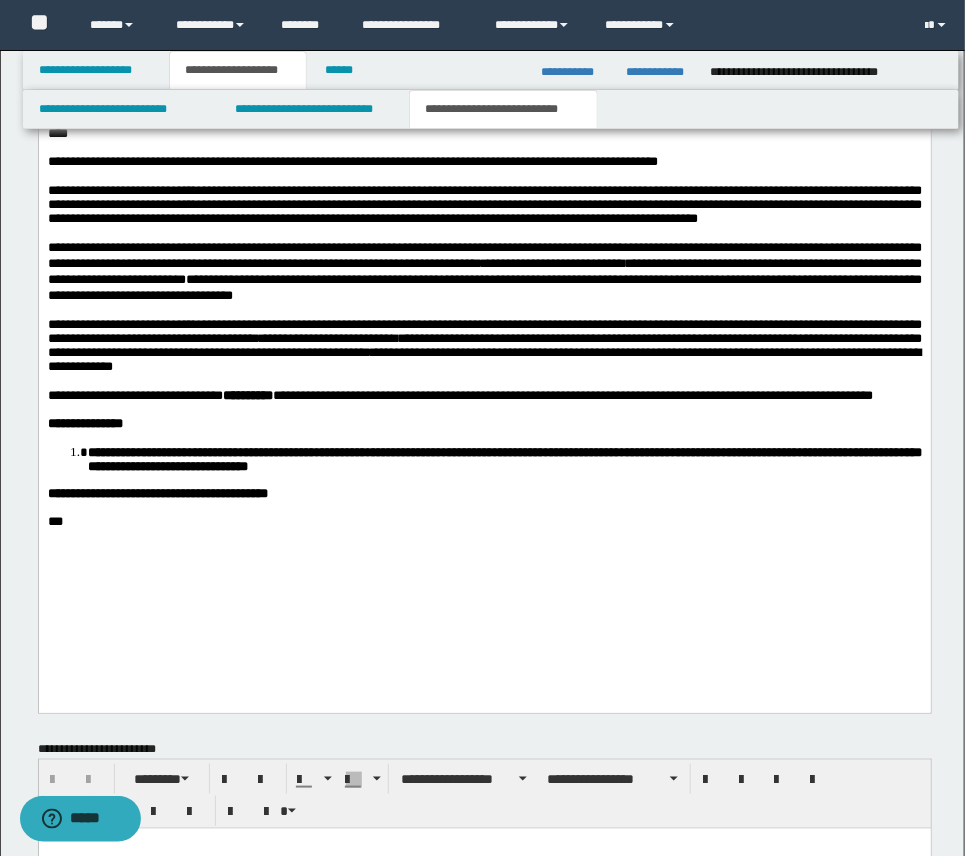 type 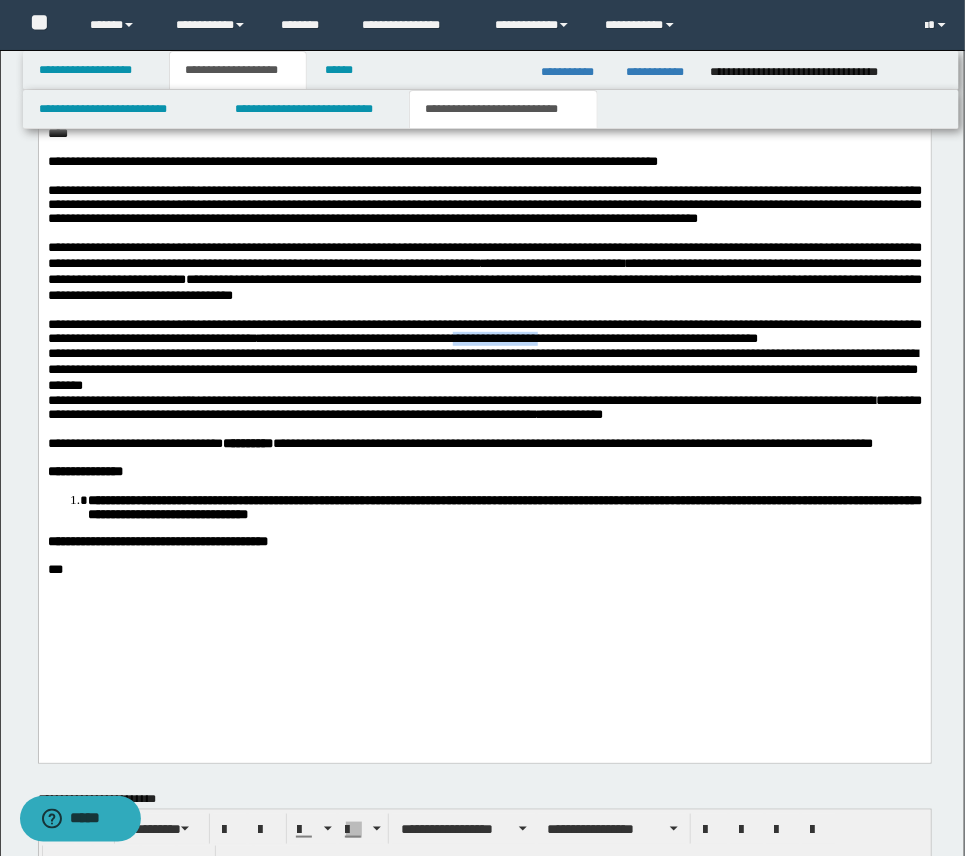 drag, startPoint x: 532, startPoint y: 394, endPoint x: 437, endPoint y: 301, distance: 132.9436 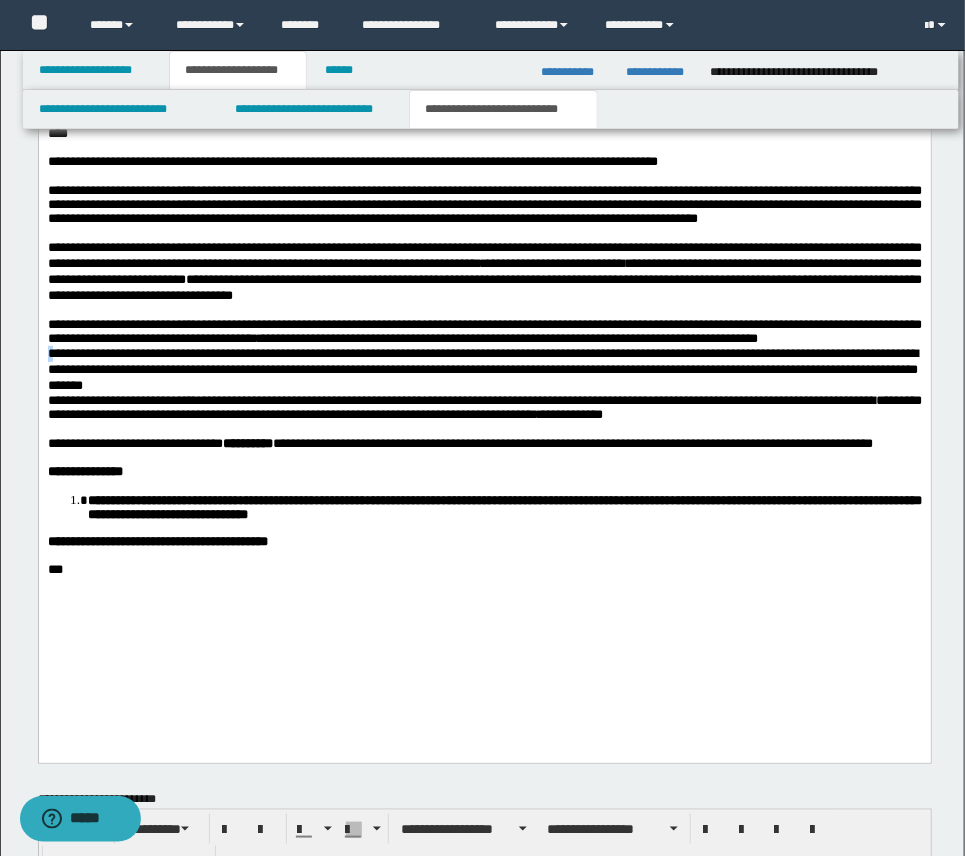 click on "**********" at bounding box center (482, 370) 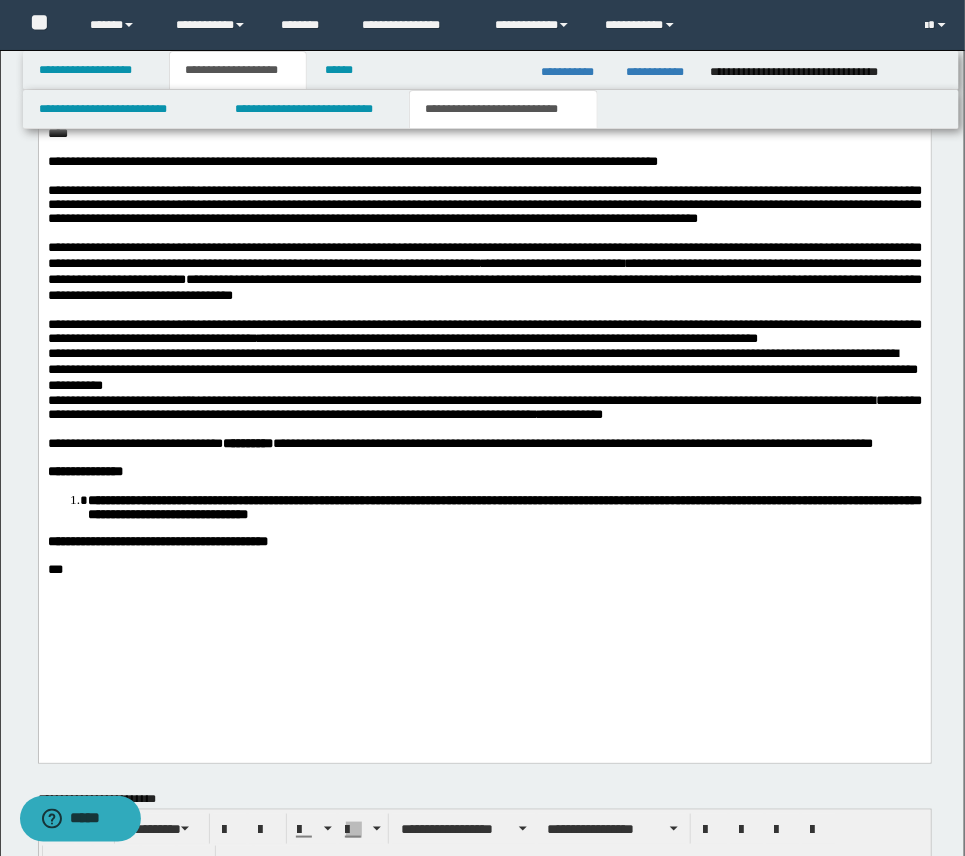 click on "**********" at bounding box center [484, 371] 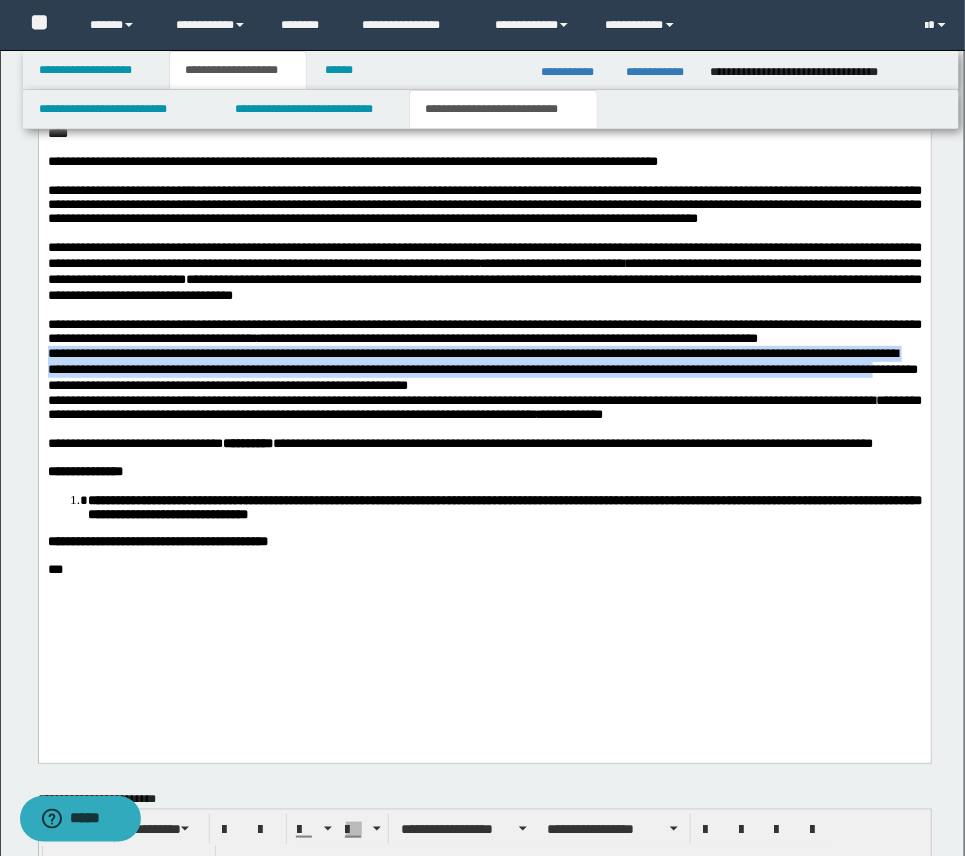 drag, startPoint x: 48, startPoint y: 408, endPoint x: 408, endPoint y: 422, distance: 360.27213 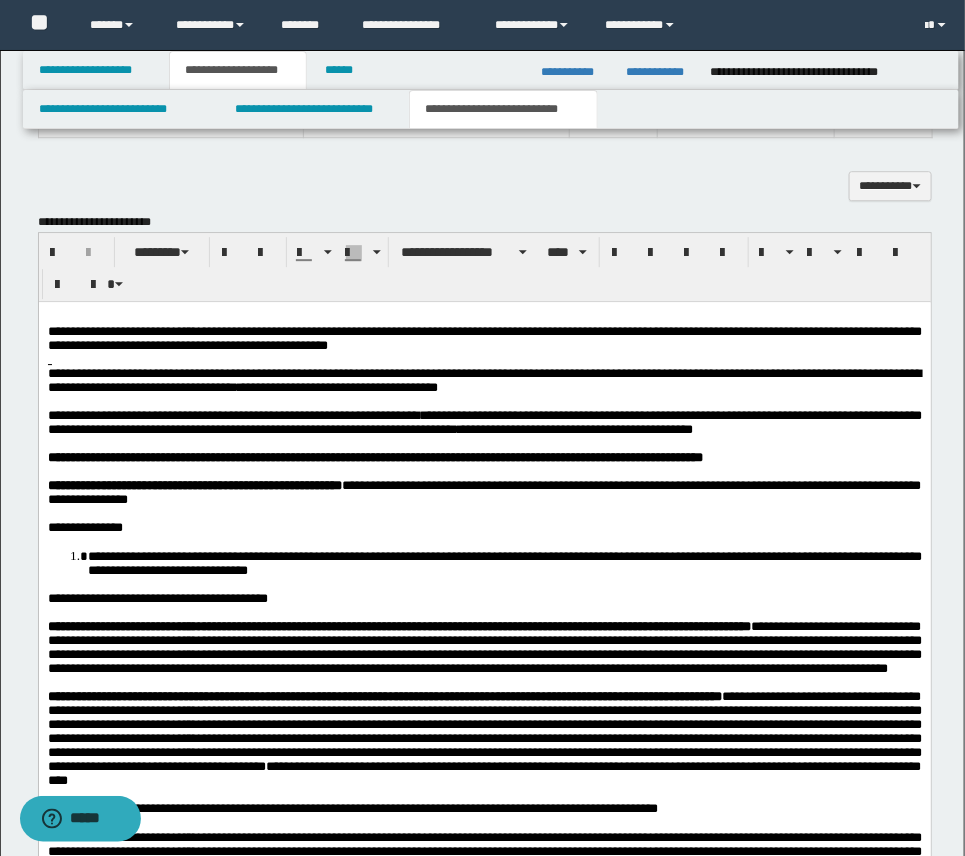scroll, scrollTop: 1551, scrollLeft: 0, axis: vertical 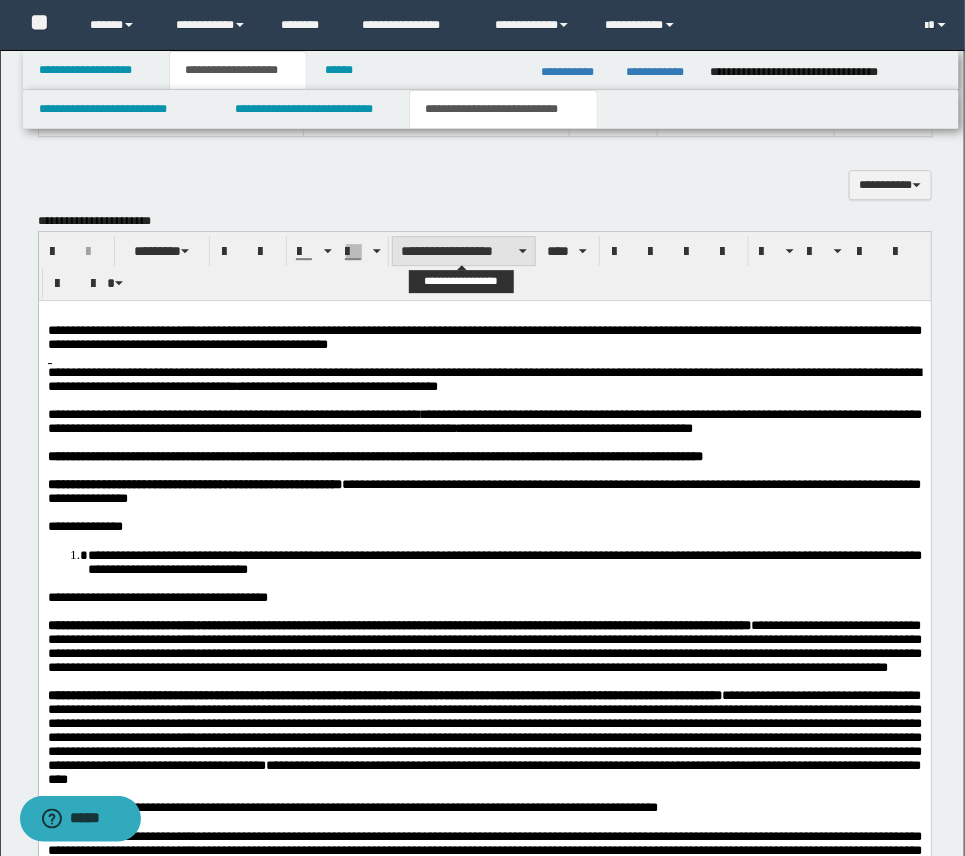 click on "**********" at bounding box center [464, 251] 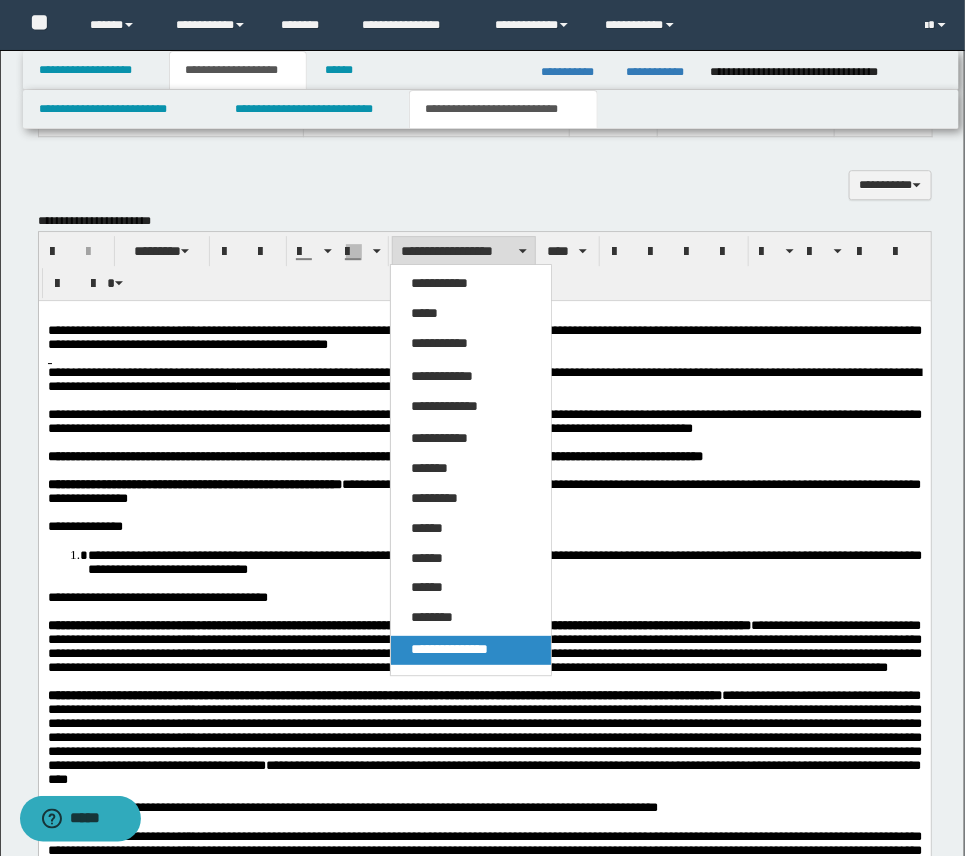 click on "**********" at bounding box center [449, 649] 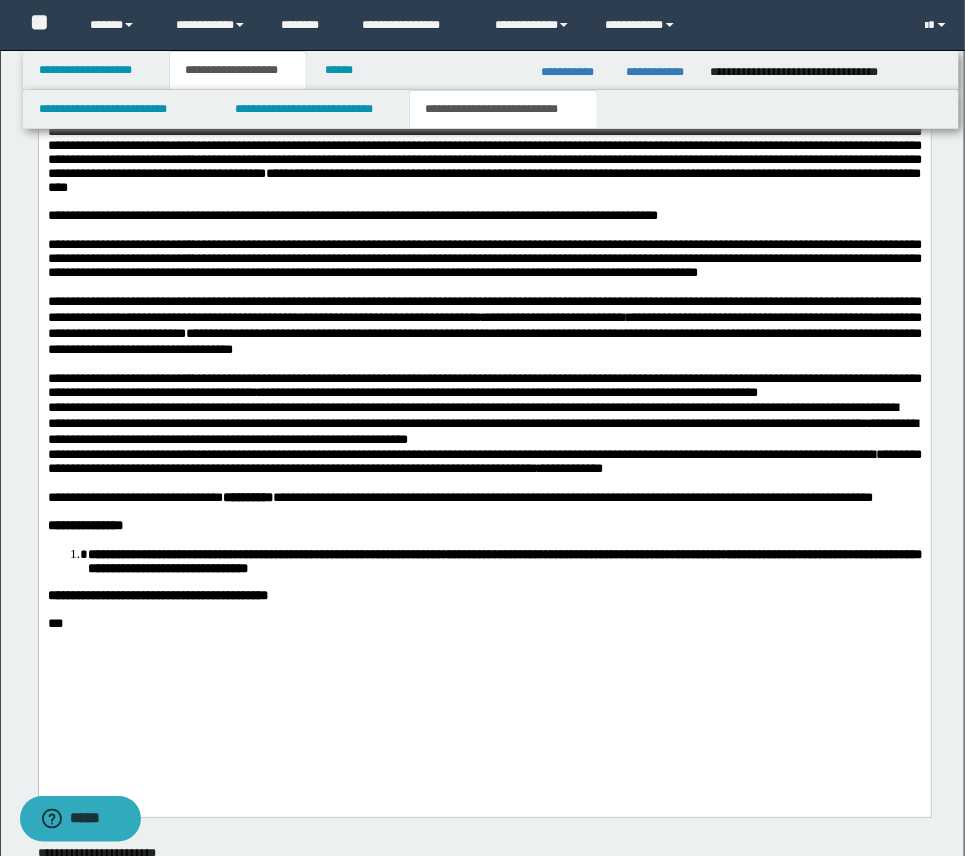 scroll, scrollTop: 2176, scrollLeft: 0, axis: vertical 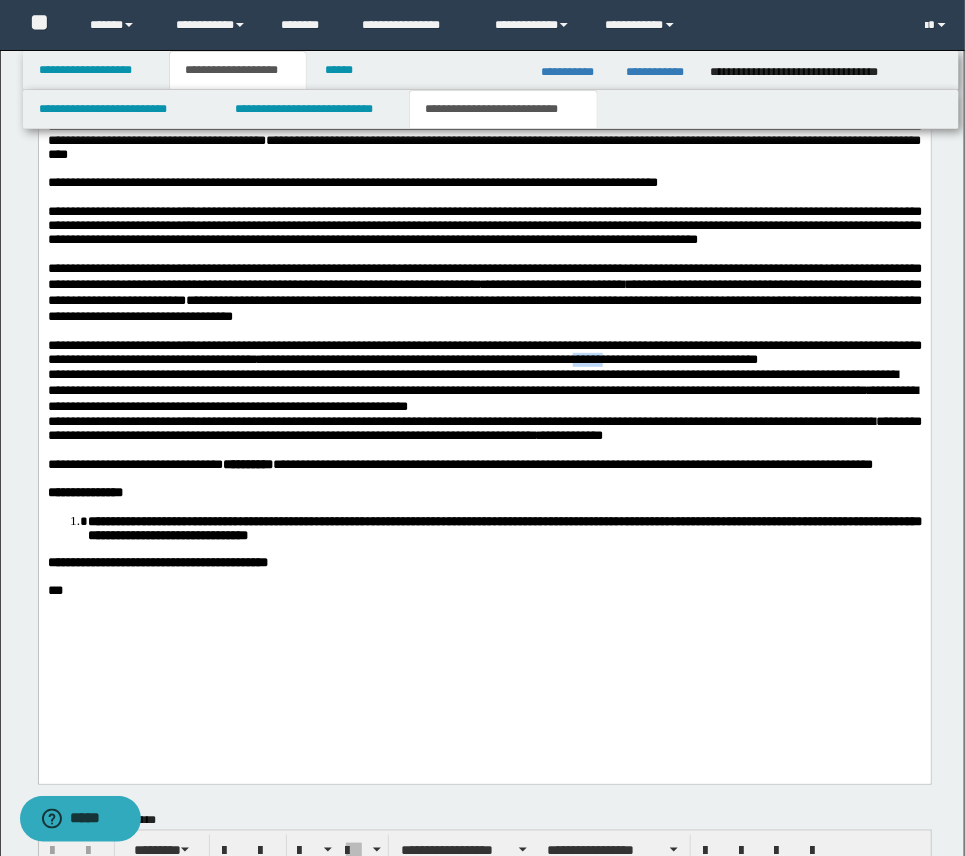 drag, startPoint x: 653, startPoint y: 416, endPoint x: 690, endPoint y: 412, distance: 37.215588 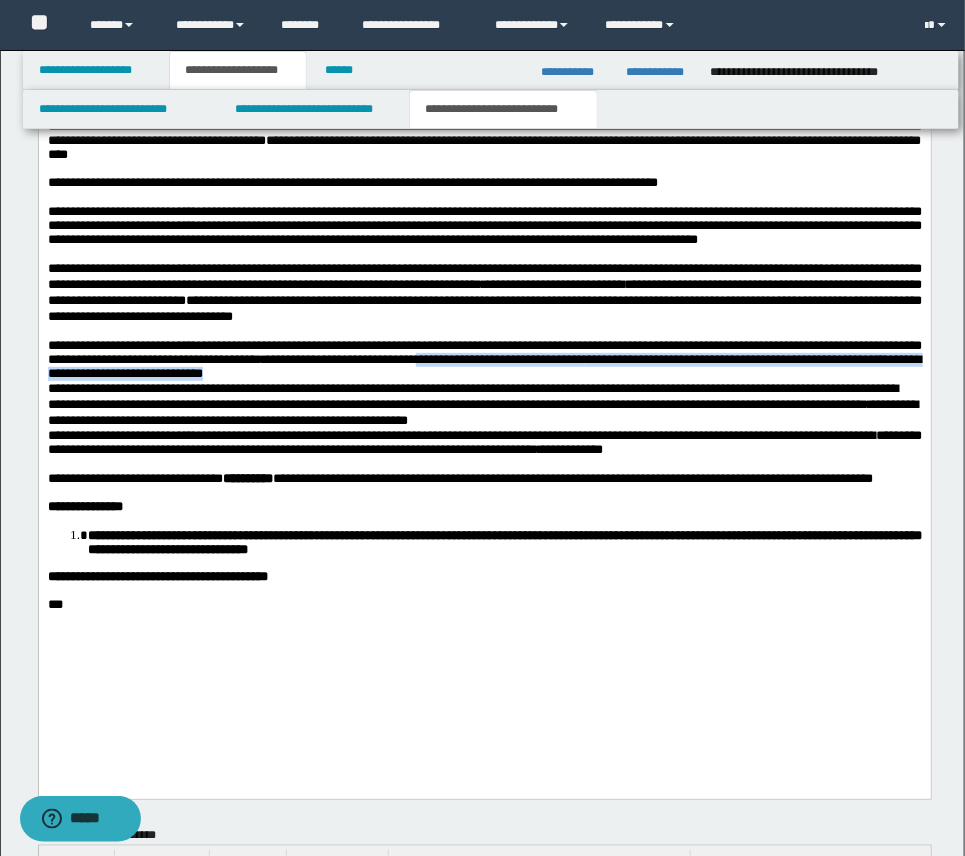 drag, startPoint x: 514, startPoint y: 414, endPoint x: 517, endPoint y: 429, distance: 15.297058 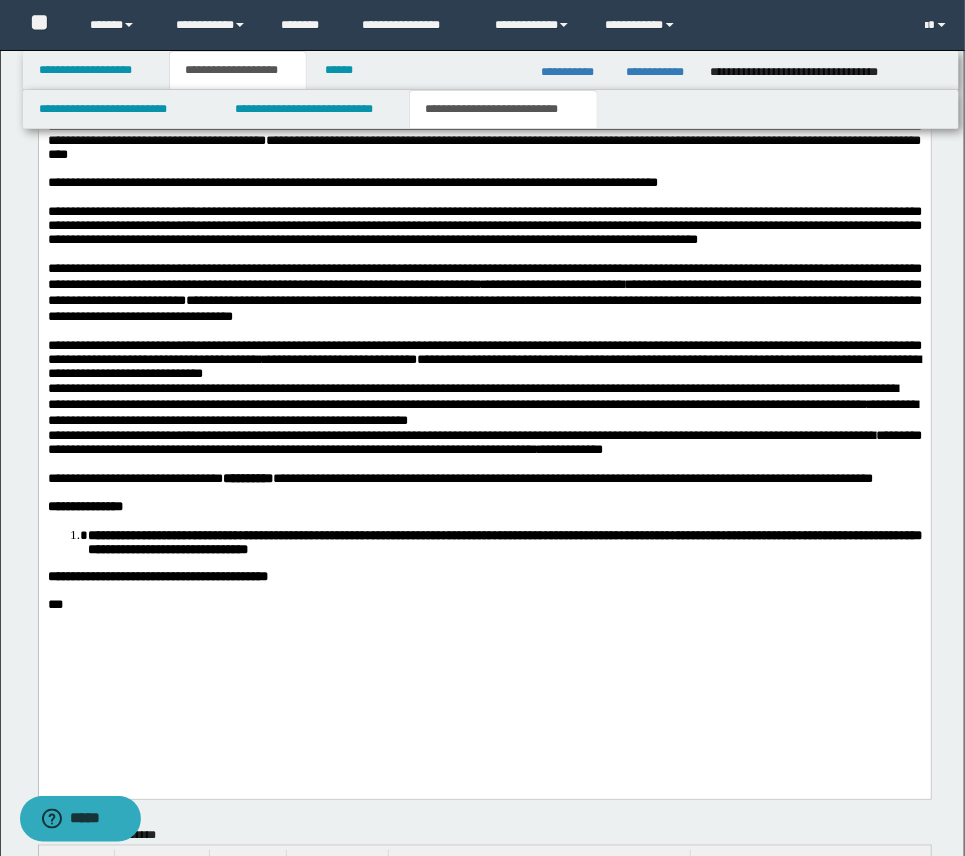 click on "**********" at bounding box center [472, 397] 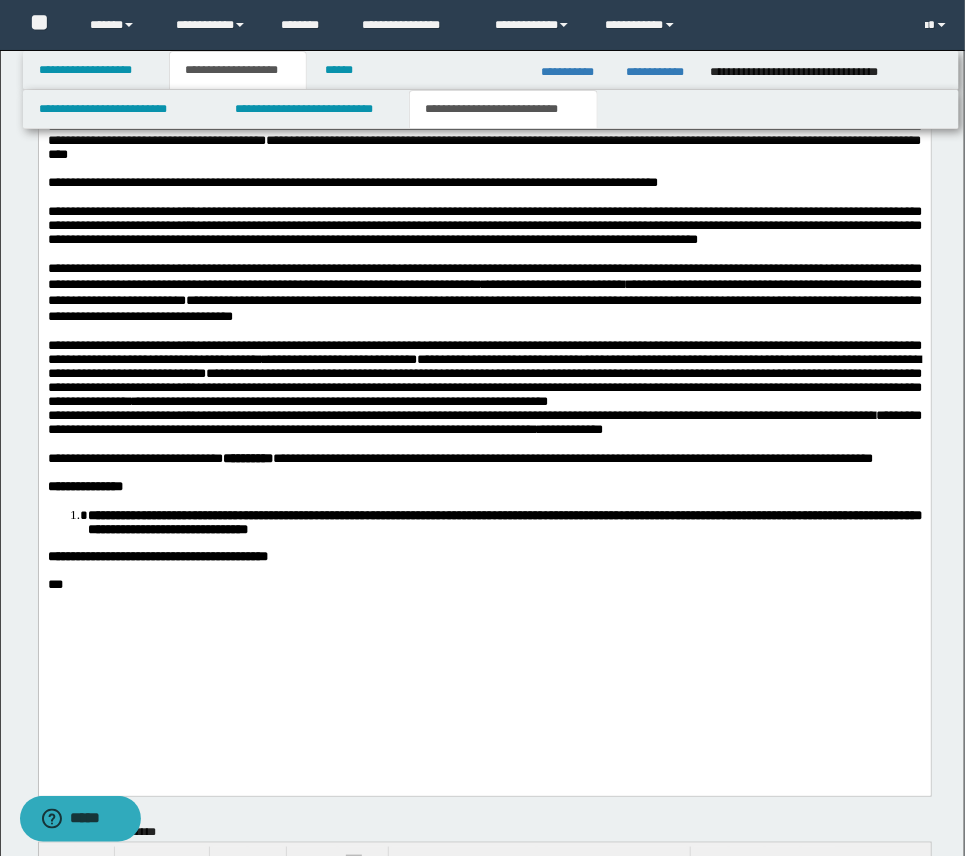 click on "**********" at bounding box center [484, 388] 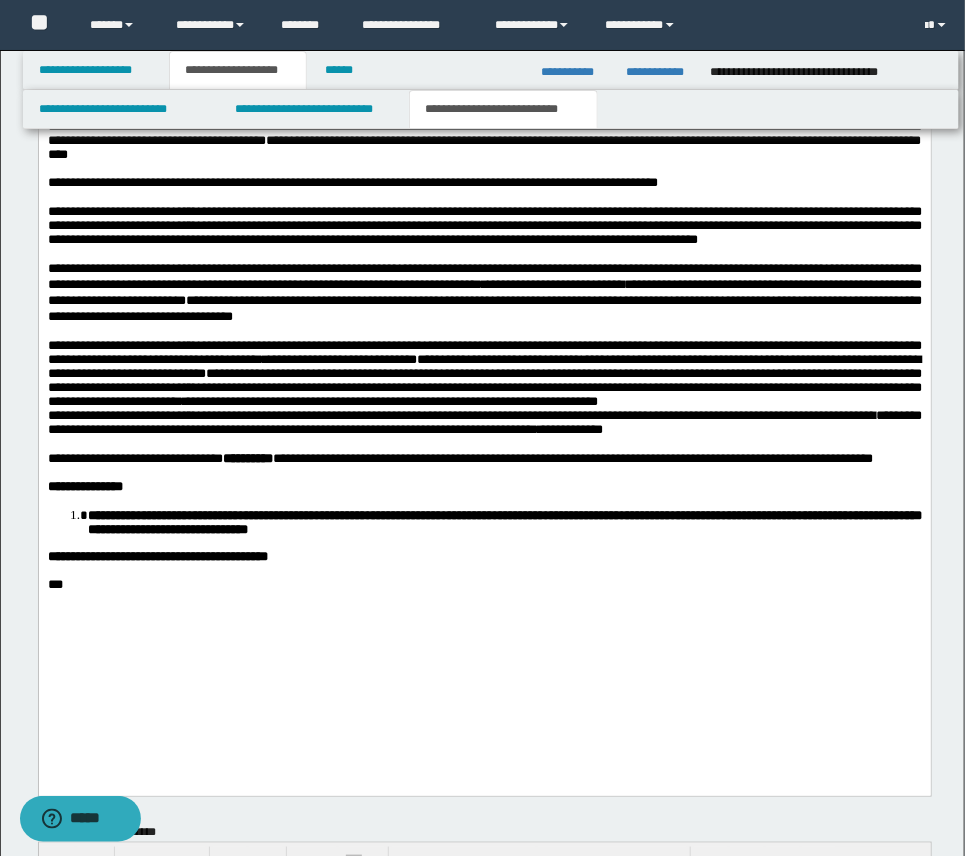 scroll, scrollTop: 2169, scrollLeft: 0, axis: vertical 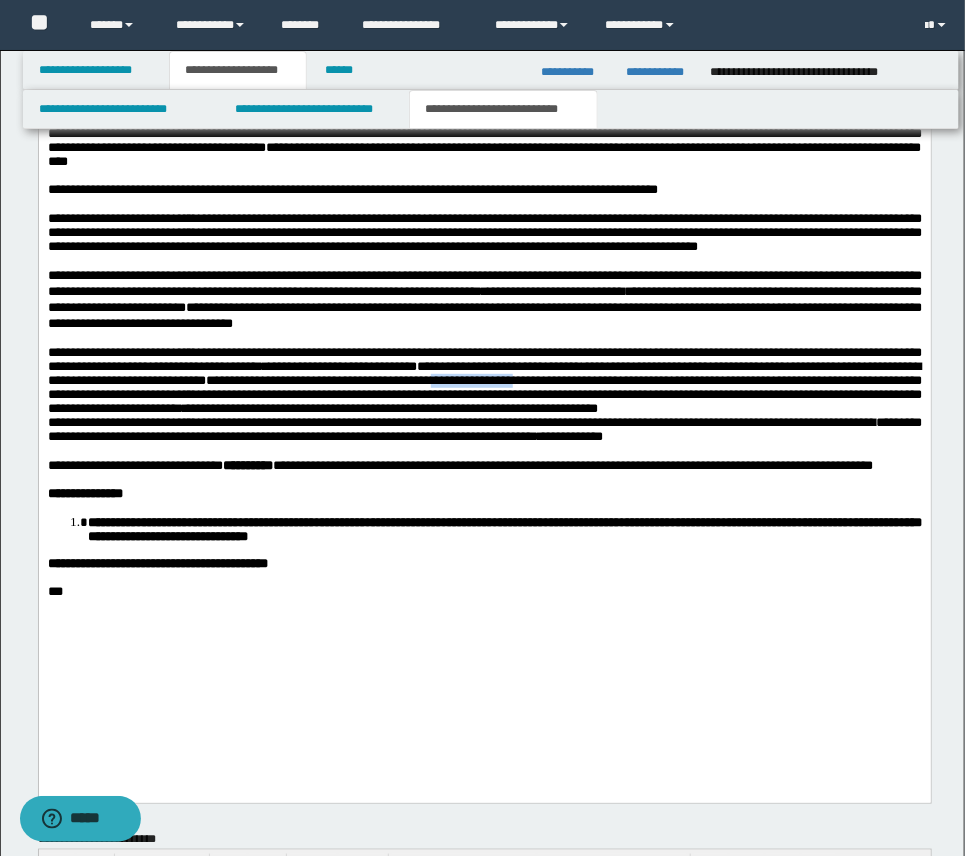 drag, startPoint x: 594, startPoint y: 438, endPoint x: 662, endPoint y: 432, distance: 68.26419 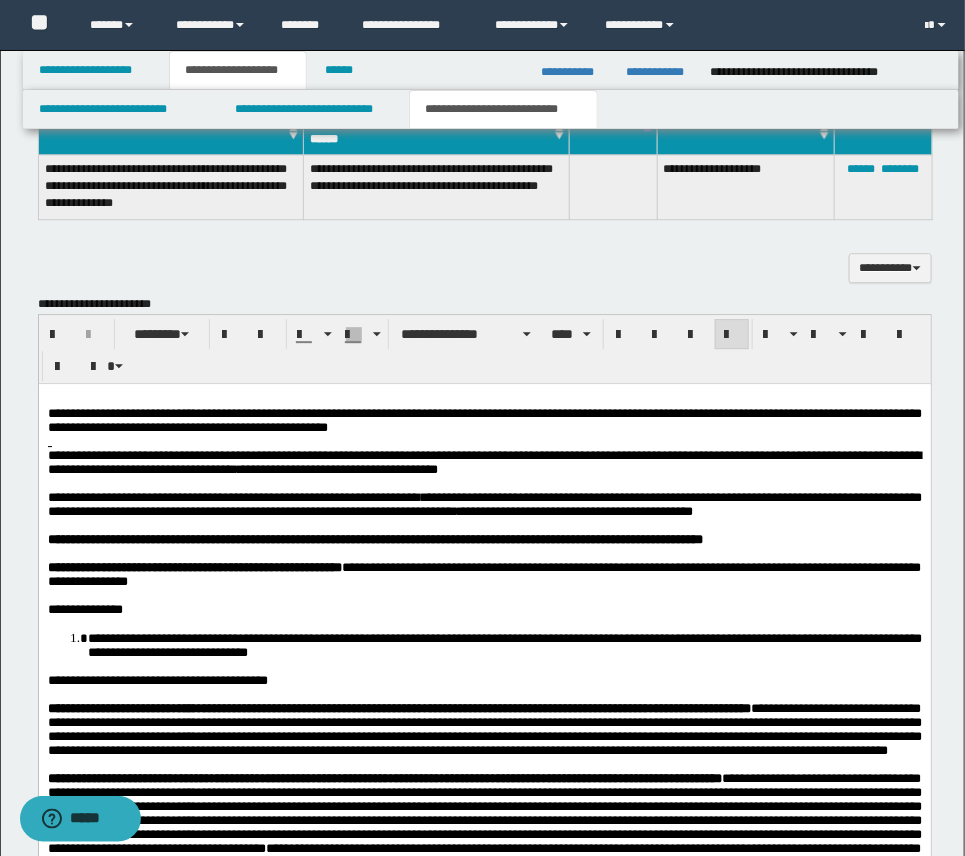 scroll, scrollTop: 1461, scrollLeft: 0, axis: vertical 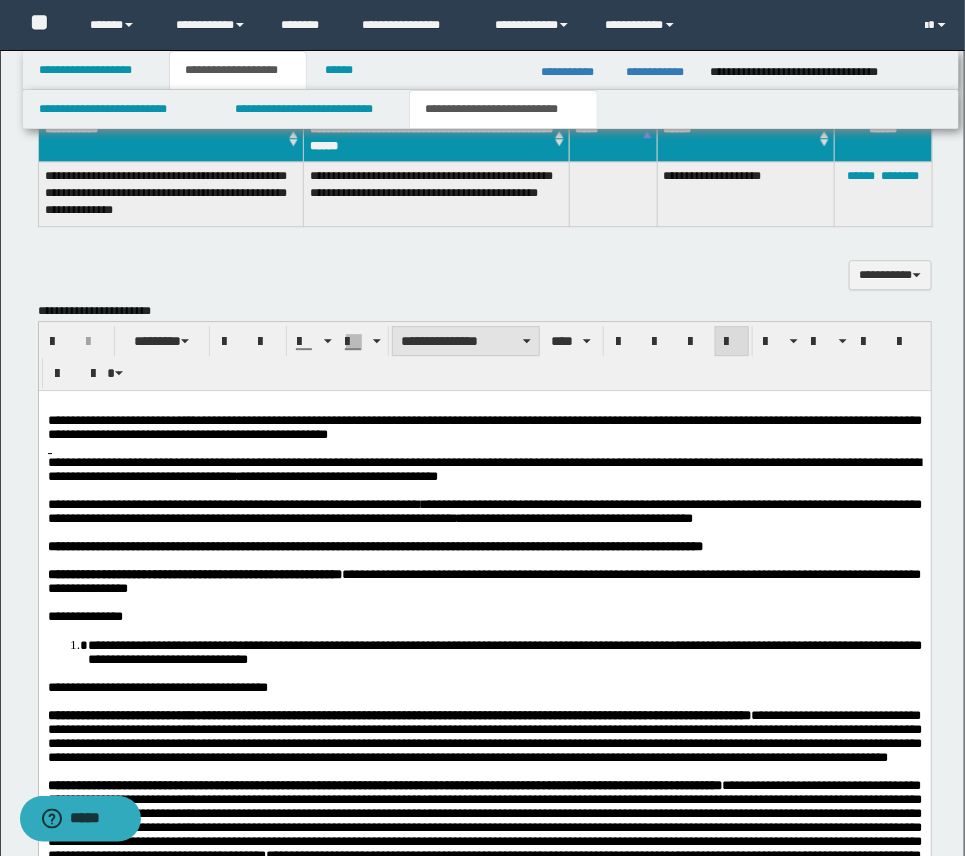 click on "**********" at bounding box center [466, 341] 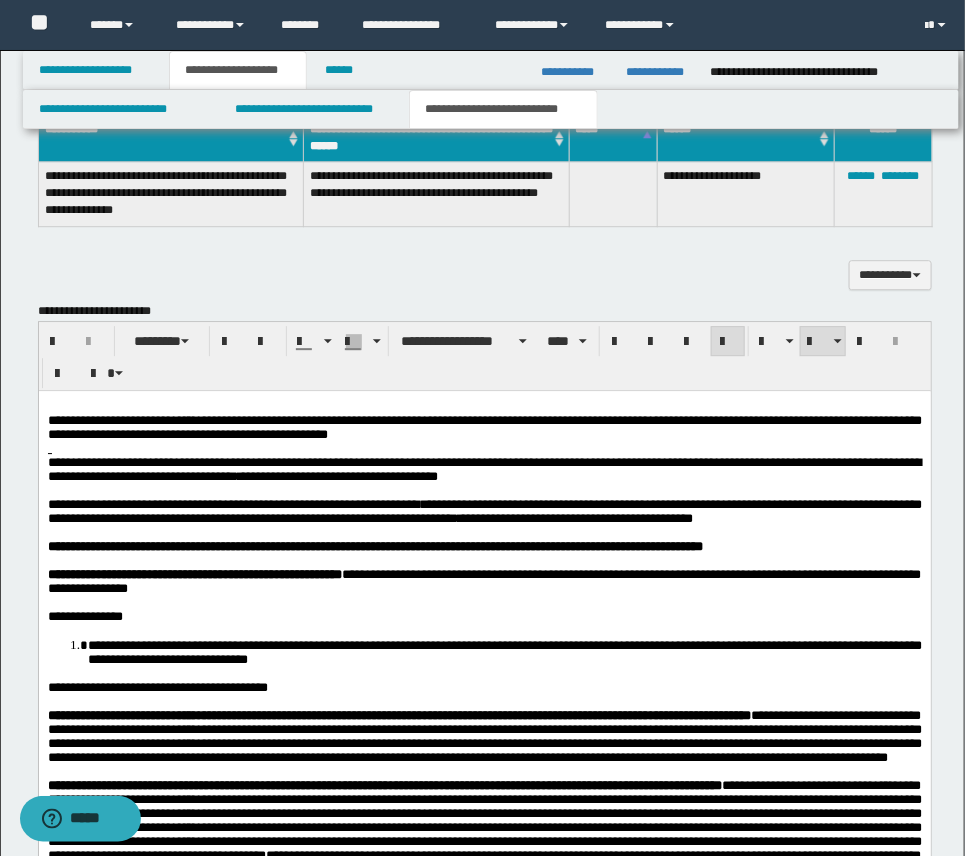 click on "**********" at bounding box center [484, 877] 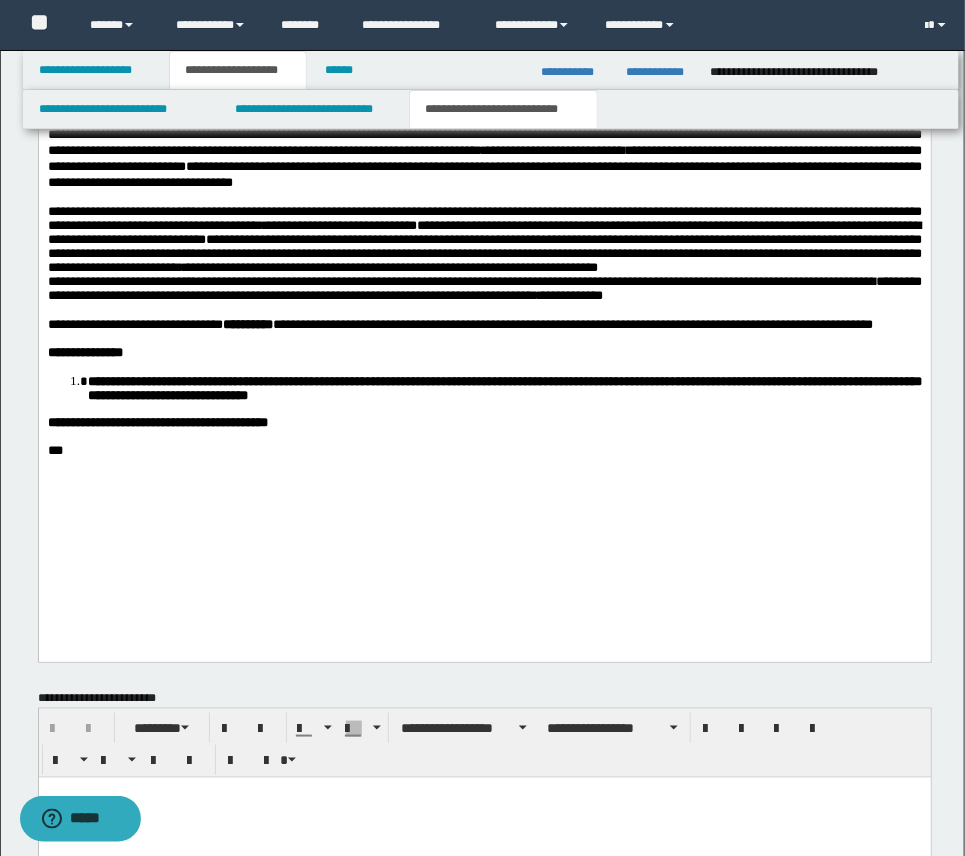 scroll, scrollTop: 2323, scrollLeft: 0, axis: vertical 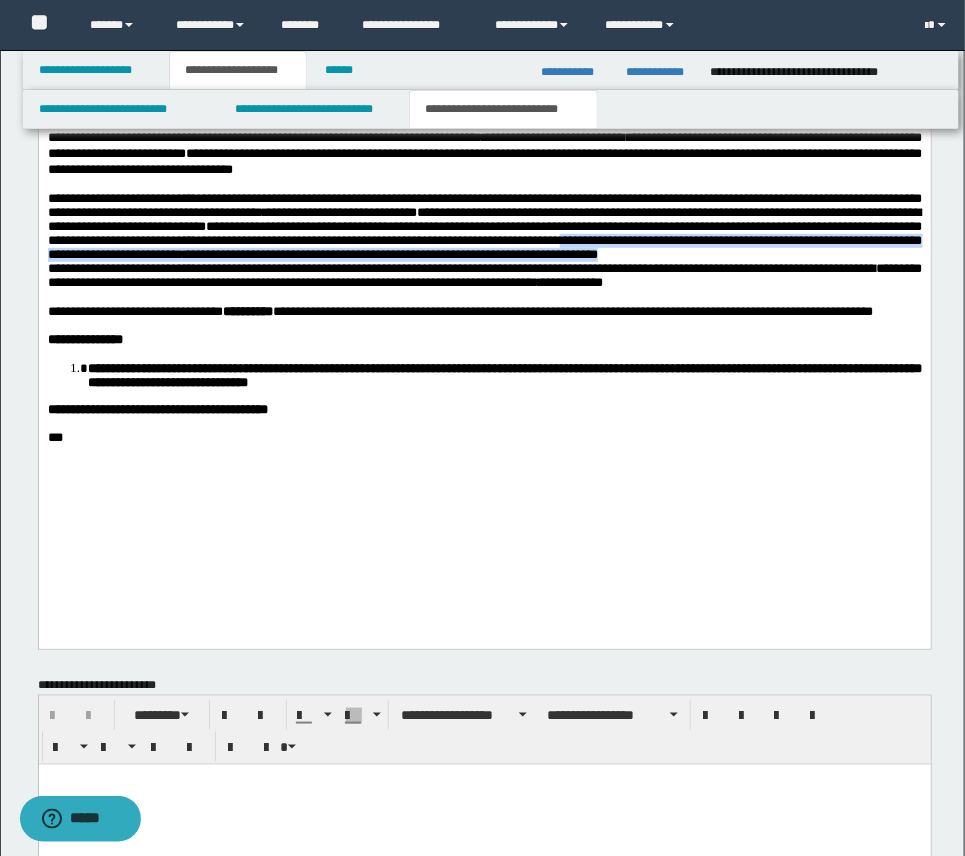 drag, startPoint x: 797, startPoint y: 296, endPoint x: 120, endPoint y: 322, distance: 677.4991 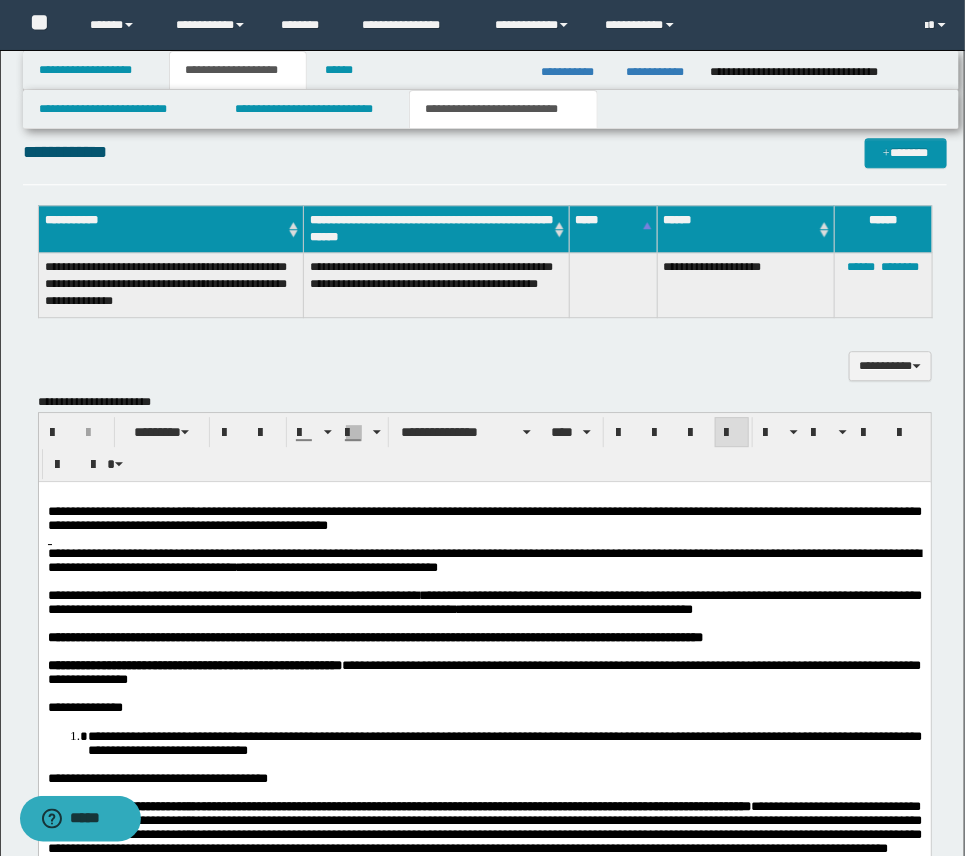 scroll, scrollTop: 1356, scrollLeft: 0, axis: vertical 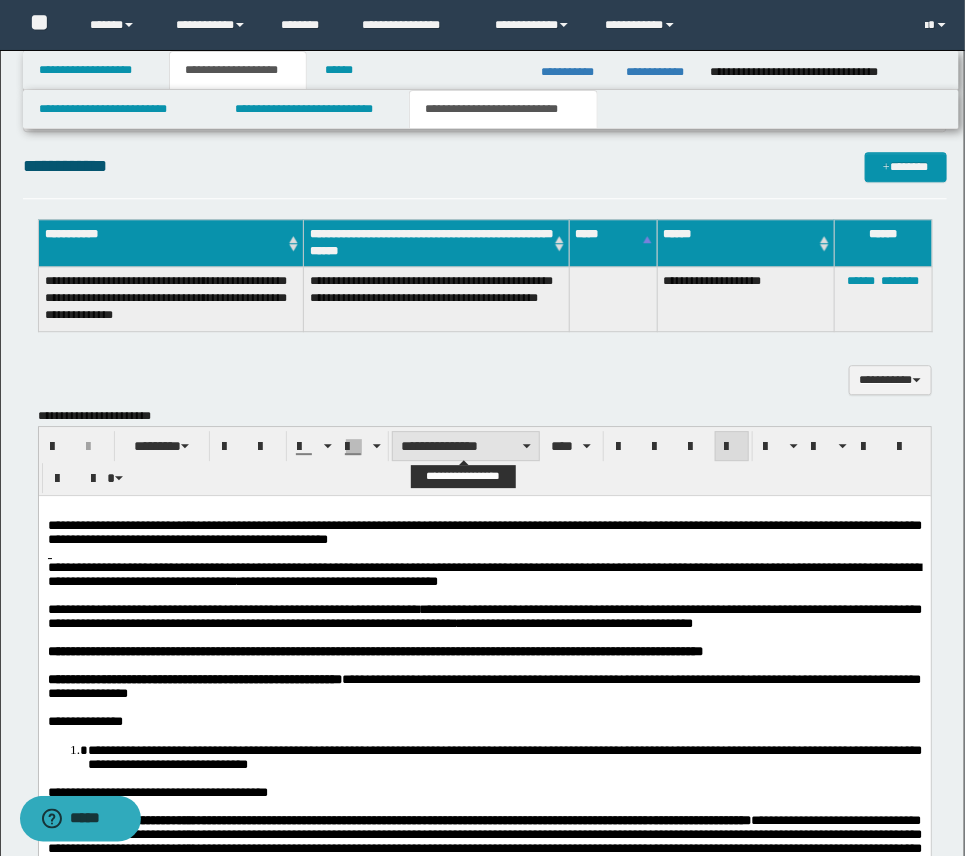 click on "**********" at bounding box center [466, 446] 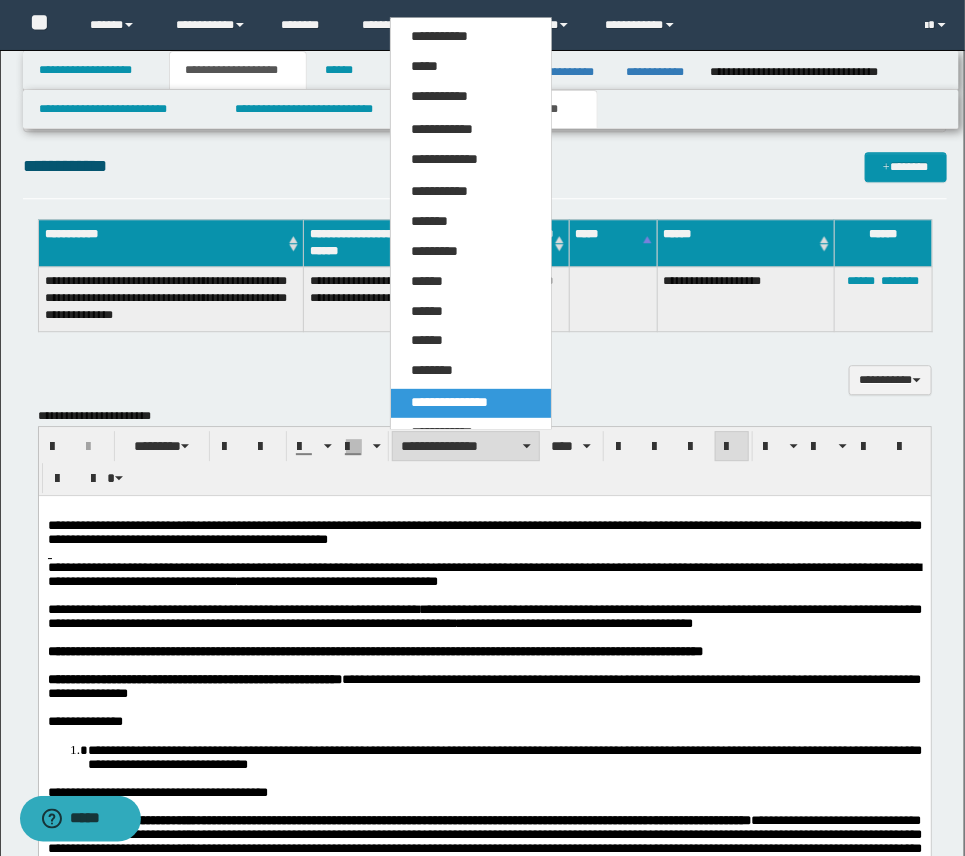click on "**********" at bounding box center [449, 402] 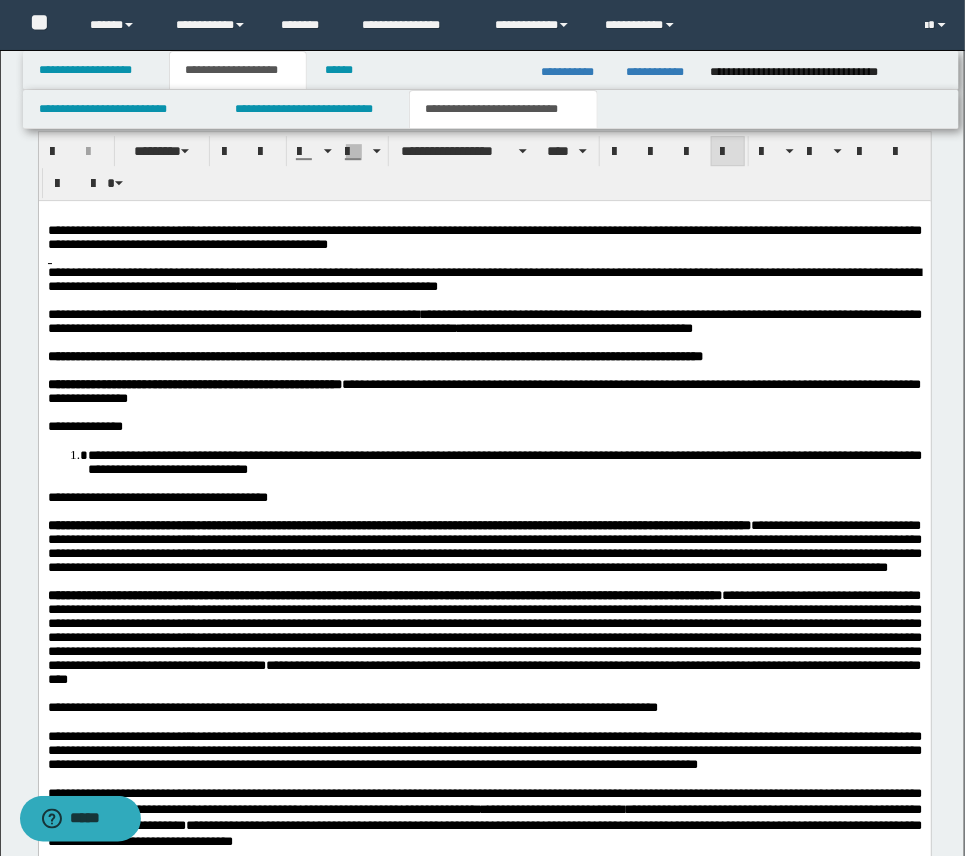 scroll, scrollTop: 1617, scrollLeft: 0, axis: vertical 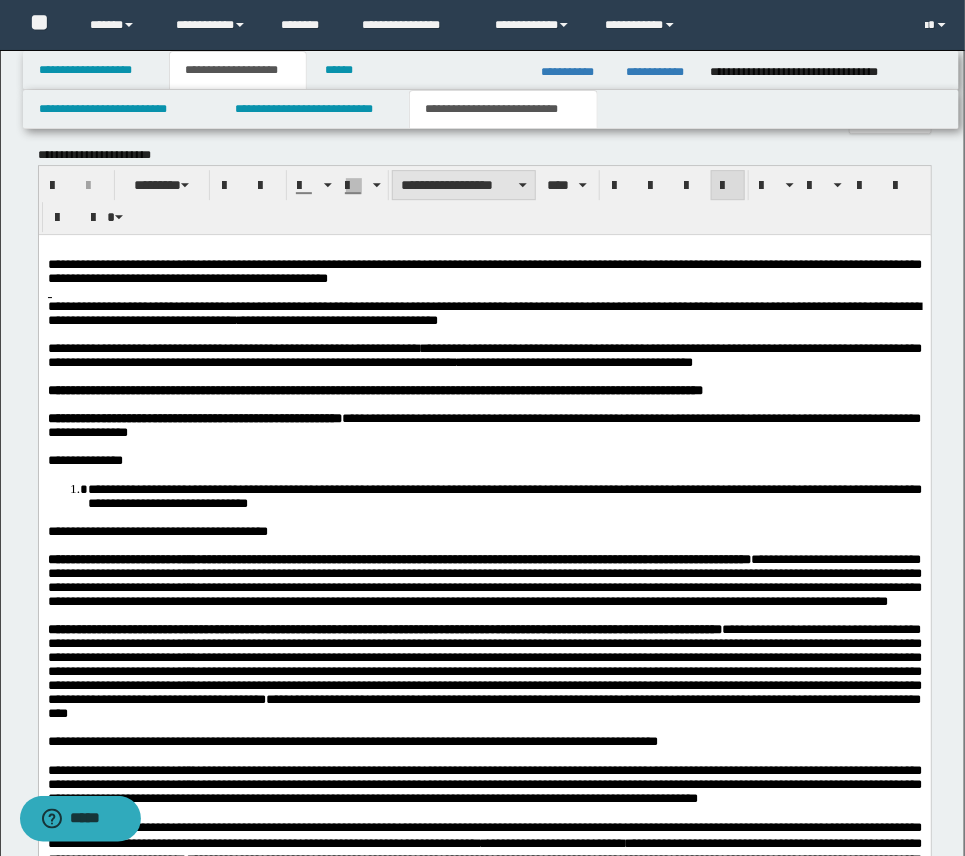 click on "**********" at bounding box center [464, 185] 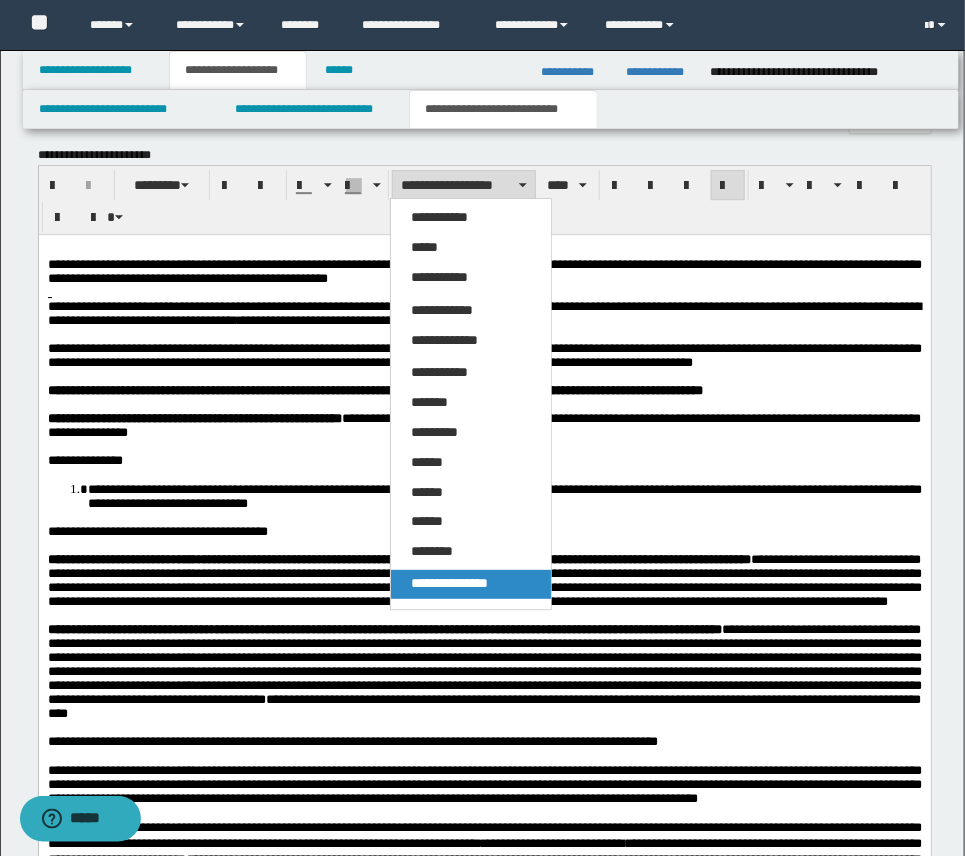drag, startPoint x: 469, startPoint y: 575, endPoint x: 430, endPoint y: 341, distance: 237.22774 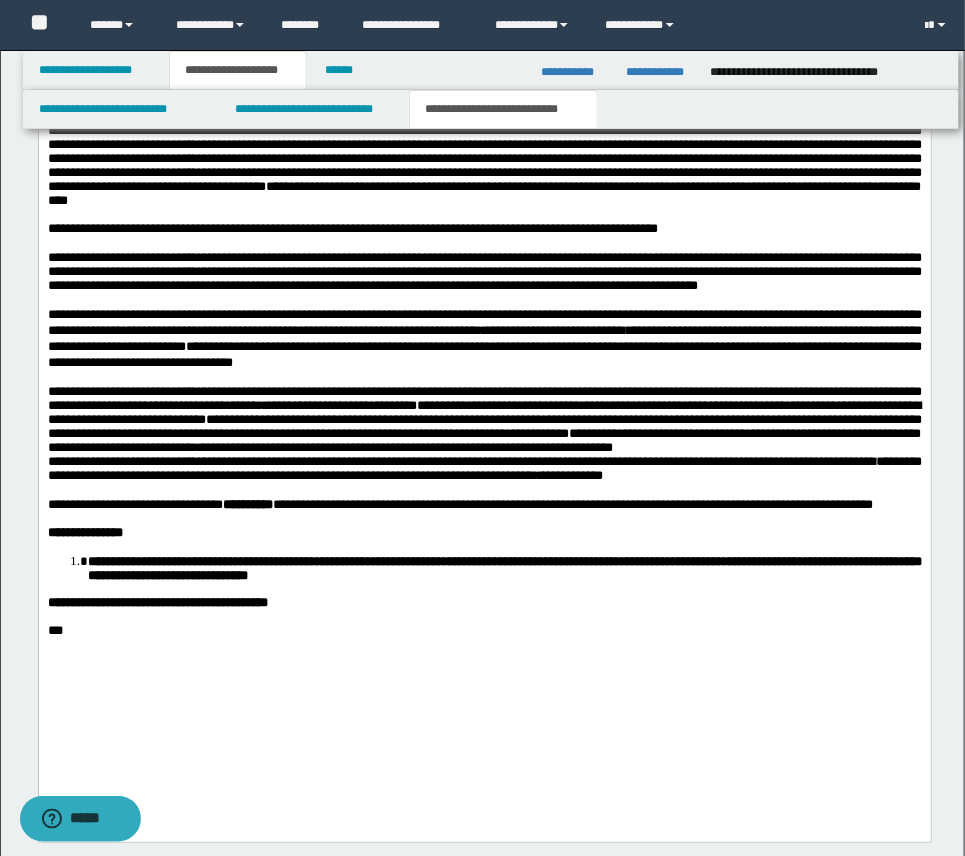 scroll, scrollTop: 2131, scrollLeft: 0, axis: vertical 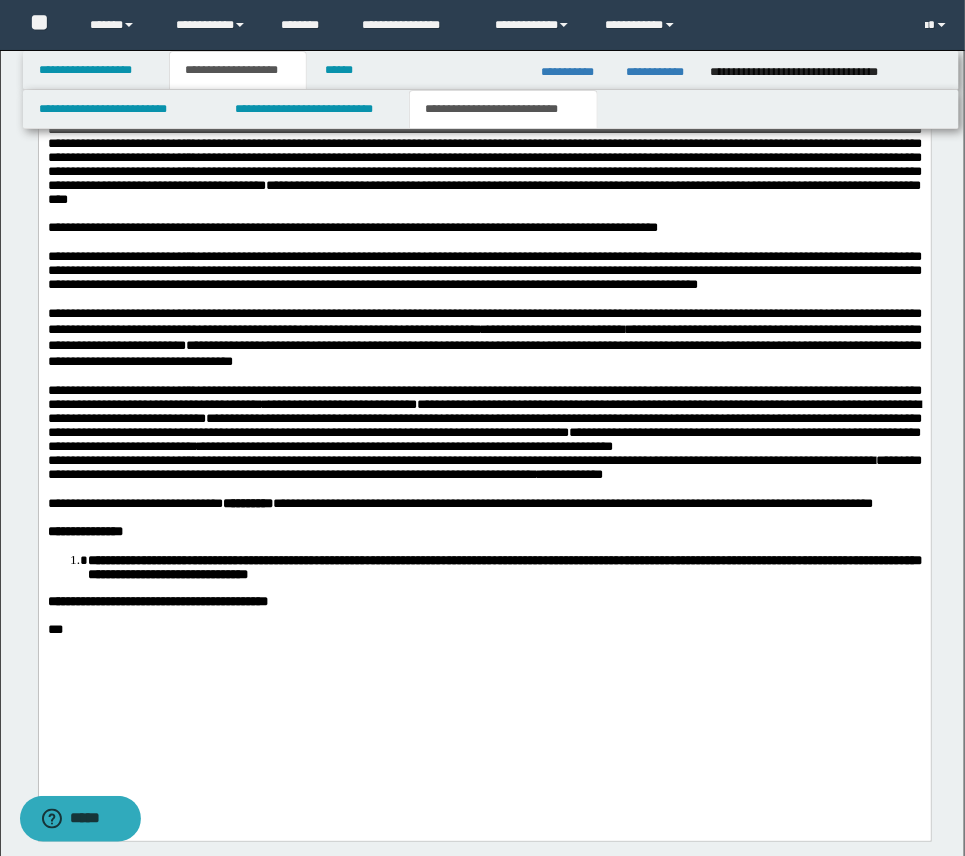 drag, startPoint x: 129, startPoint y: 521, endPoint x: 59, endPoint y: 537, distance: 71.80529 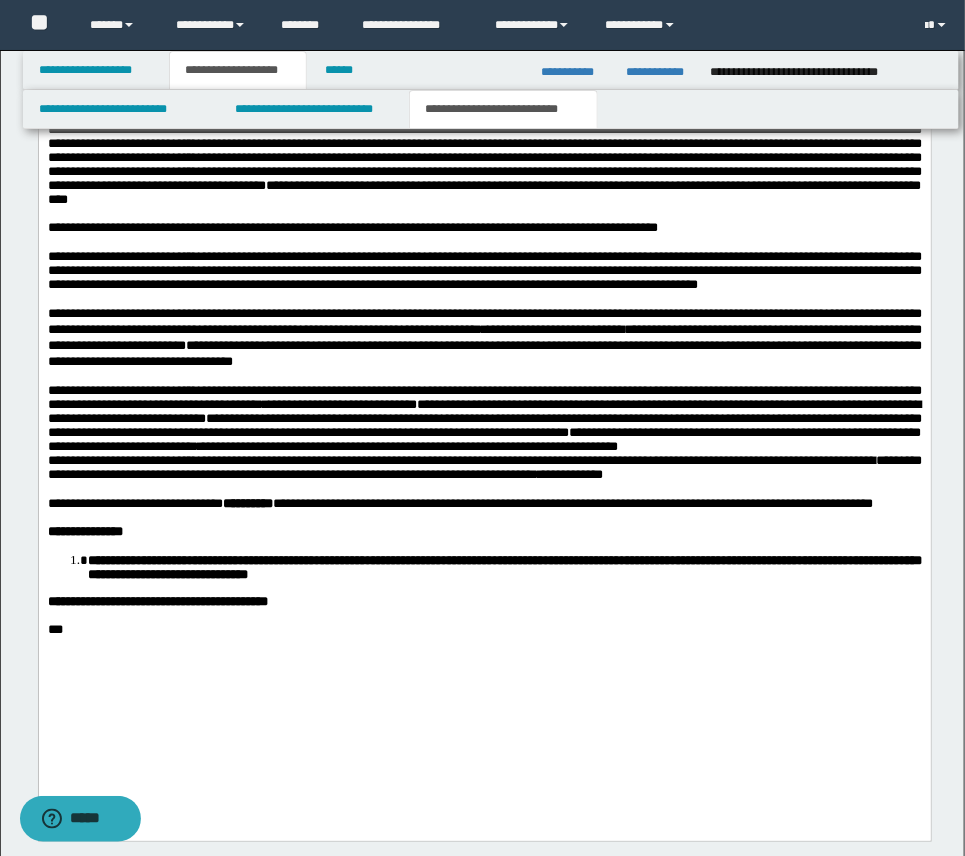 click on "**********" at bounding box center [484, 467] 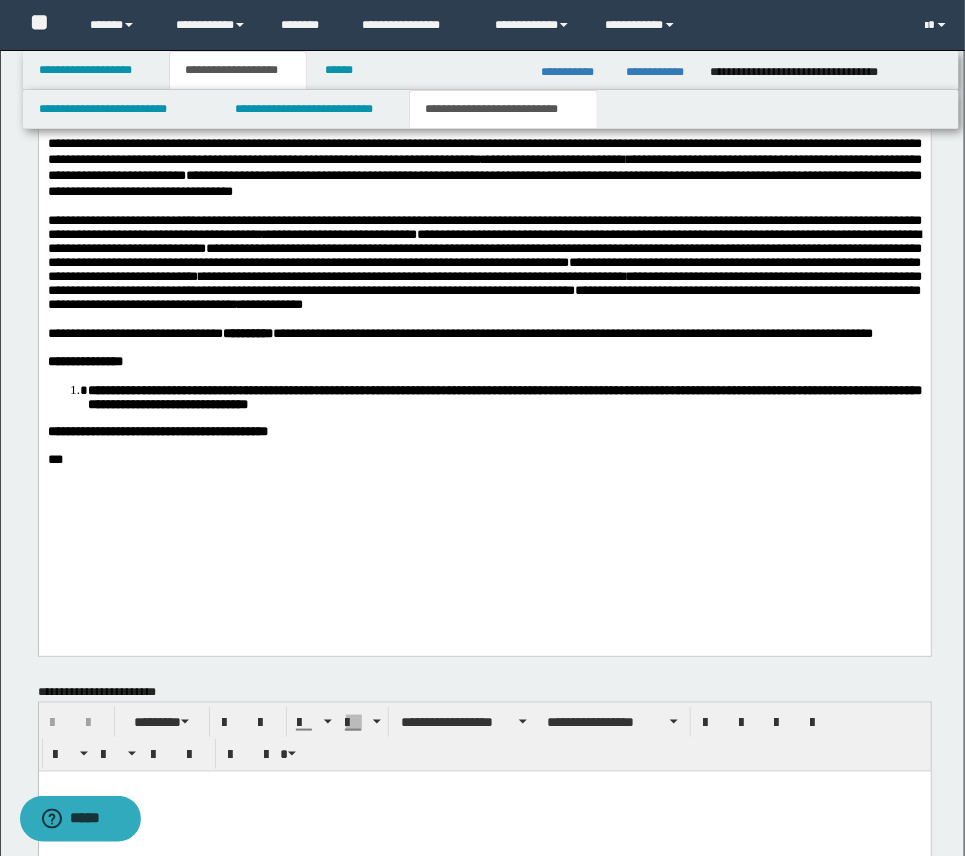 scroll, scrollTop: 2303, scrollLeft: 0, axis: vertical 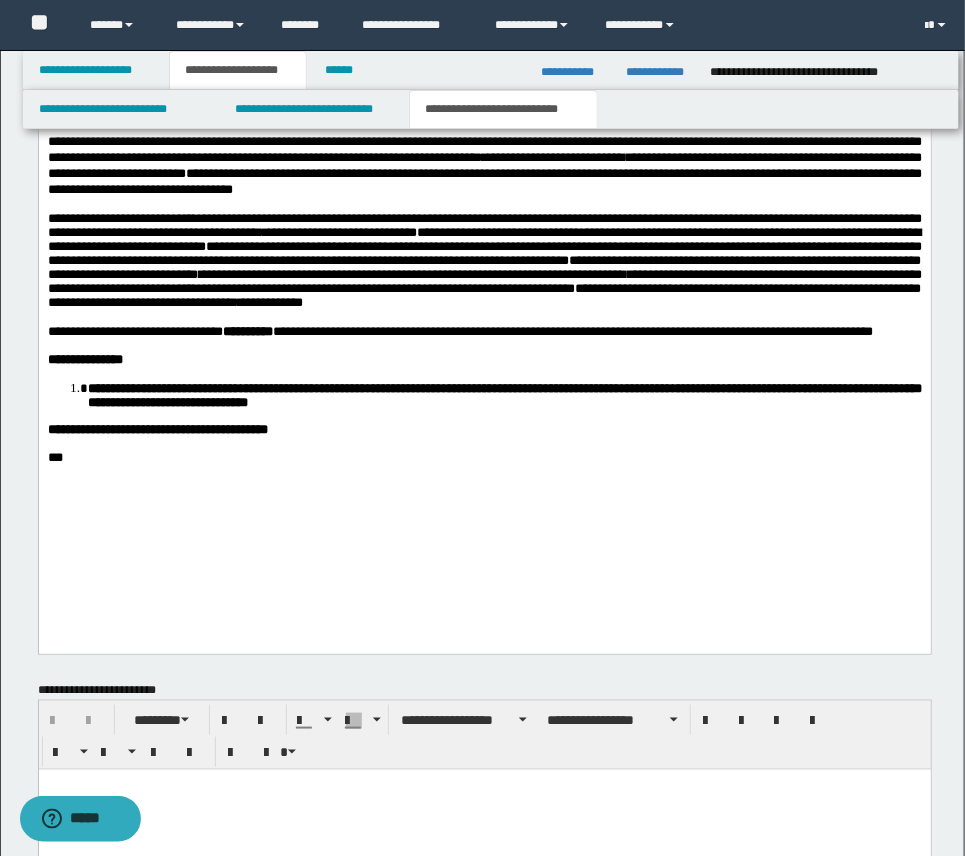 click on "**********" at bounding box center (484, 289) 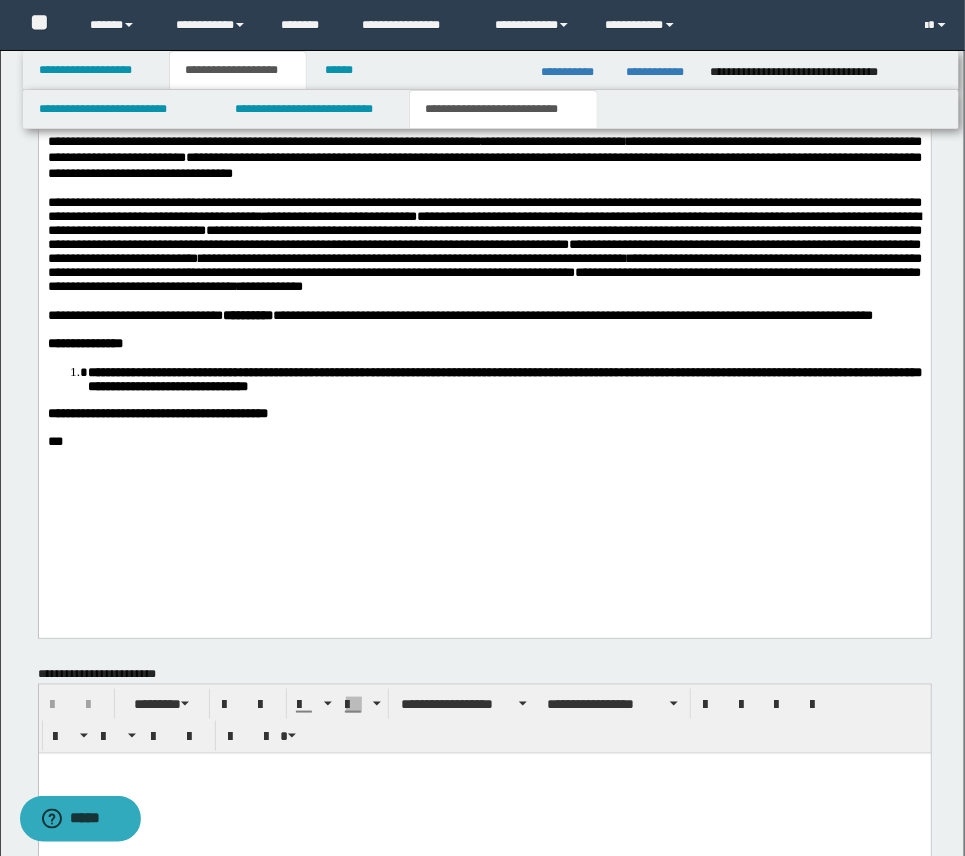 scroll, scrollTop: 2321, scrollLeft: 0, axis: vertical 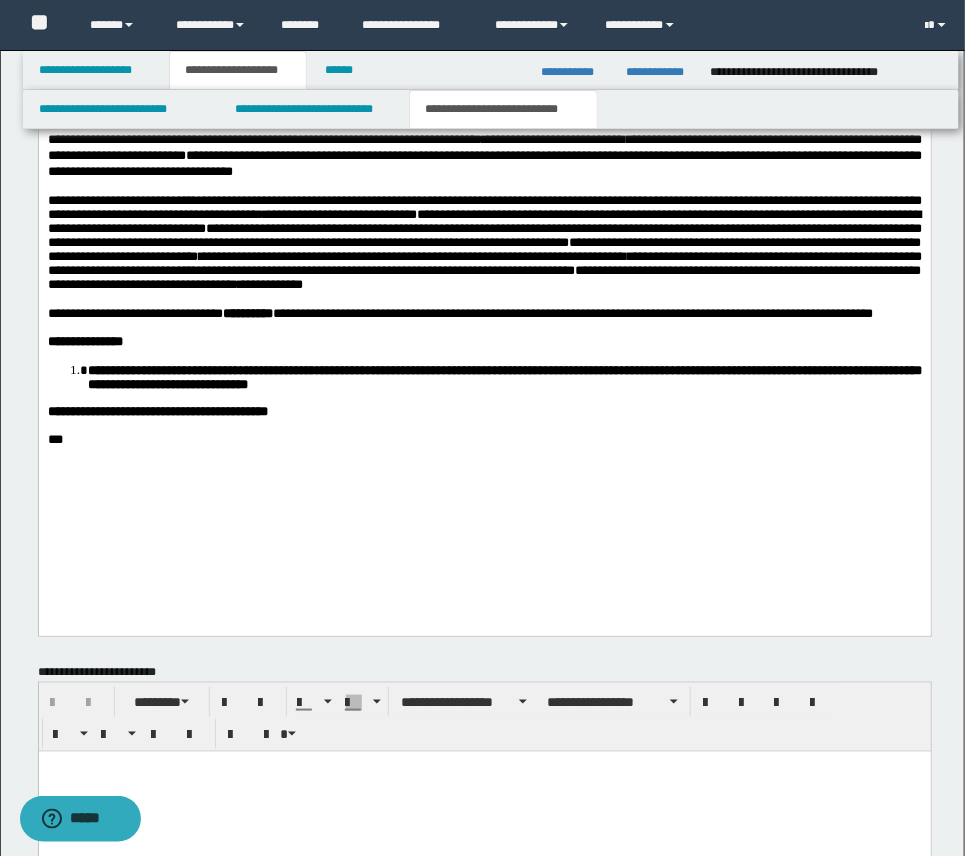 click on "**********" at bounding box center [484, 278] 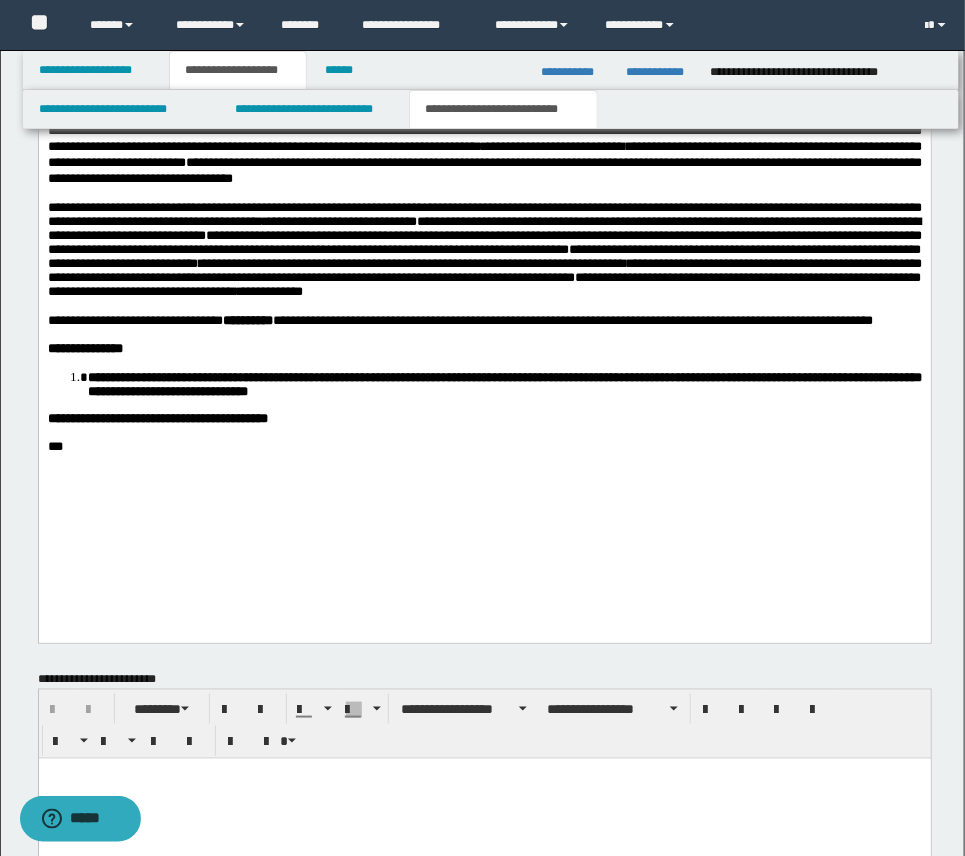 click on "**********" at bounding box center (484, 420) 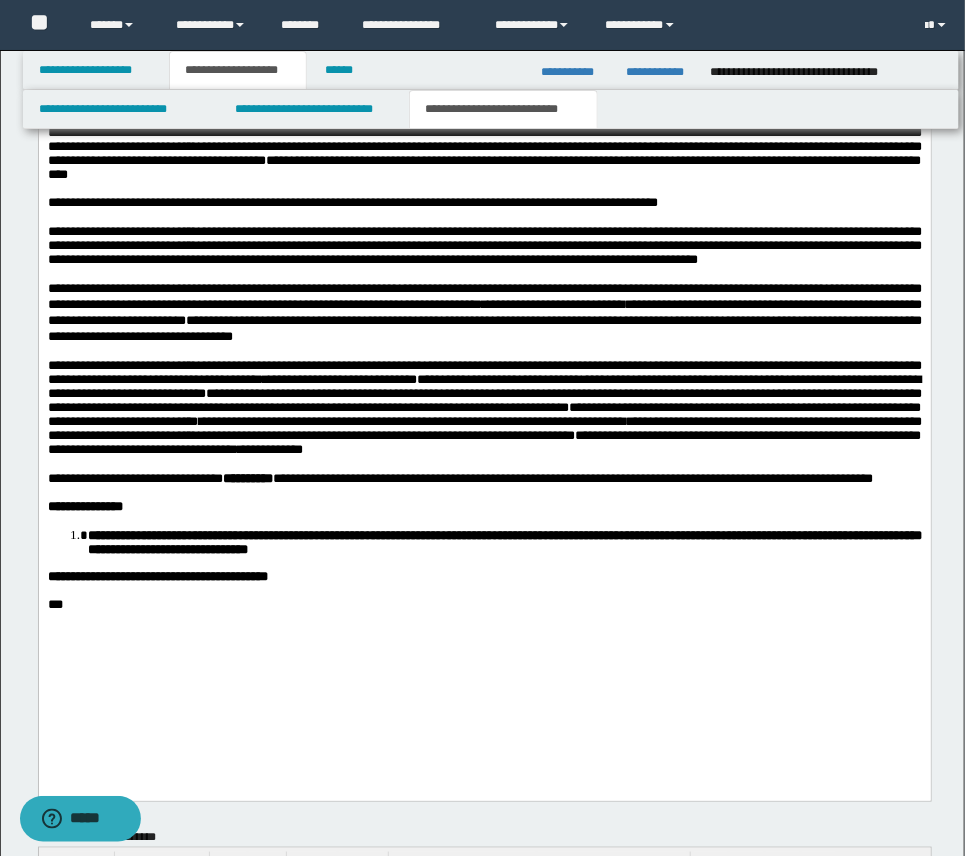 scroll, scrollTop: 2152, scrollLeft: 0, axis: vertical 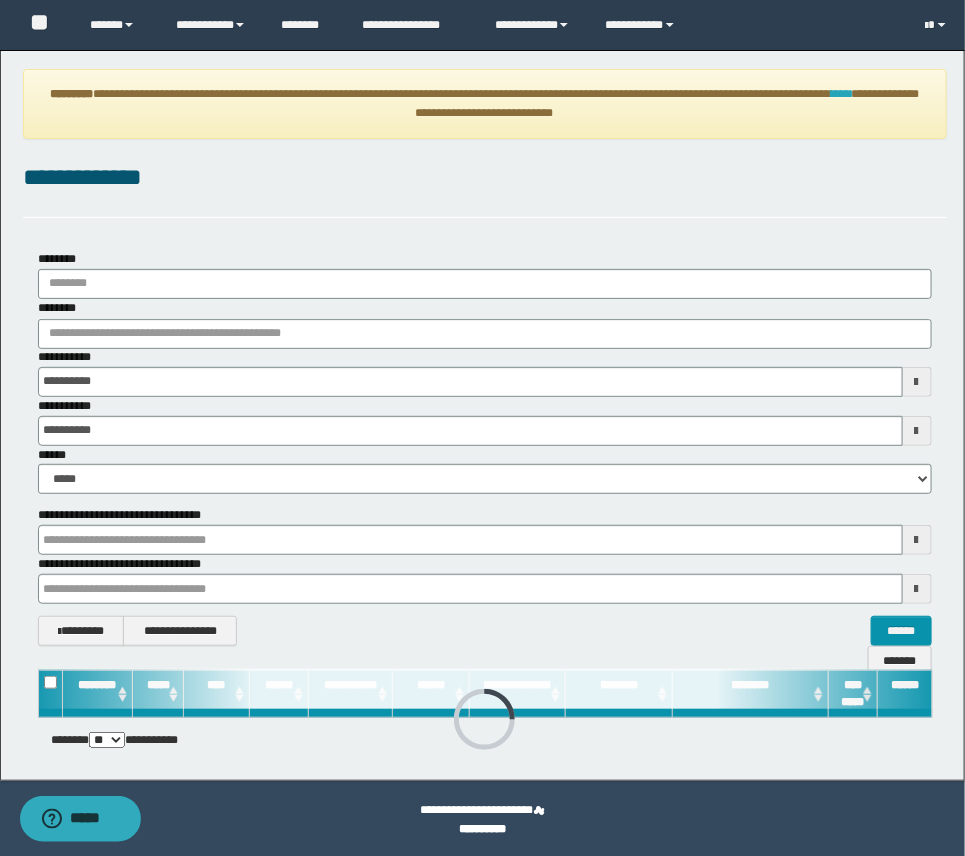 click on "****" at bounding box center (842, 94) 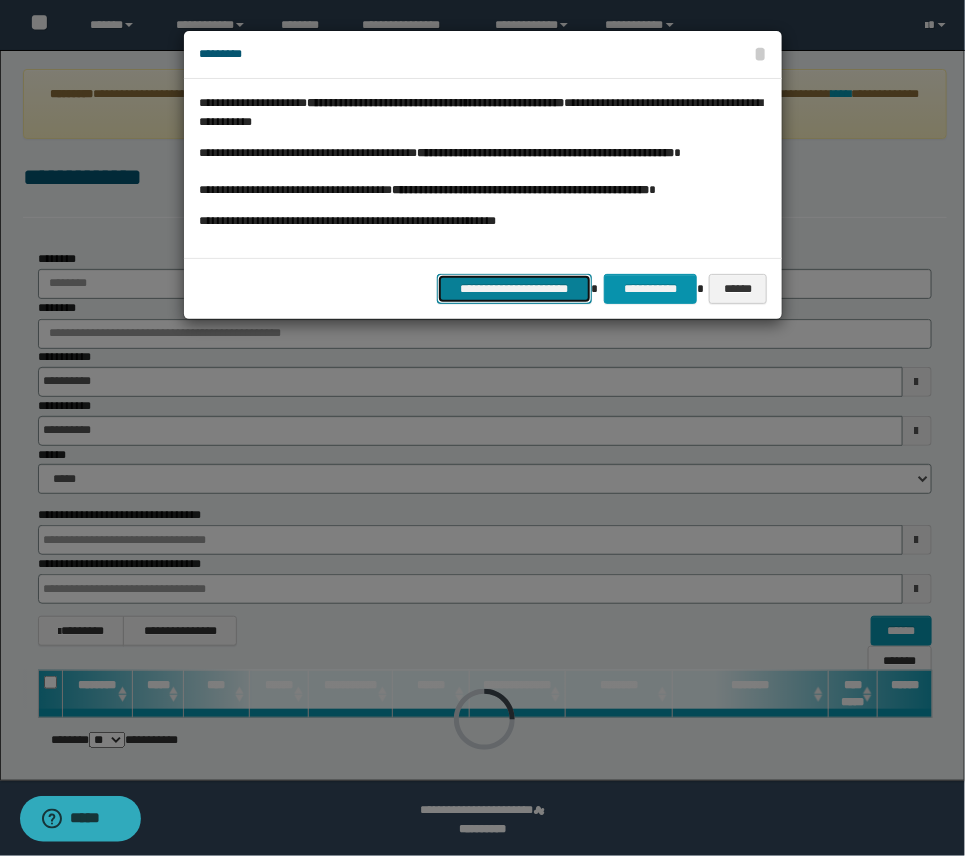 click on "**********" at bounding box center [514, 289] 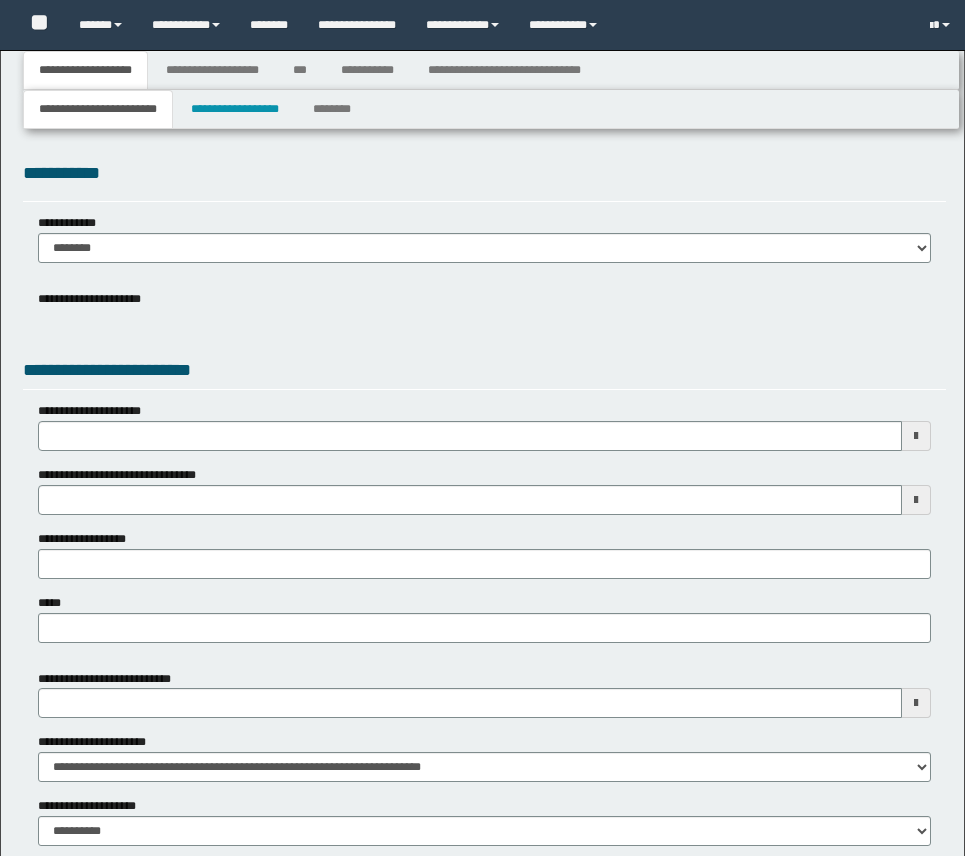 type 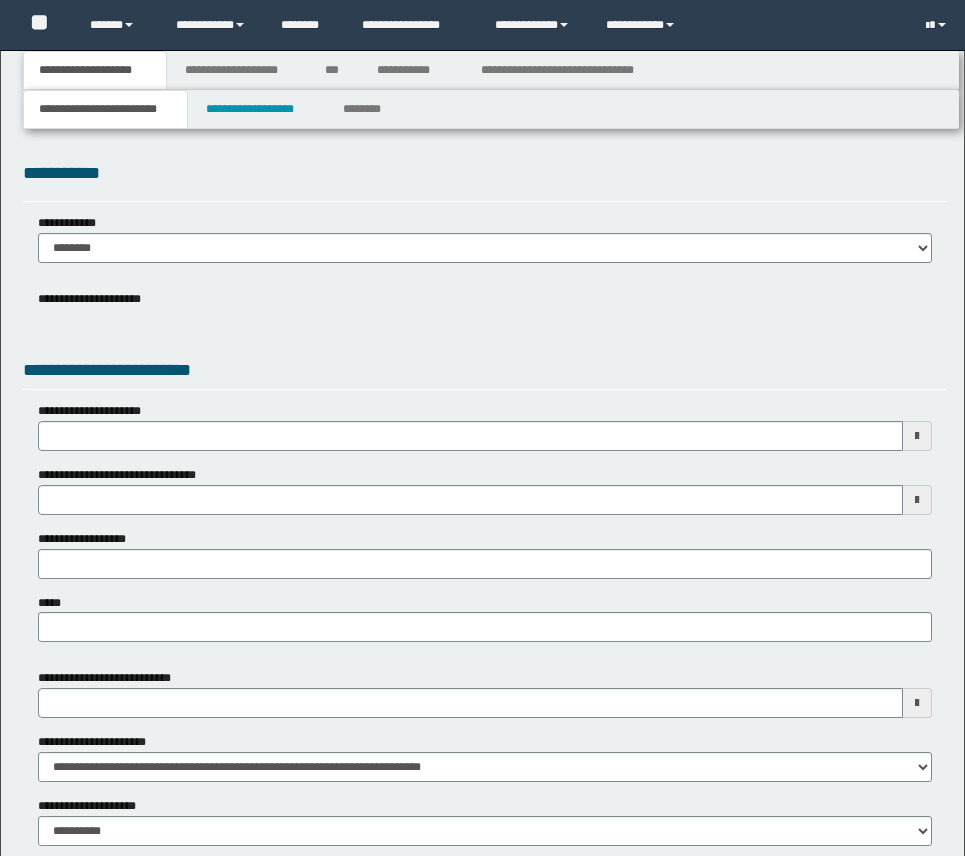 scroll, scrollTop: 0, scrollLeft: 0, axis: both 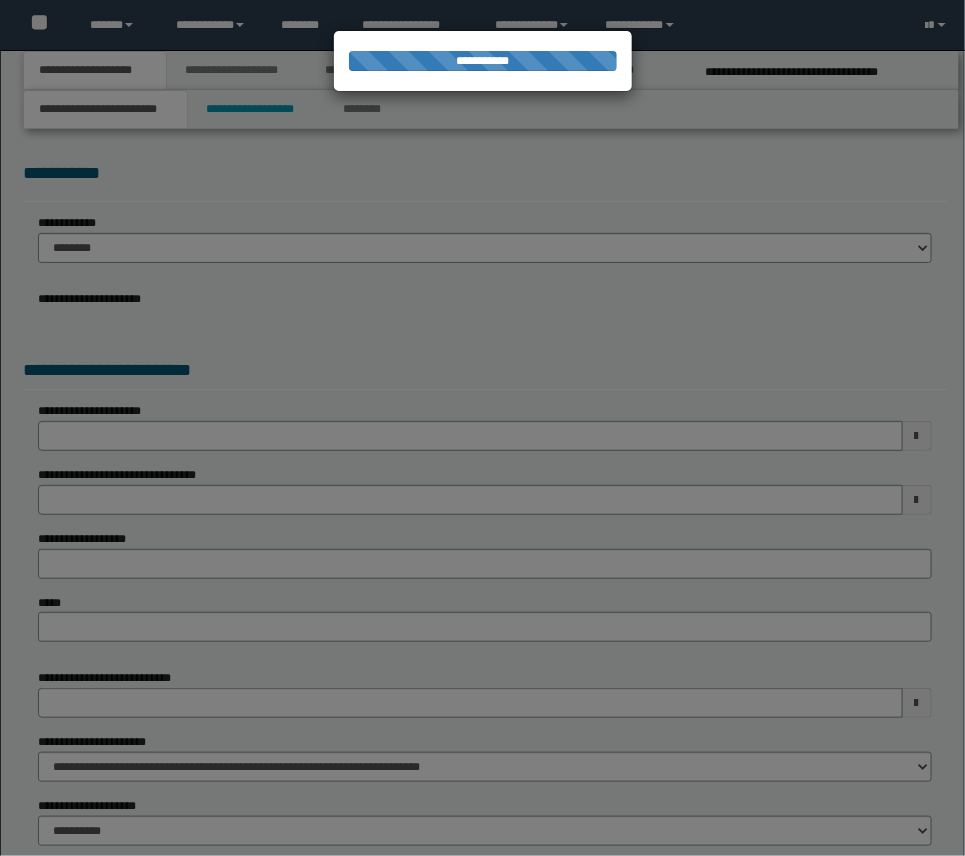 type on "**********" 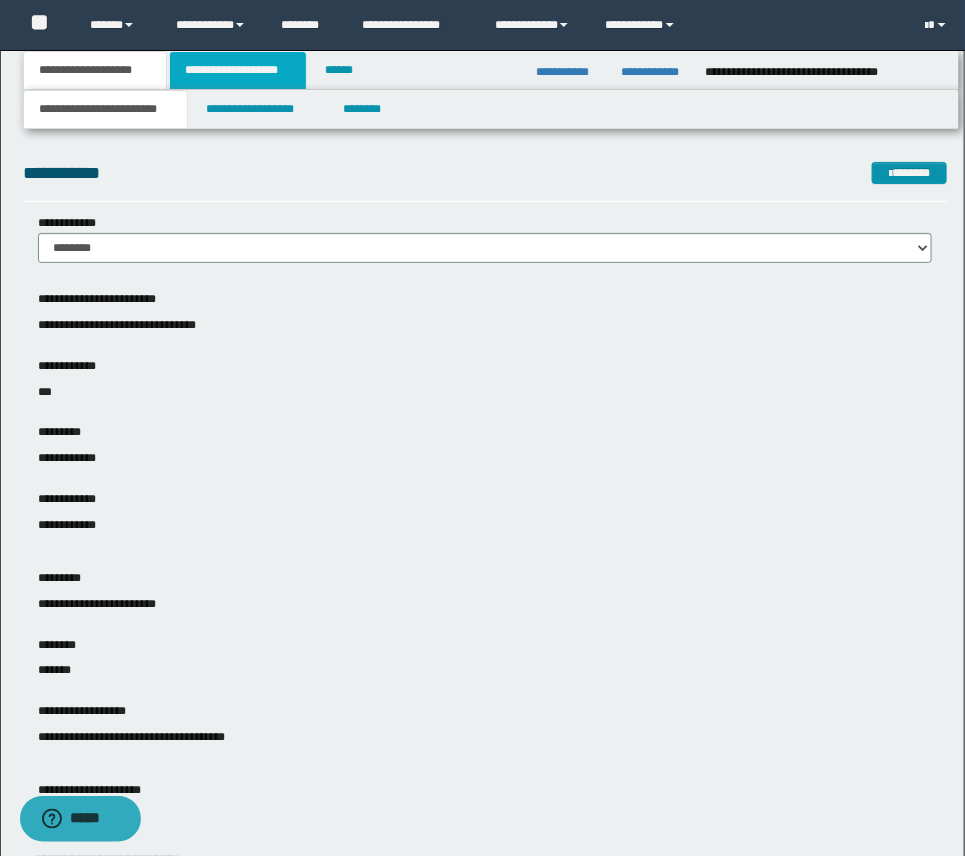 click on "**********" at bounding box center (238, 70) 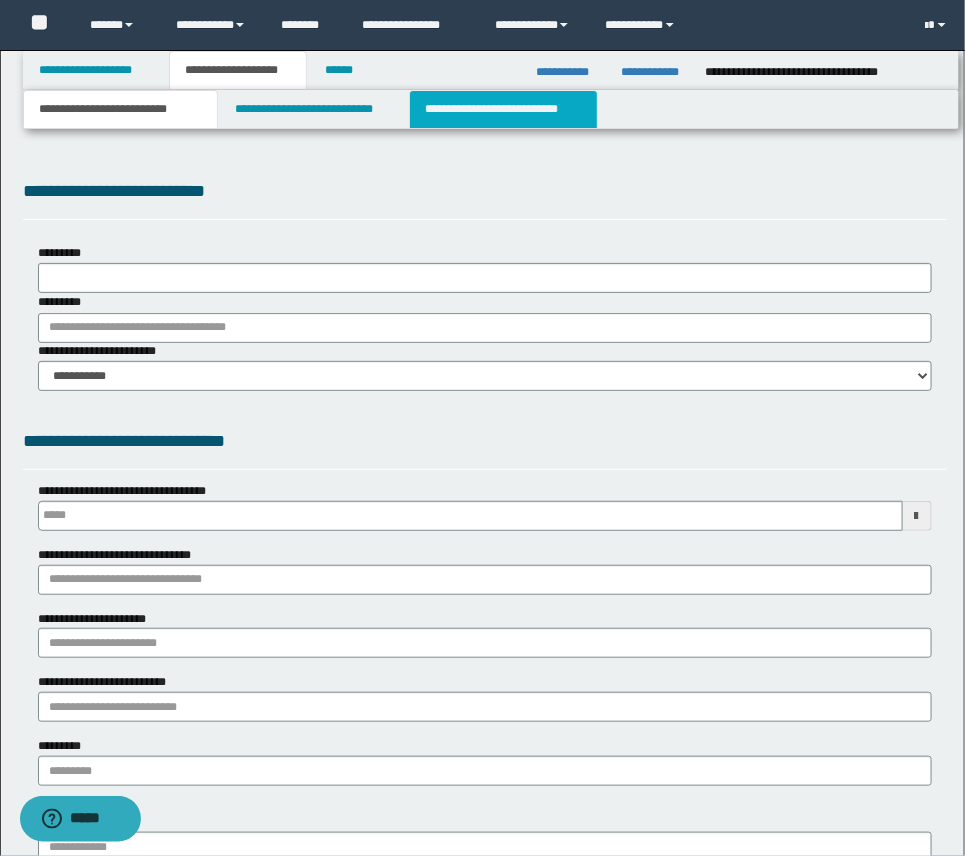 scroll, scrollTop: 0, scrollLeft: 0, axis: both 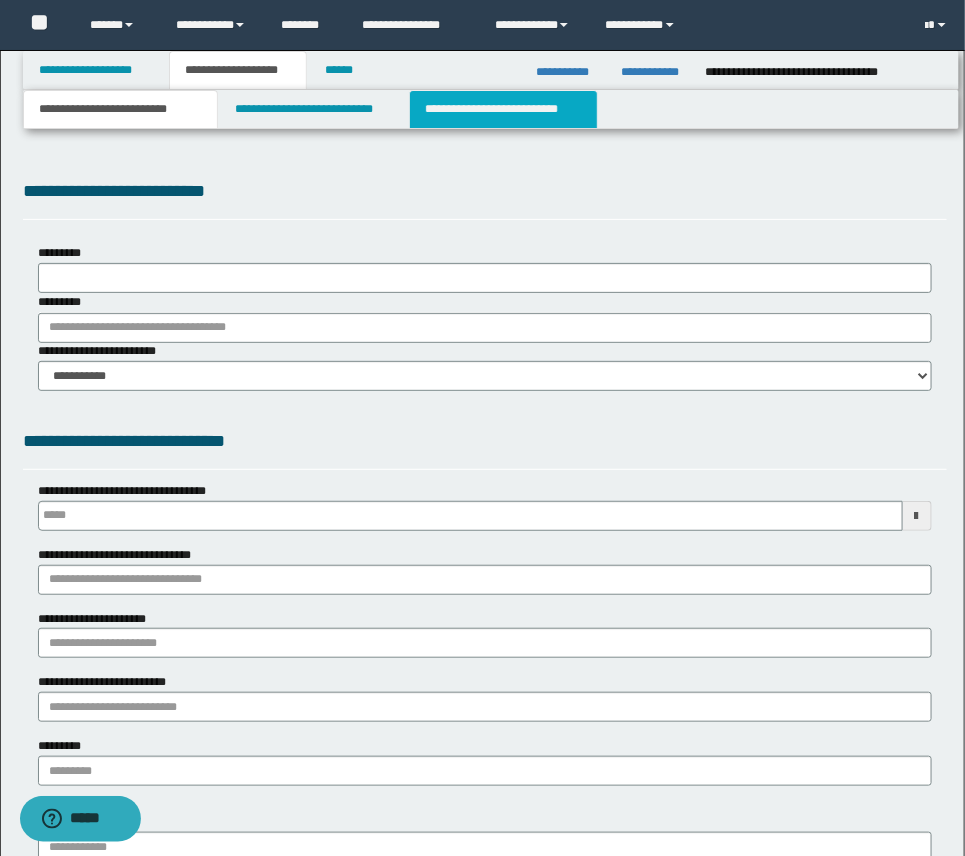 type on "**********" 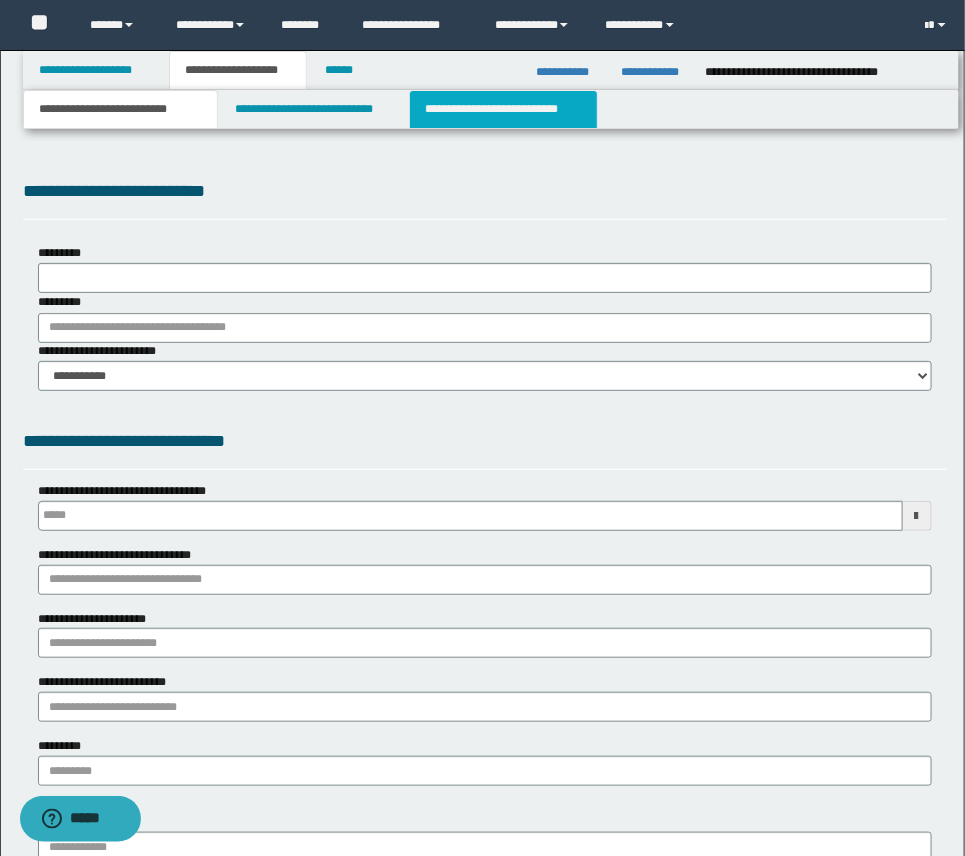 select on "*" 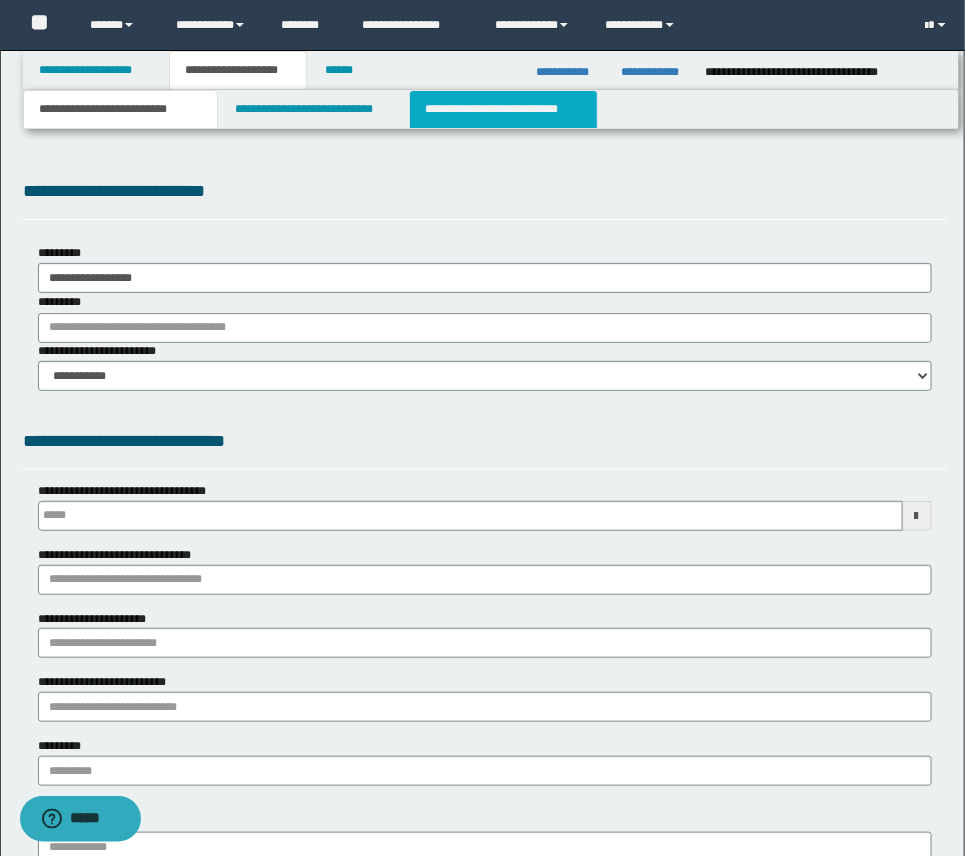 click on "**********" at bounding box center [503, 109] 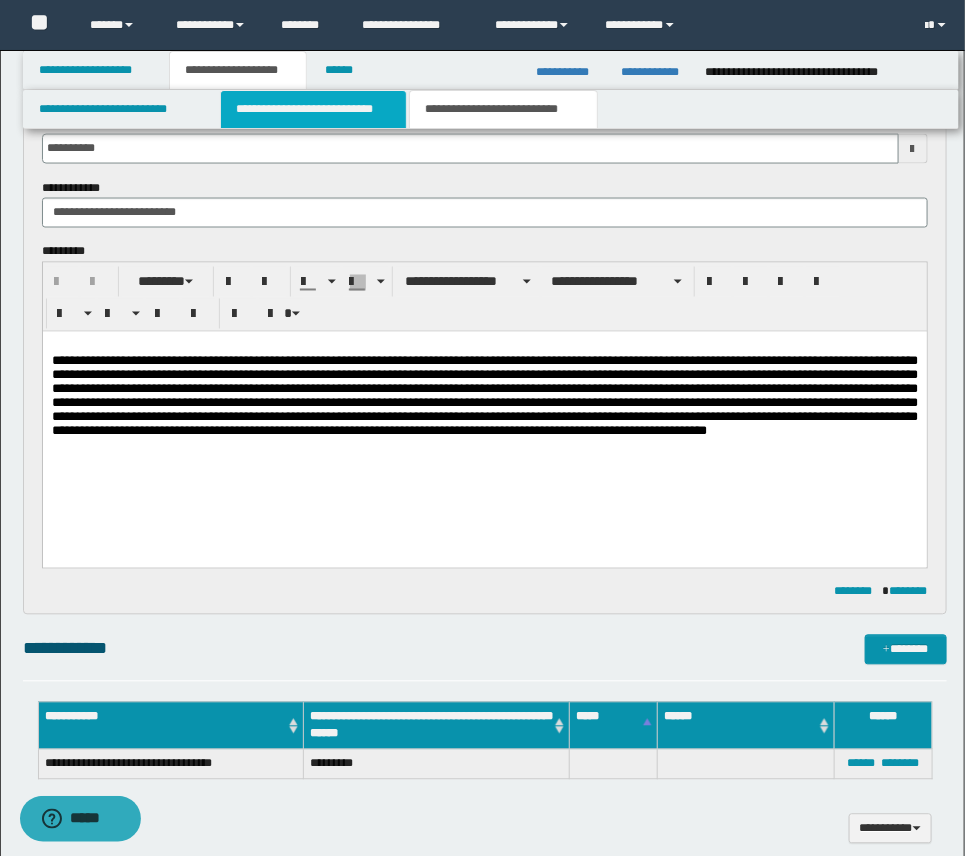 scroll, scrollTop: 806, scrollLeft: 0, axis: vertical 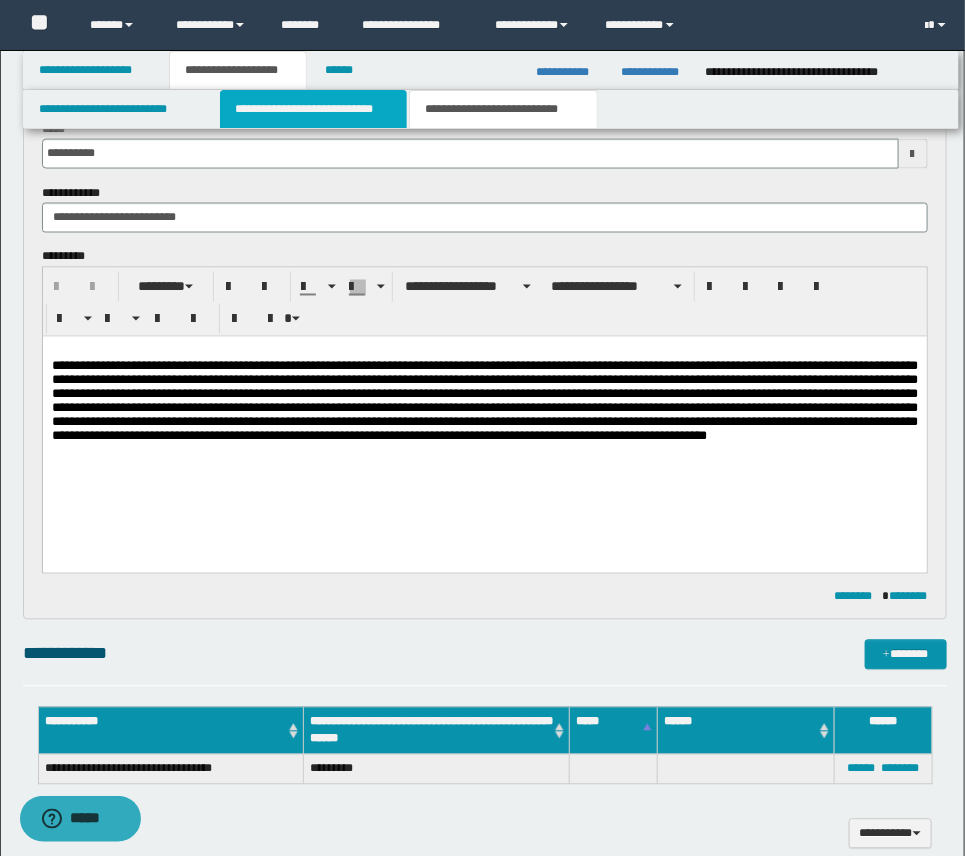 drag, startPoint x: 321, startPoint y: 118, endPoint x: 327, endPoint y: 139, distance: 21.84033 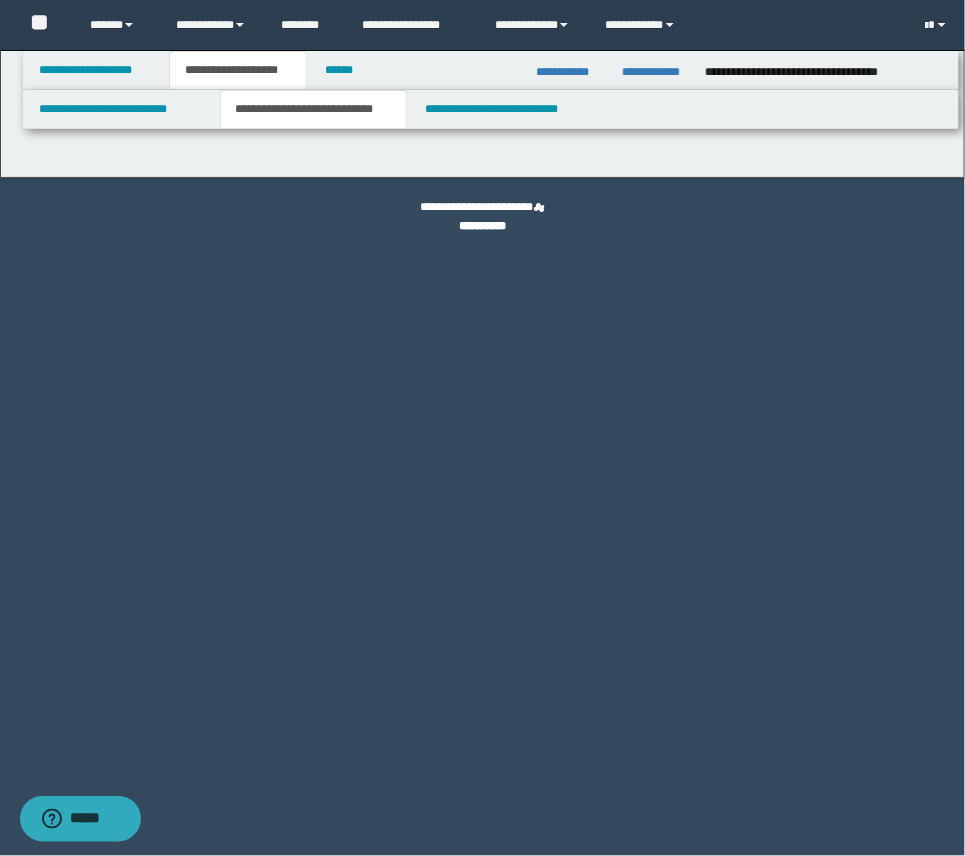 select on "*" 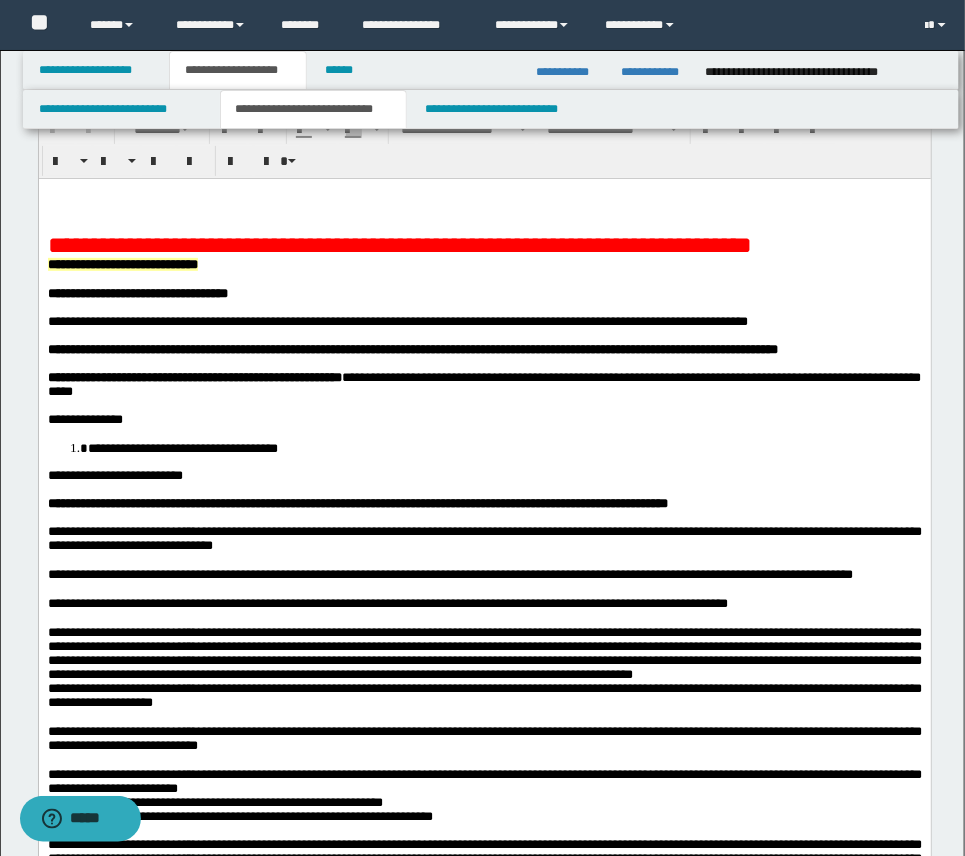 scroll, scrollTop: 68, scrollLeft: 0, axis: vertical 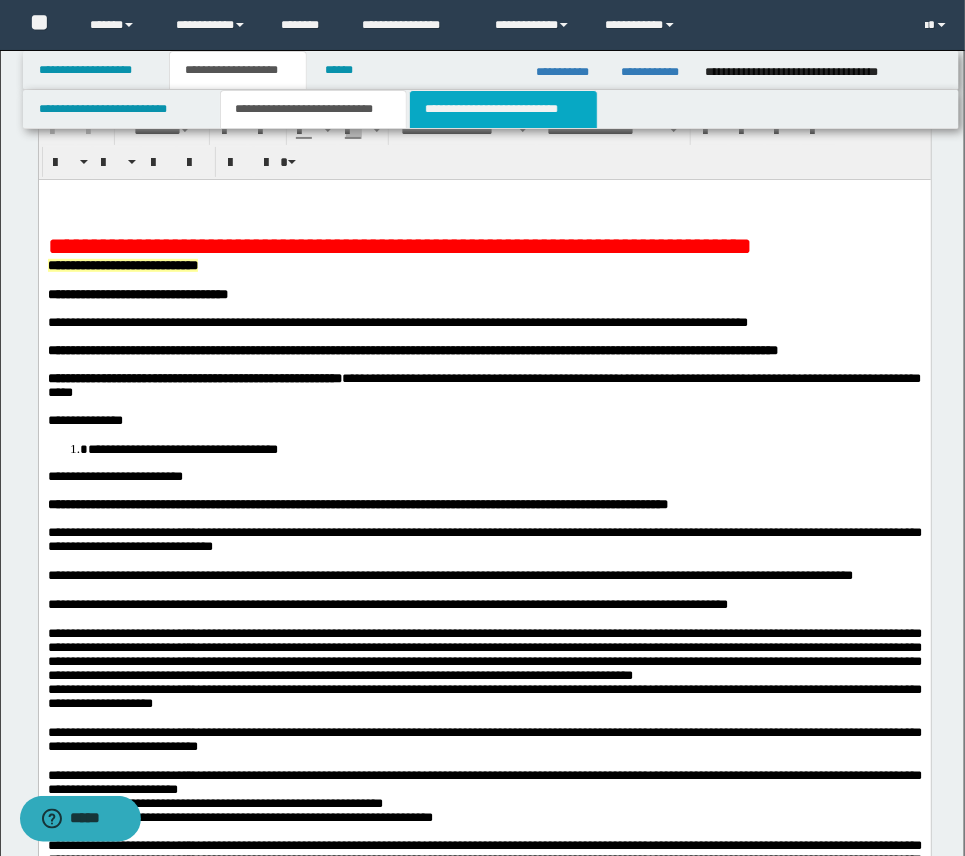 click on "**********" at bounding box center [503, 109] 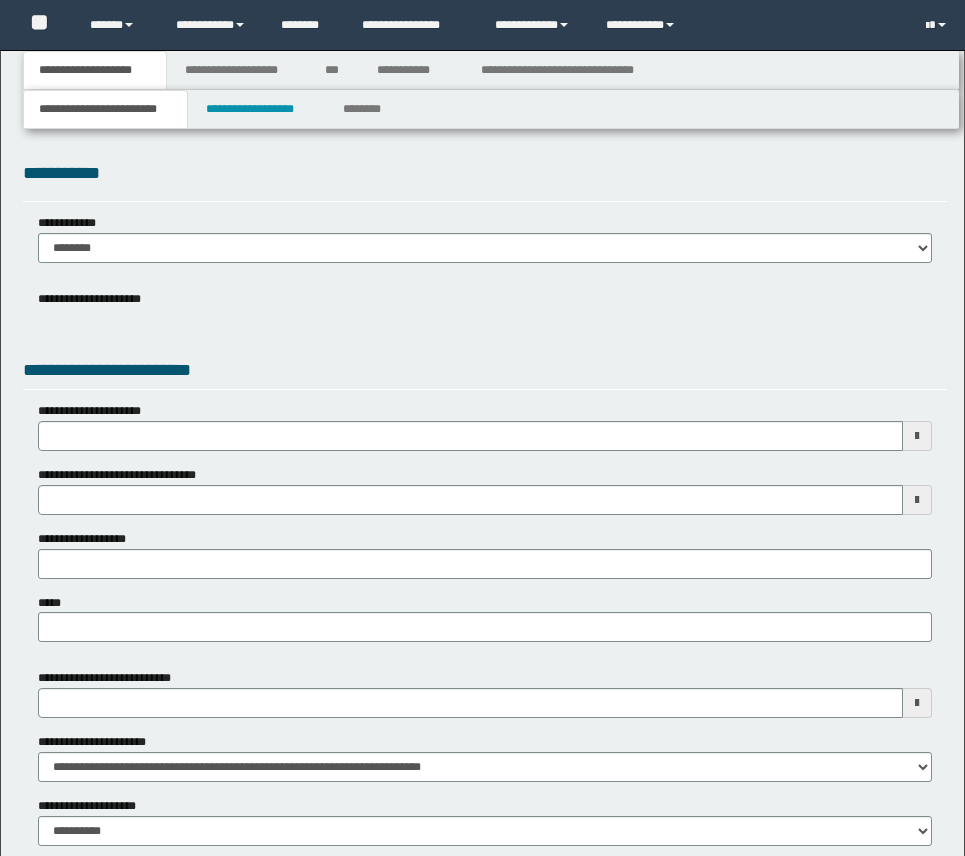 scroll, scrollTop: 0, scrollLeft: 0, axis: both 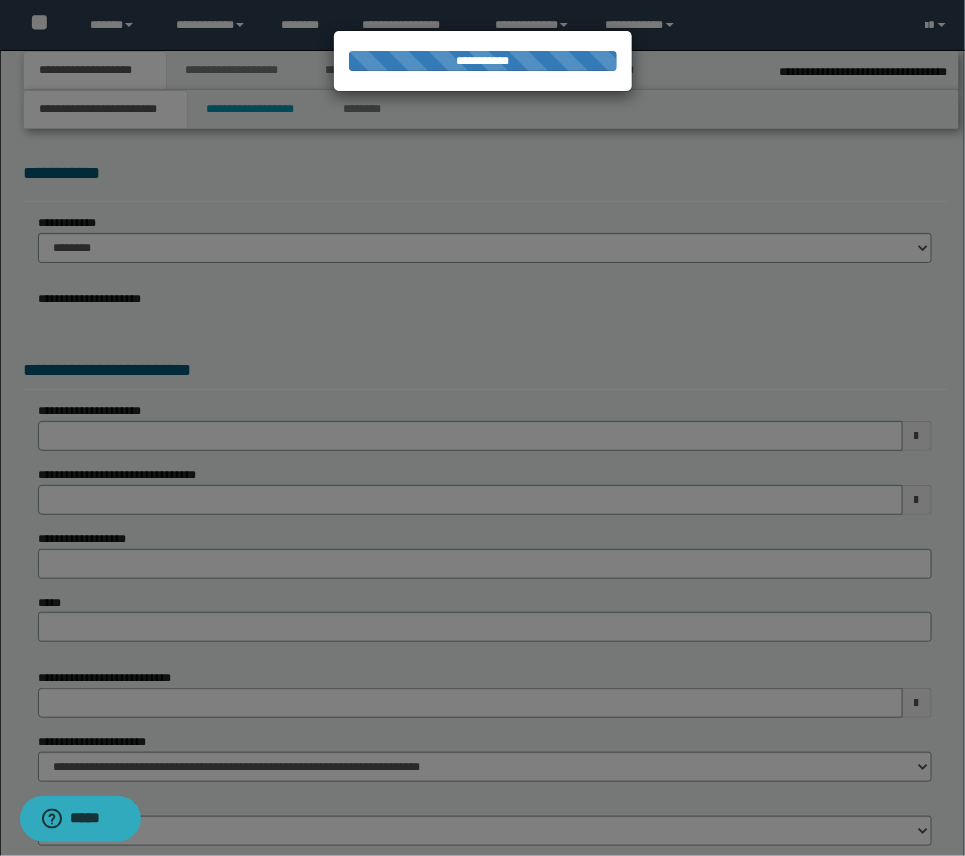 select on "*" 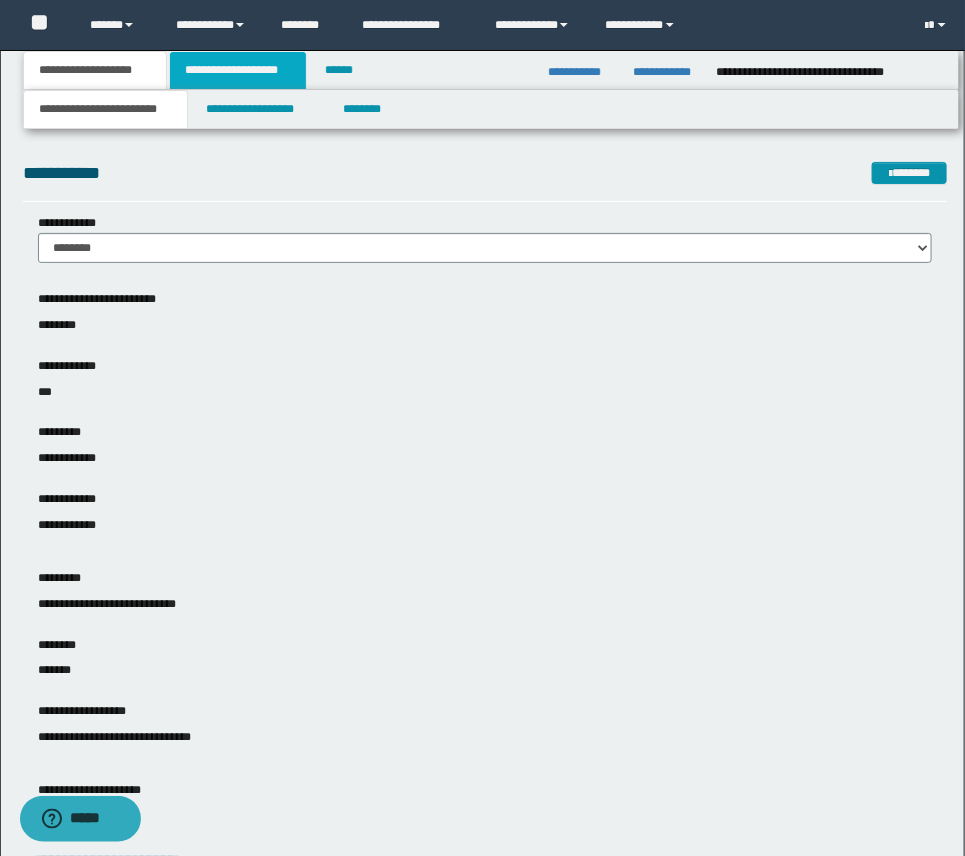 click on "**********" at bounding box center [238, 70] 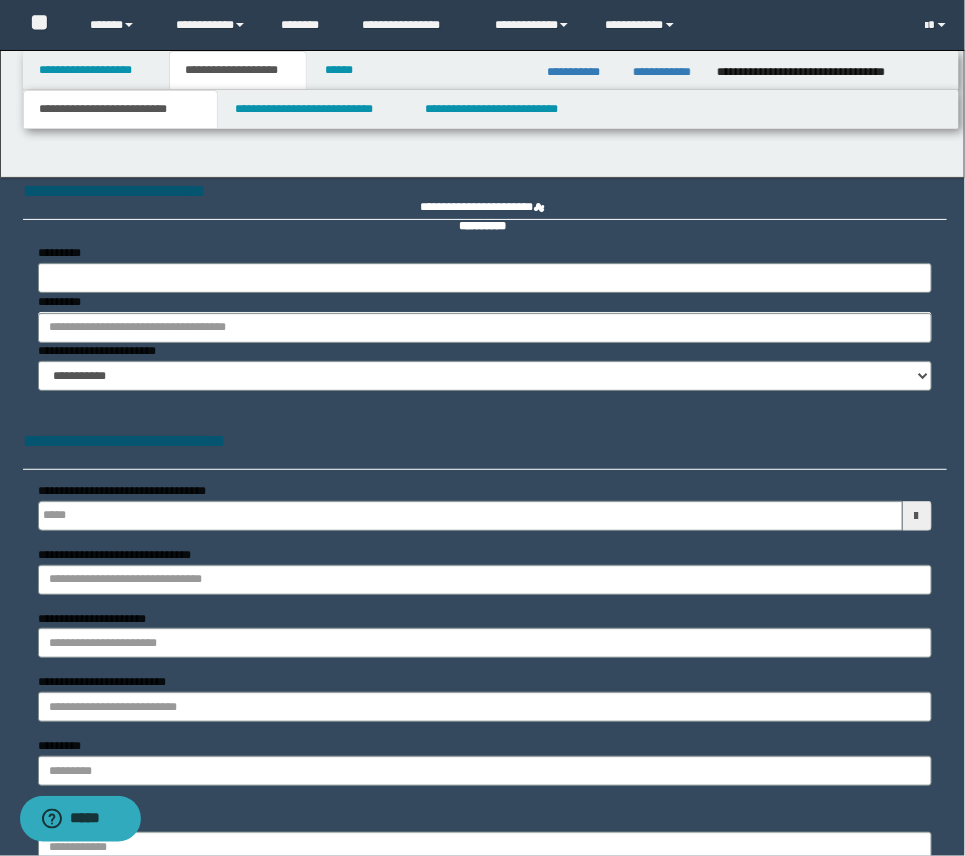 type 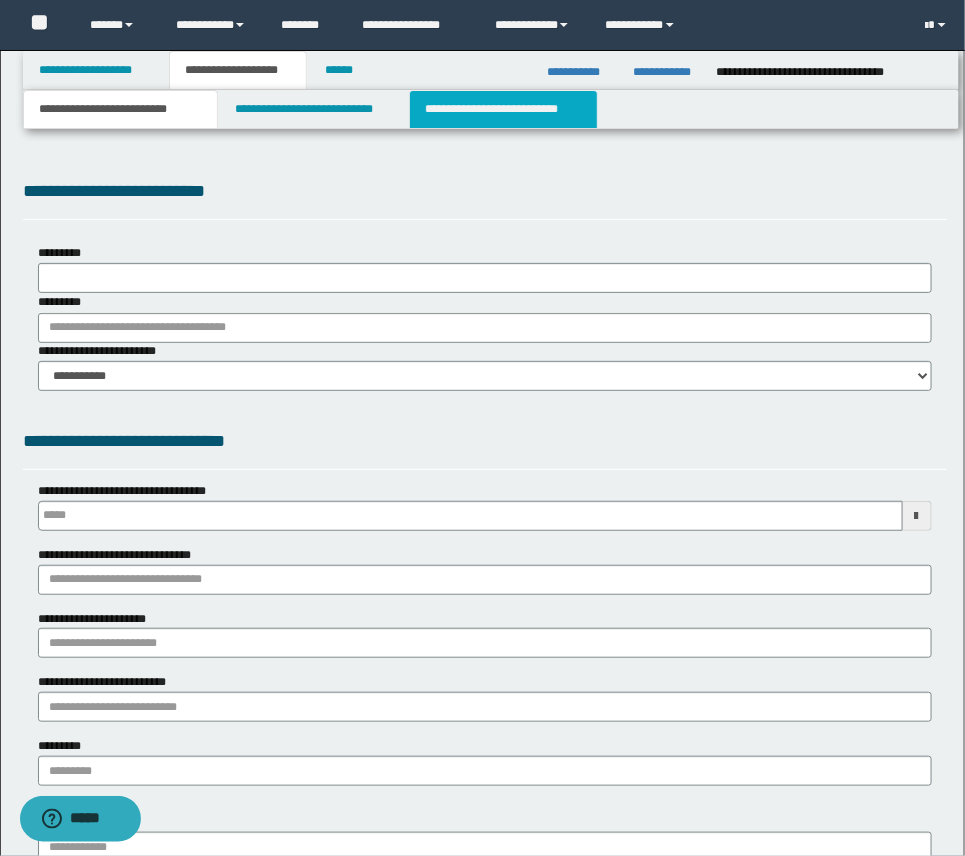 type on "**********" 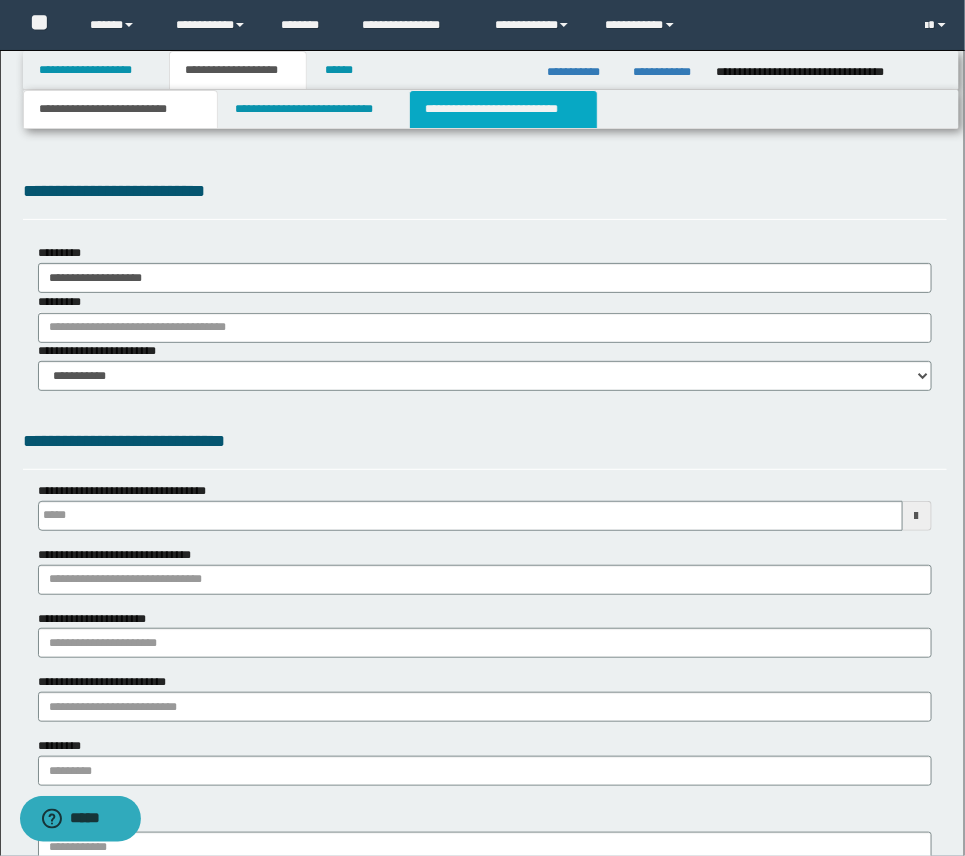 scroll, scrollTop: 0, scrollLeft: 0, axis: both 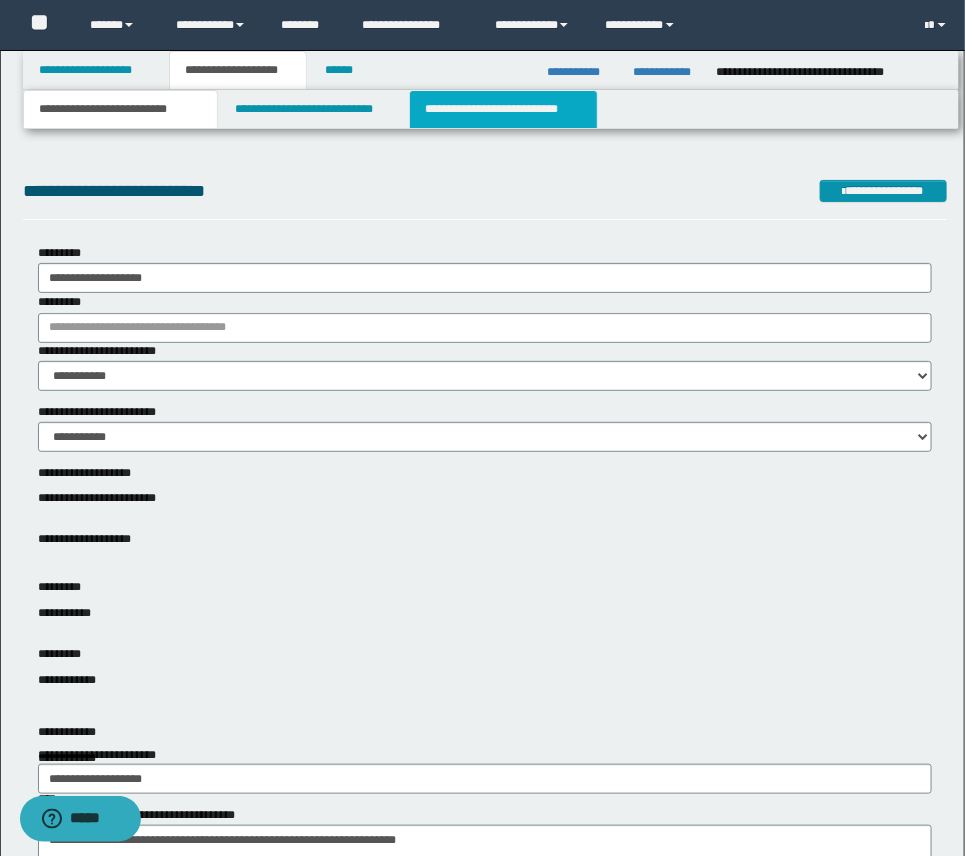 click on "**********" at bounding box center [503, 109] 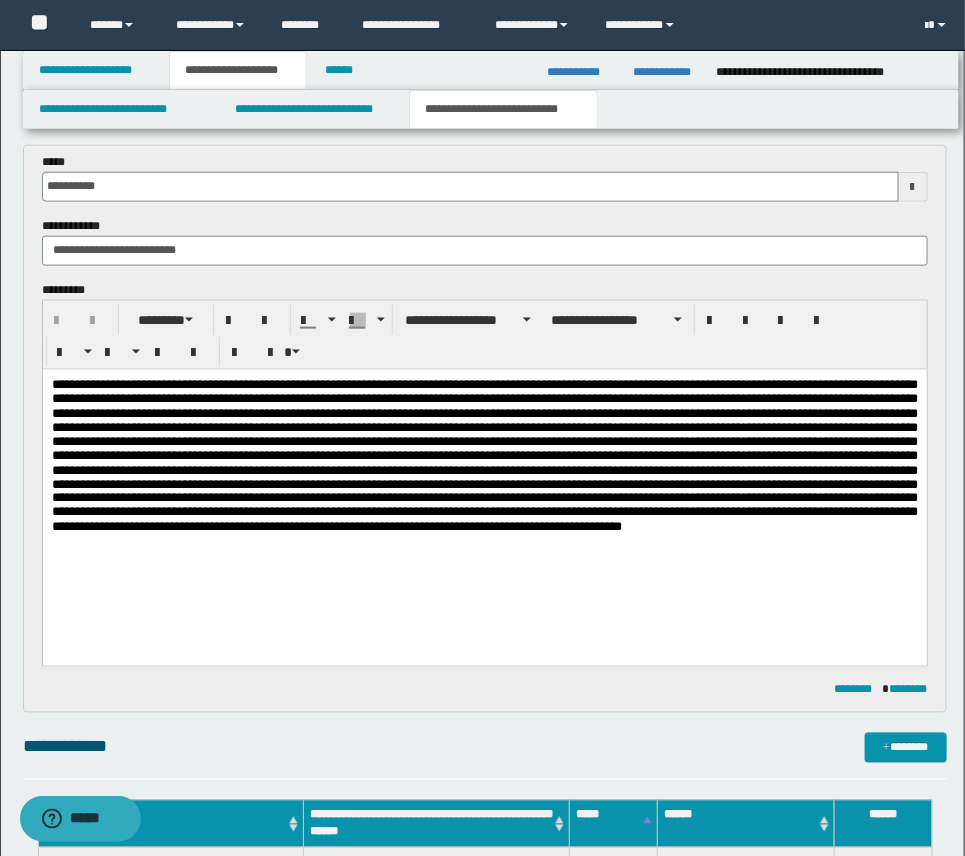 scroll, scrollTop: 573, scrollLeft: 0, axis: vertical 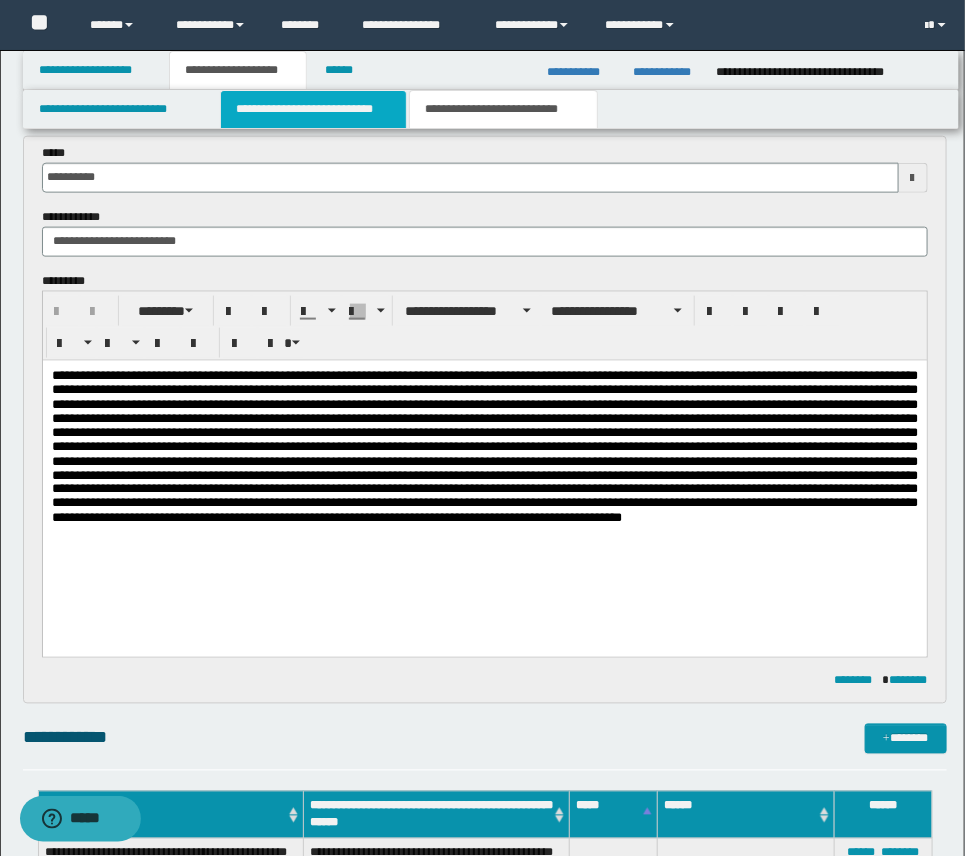 click on "**********" at bounding box center (313, 109) 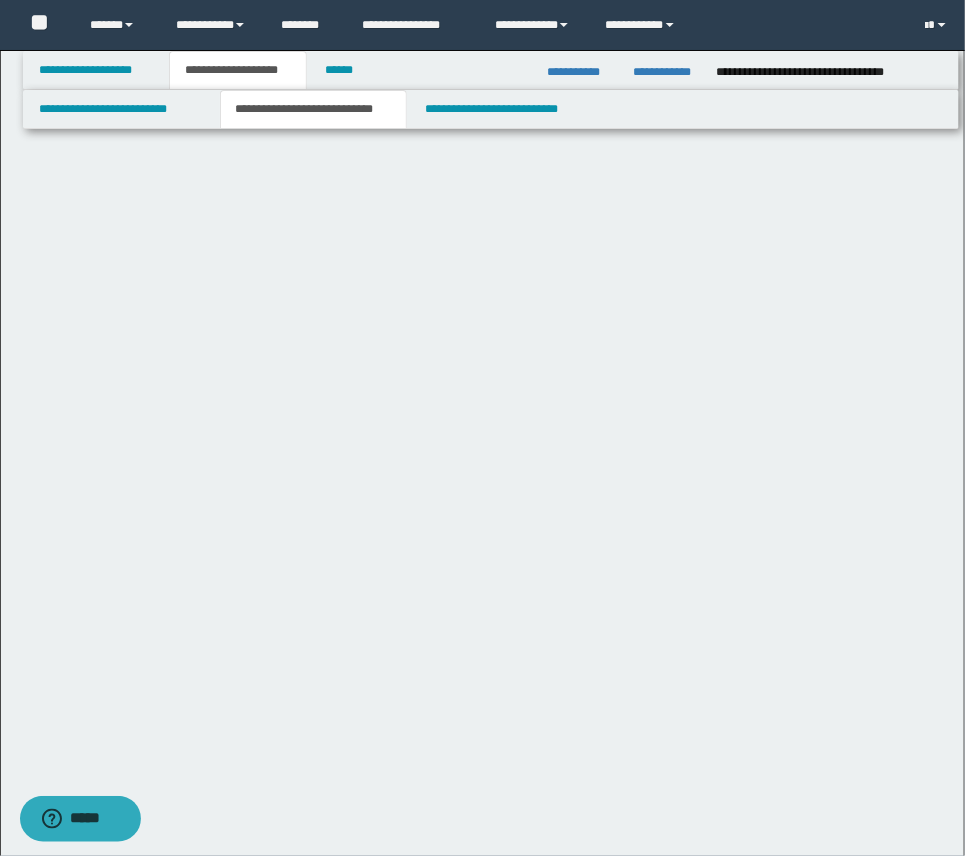 scroll, scrollTop: 0, scrollLeft: 0, axis: both 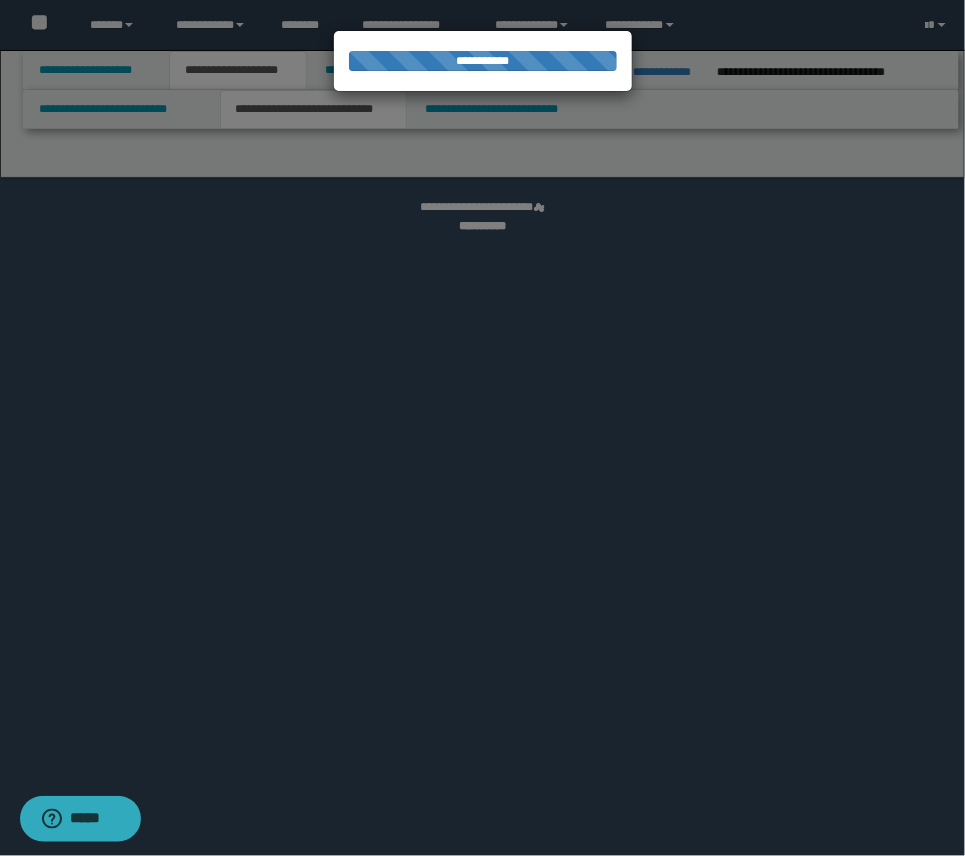 select on "*" 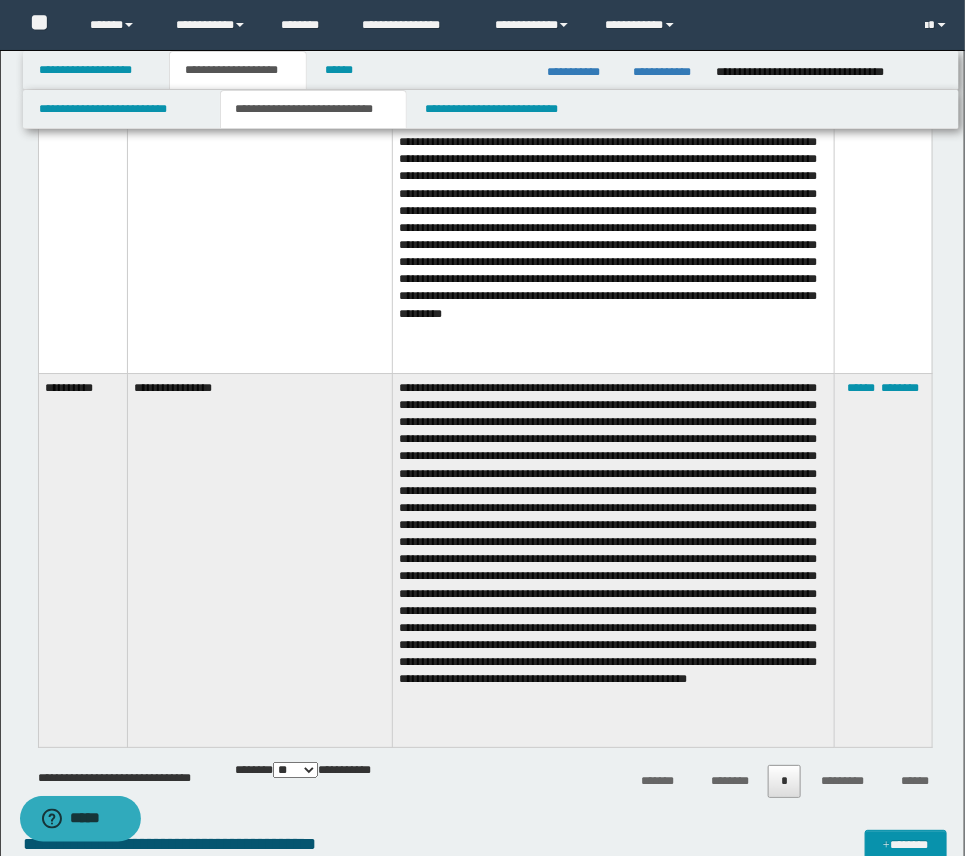 scroll, scrollTop: 3838, scrollLeft: 0, axis: vertical 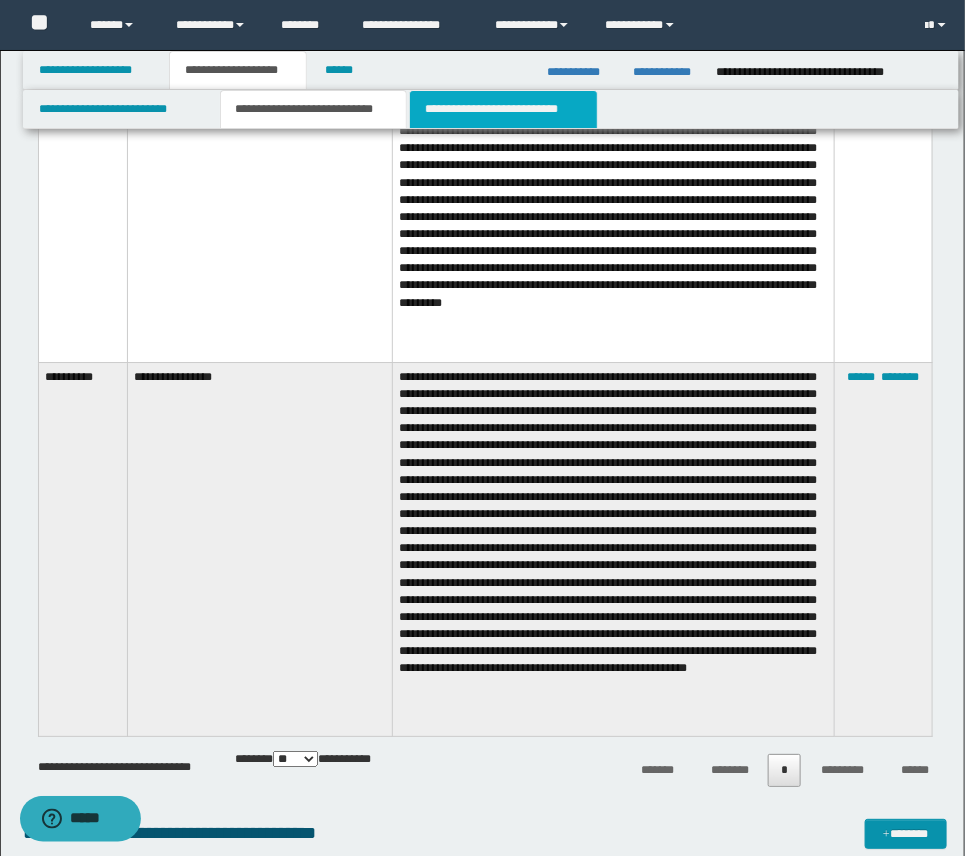 drag, startPoint x: 467, startPoint y: 111, endPoint x: 468, endPoint y: 125, distance: 14.035668 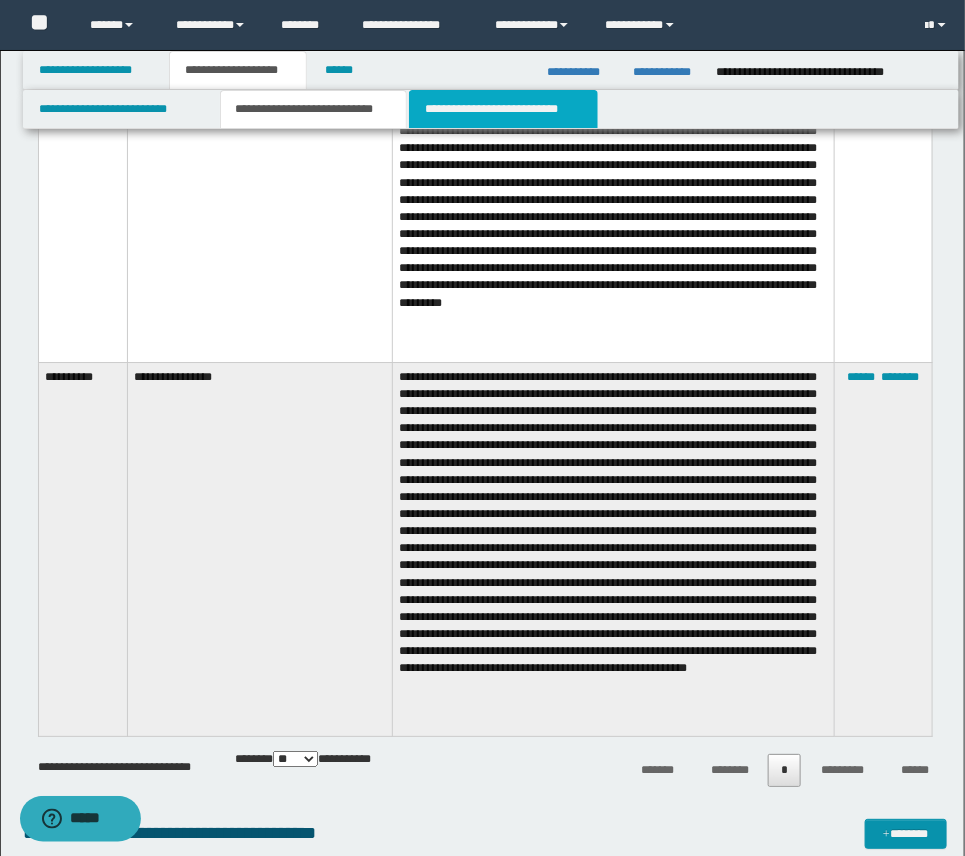scroll, scrollTop: 2811, scrollLeft: 0, axis: vertical 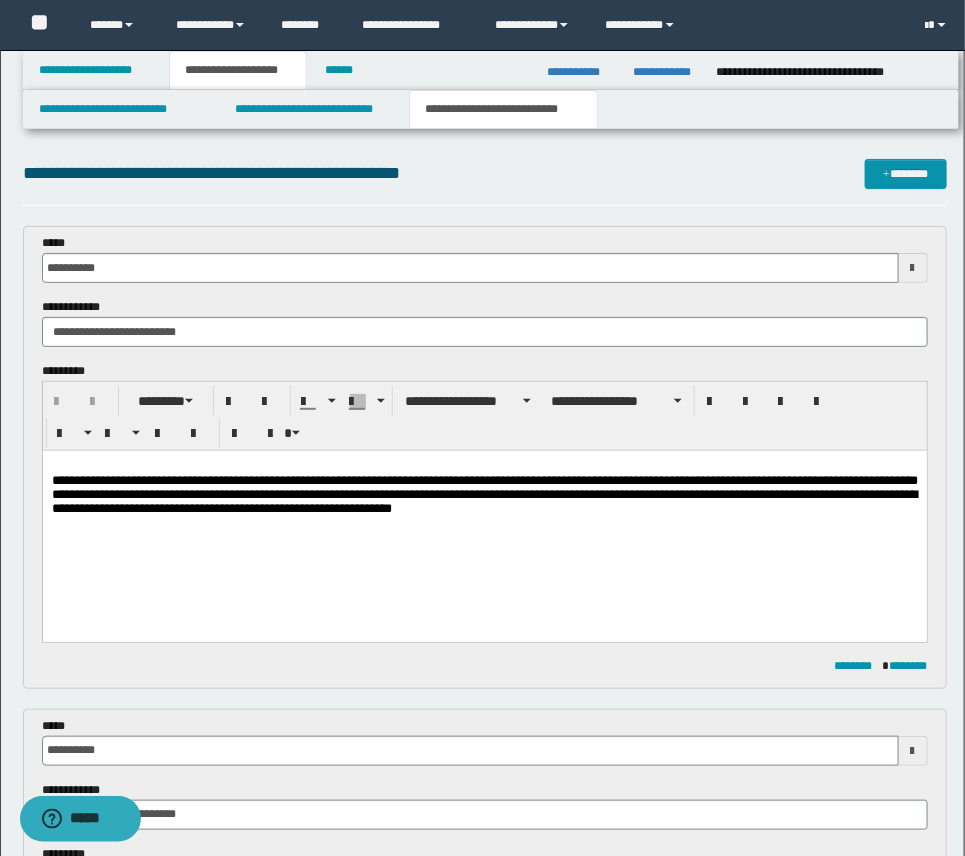 drag, startPoint x: 52, startPoint y: 531, endPoint x: 152, endPoint y: 555, distance: 102.83968 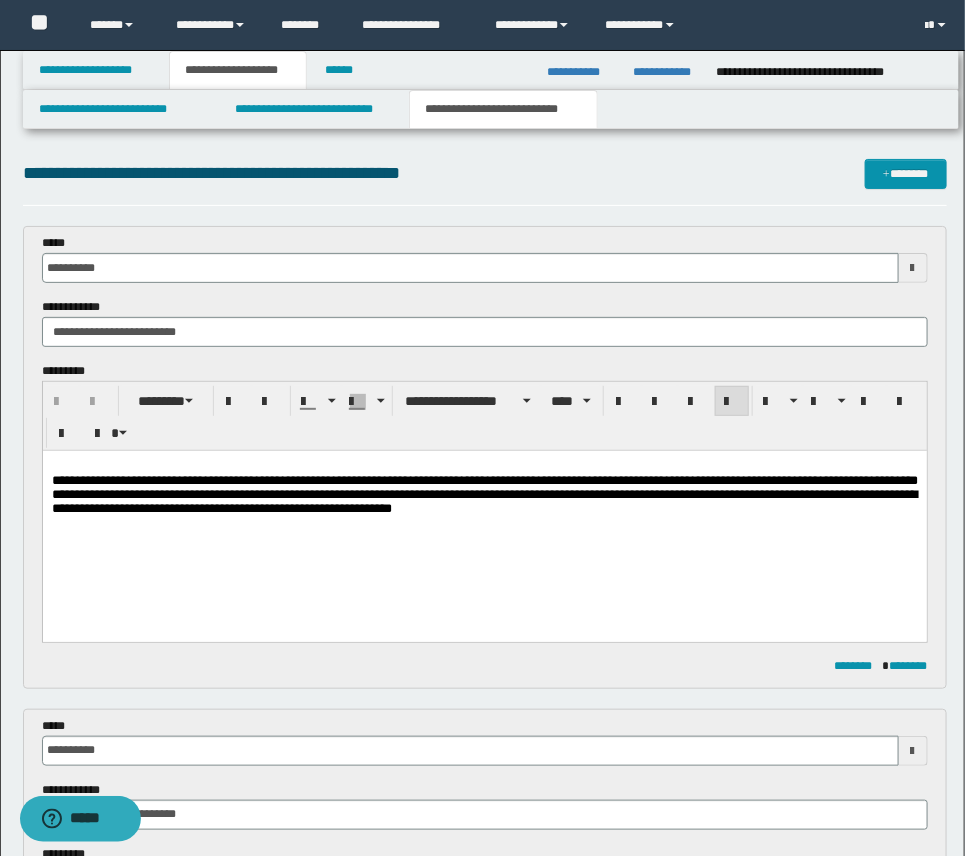paste 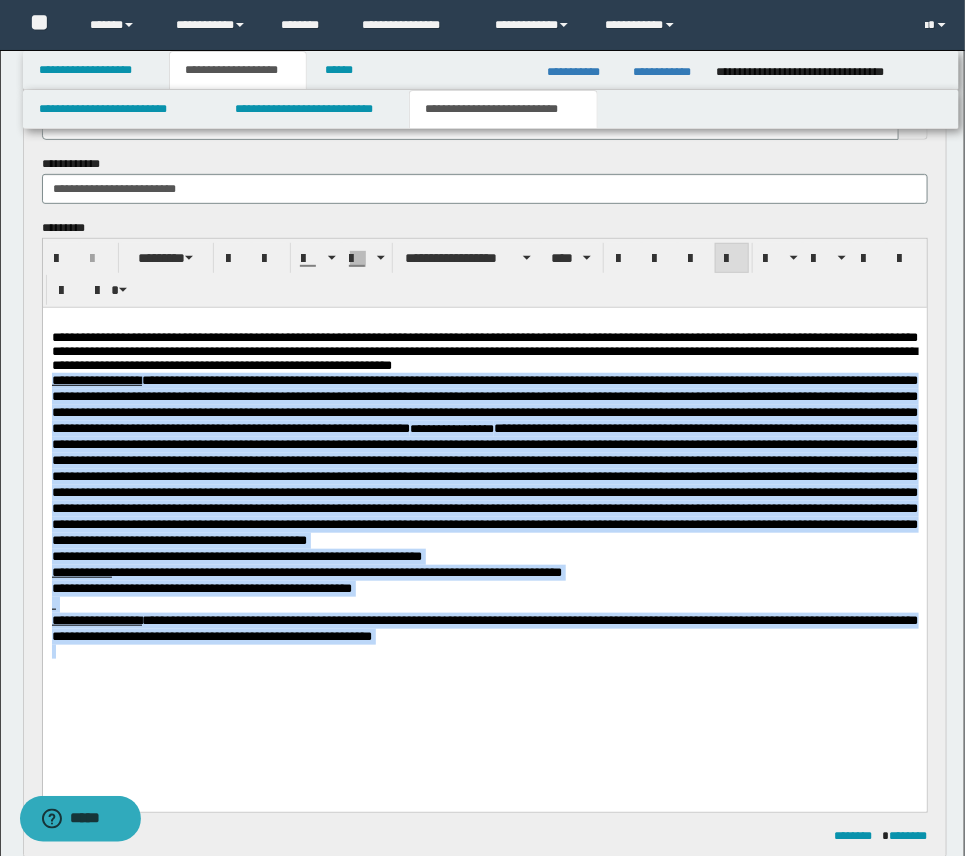 scroll, scrollTop: 303, scrollLeft: 0, axis: vertical 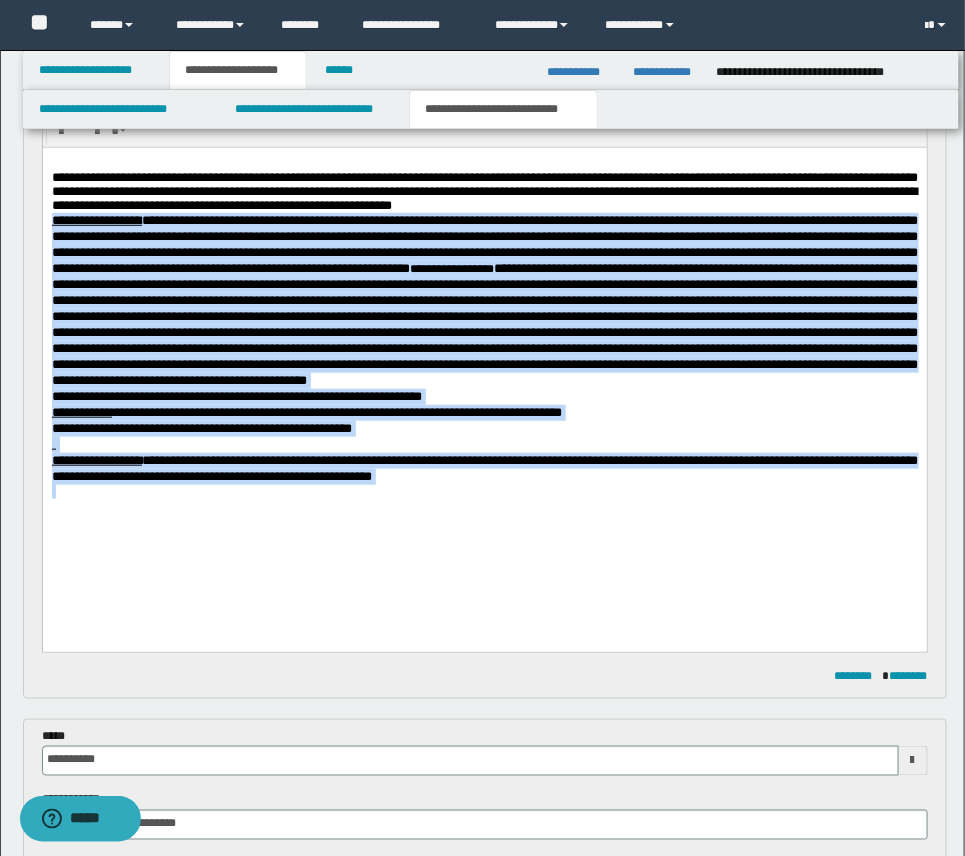 drag, startPoint x: 55, startPoint y: 228, endPoint x: 770, endPoint y: 847, distance: 945.71985 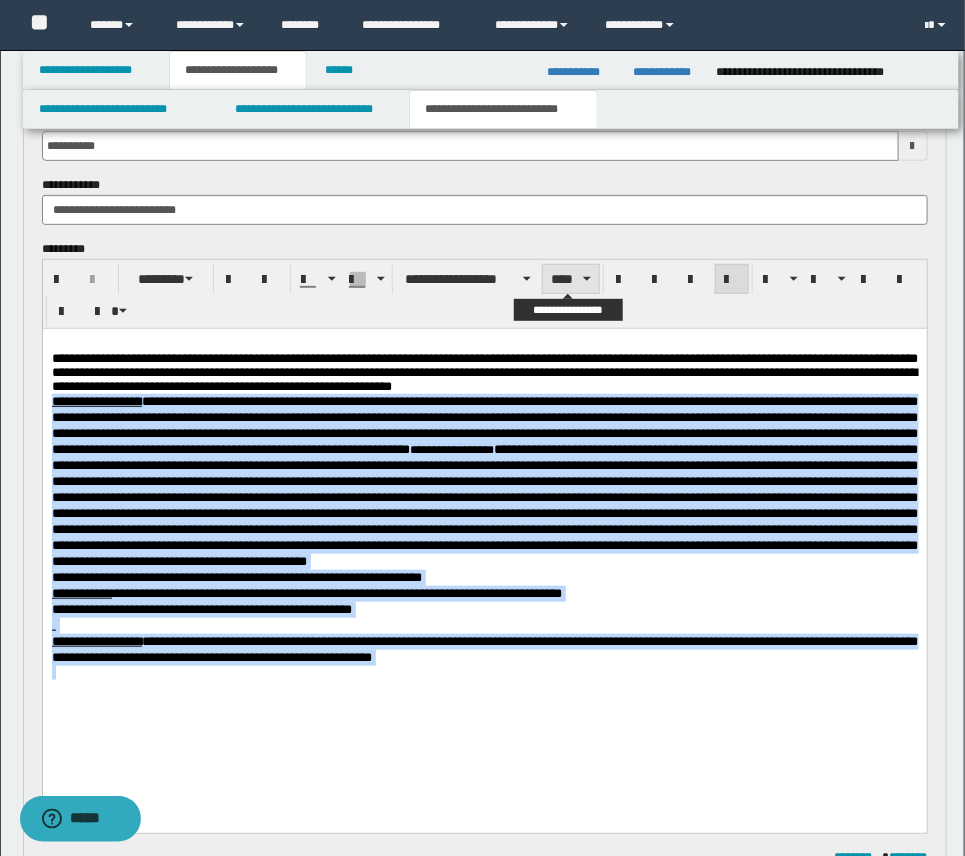scroll, scrollTop: 110, scrollLeft: 0, axis: vertical 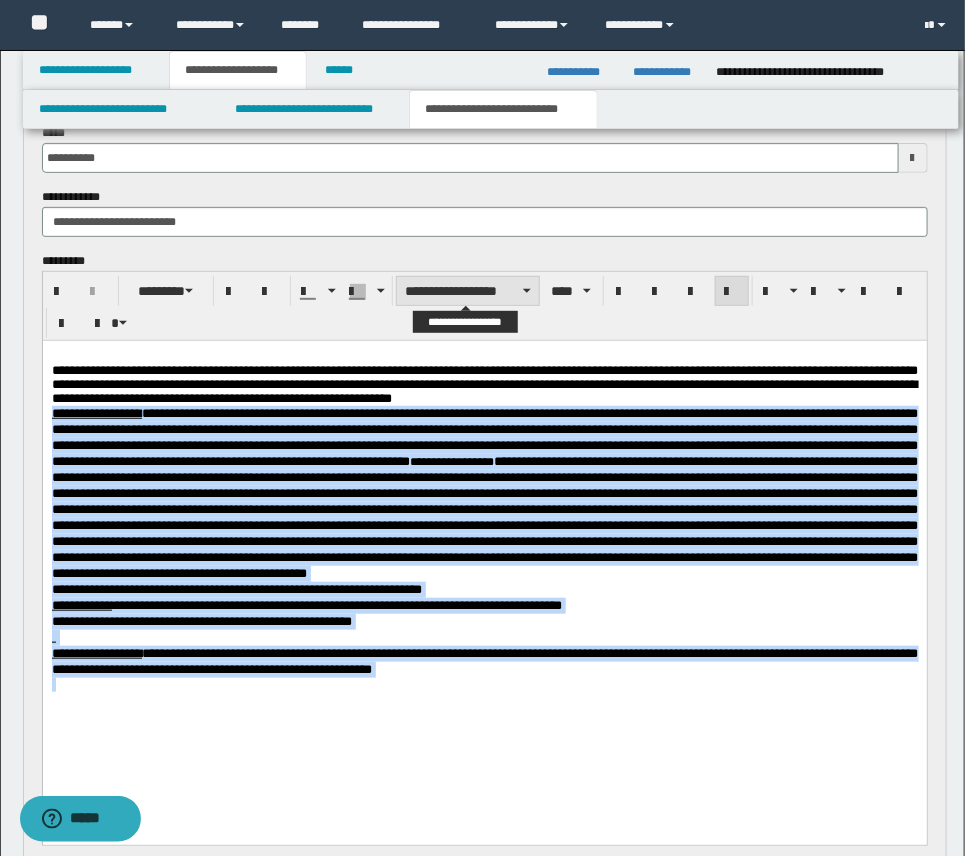 click on "**********" at bounding box center (468, 291) 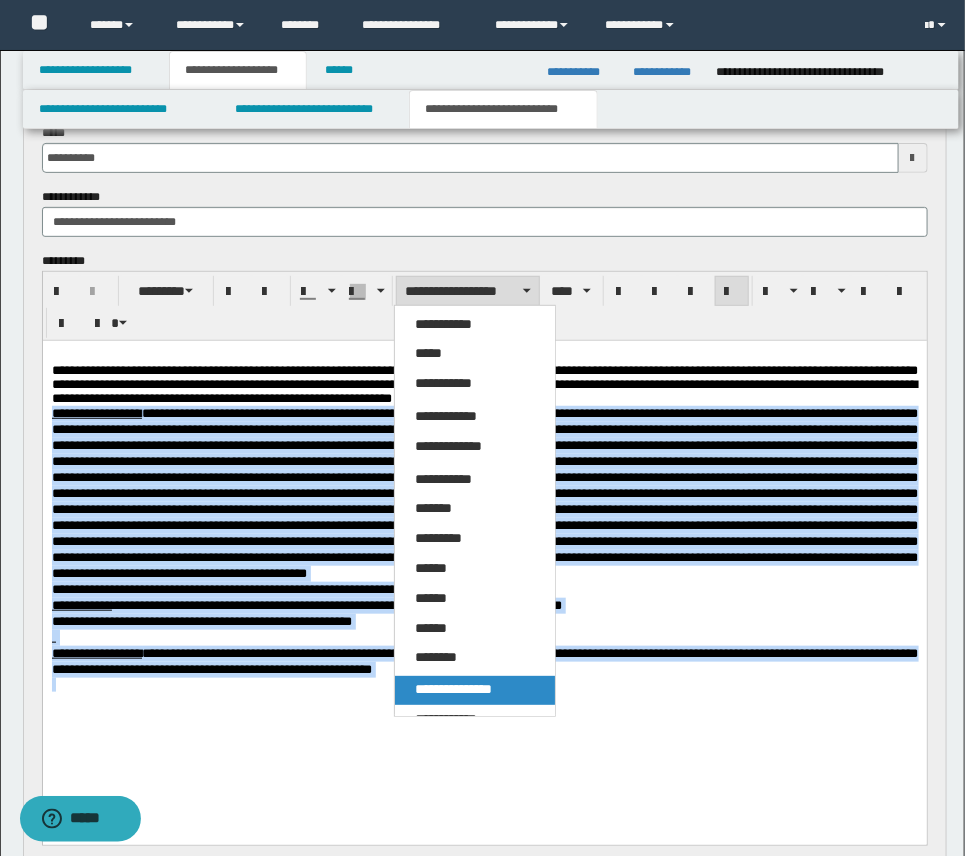 click on "**********" at bounding box center (453, 689) 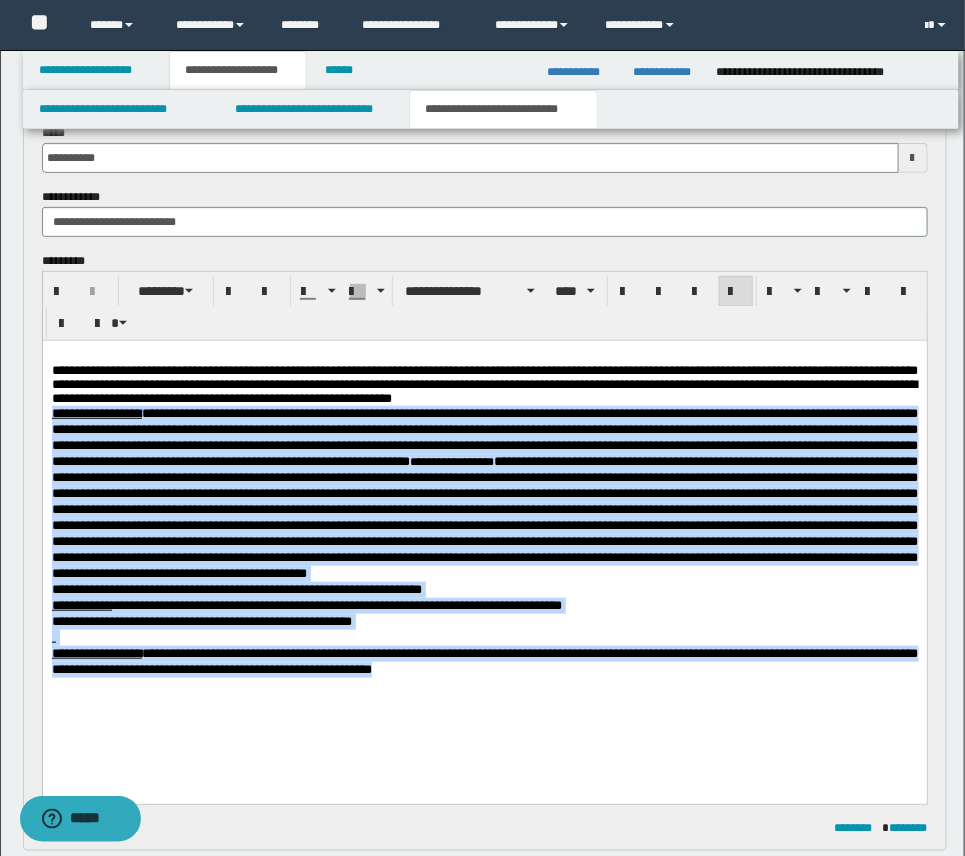 click at bounding box center (484, 684) 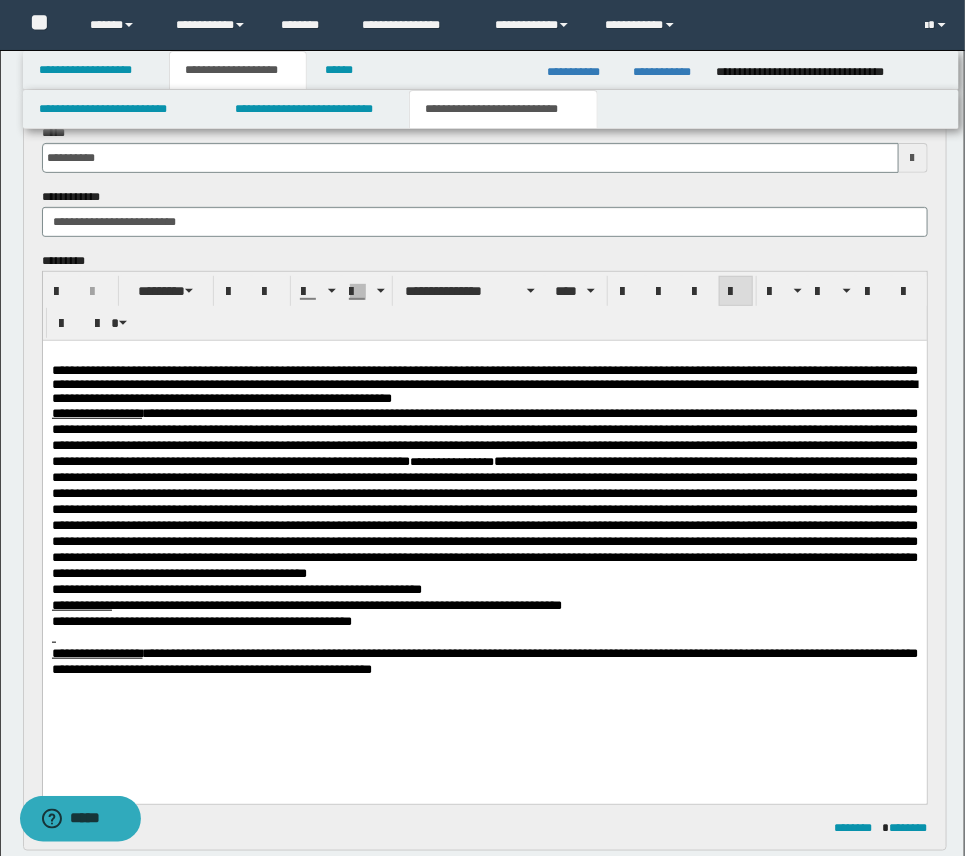click on "**********" at bounding box center [484, 544] 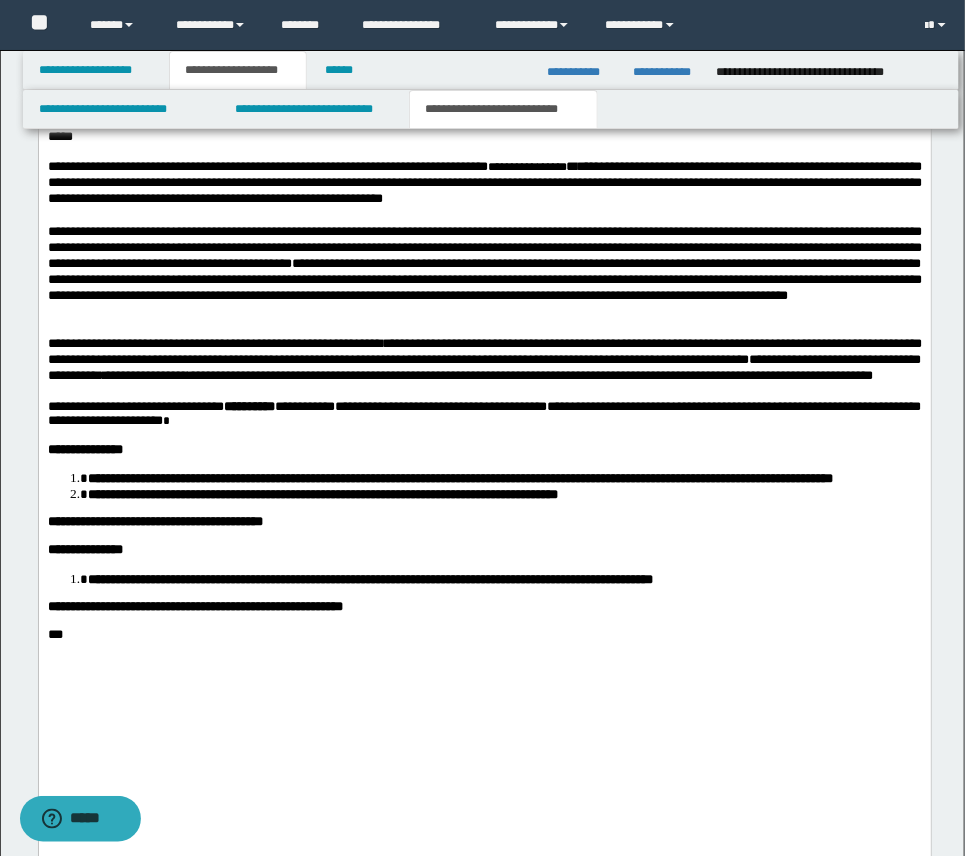 scroll, scrollTop: 2456, scrollLeft: 0, axis: vertical 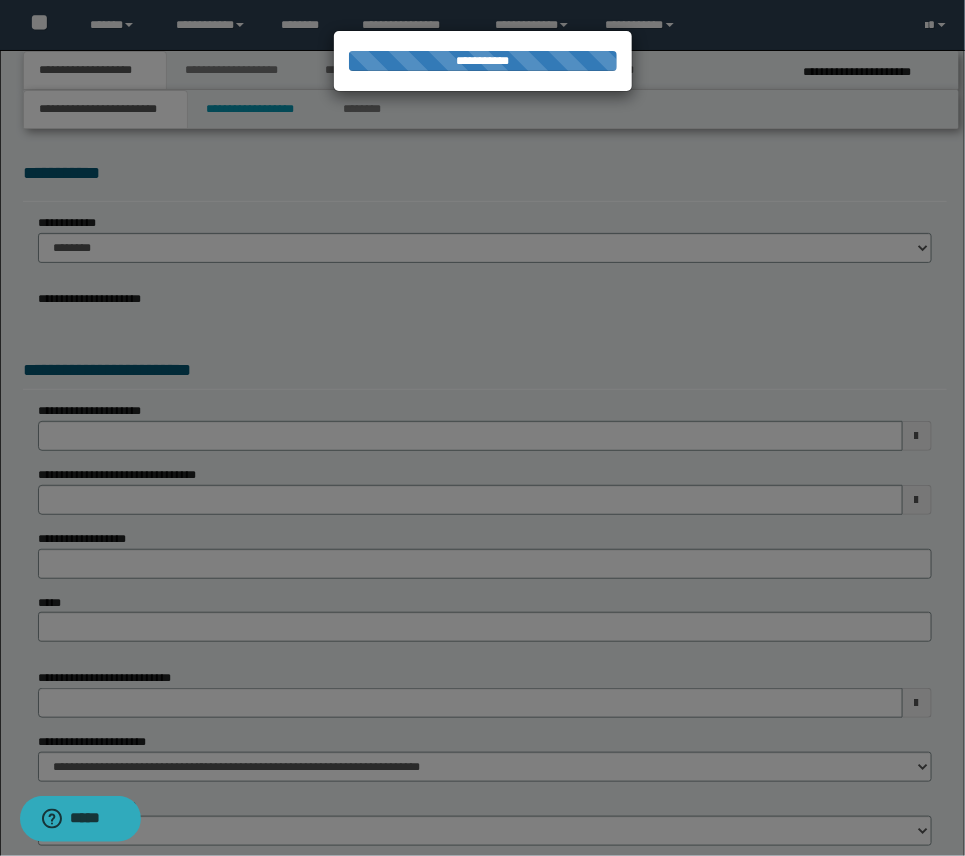 select on "*" 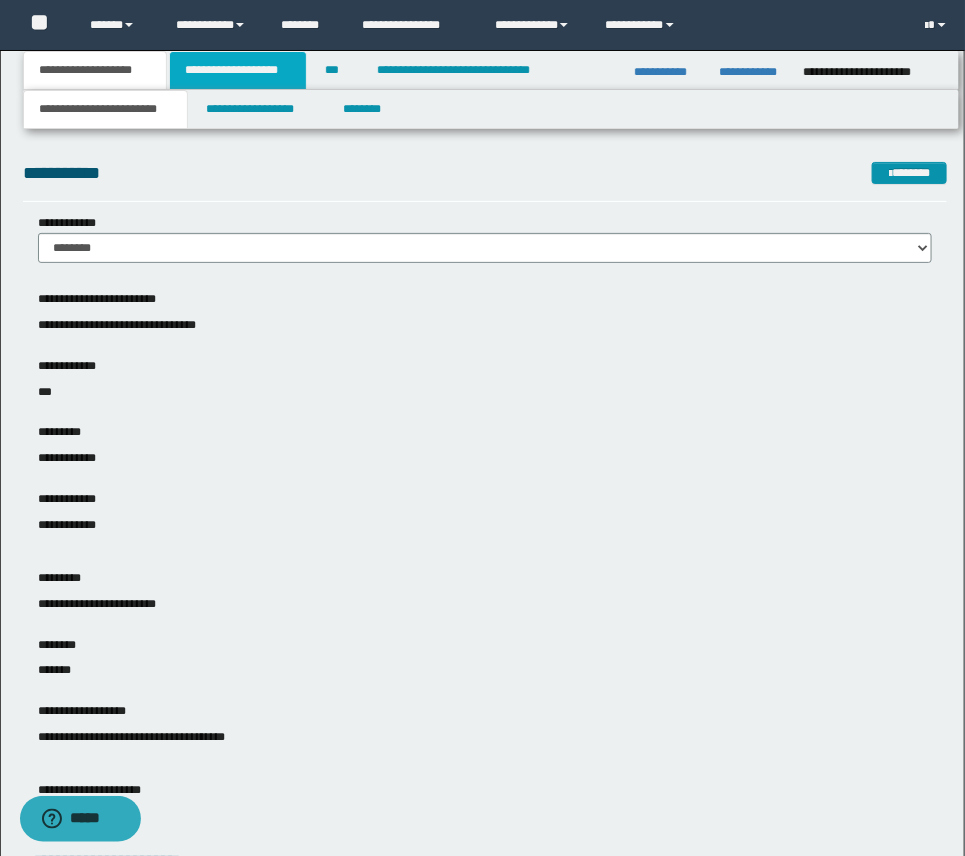 click on "**********" at bounding box center (238, 70) 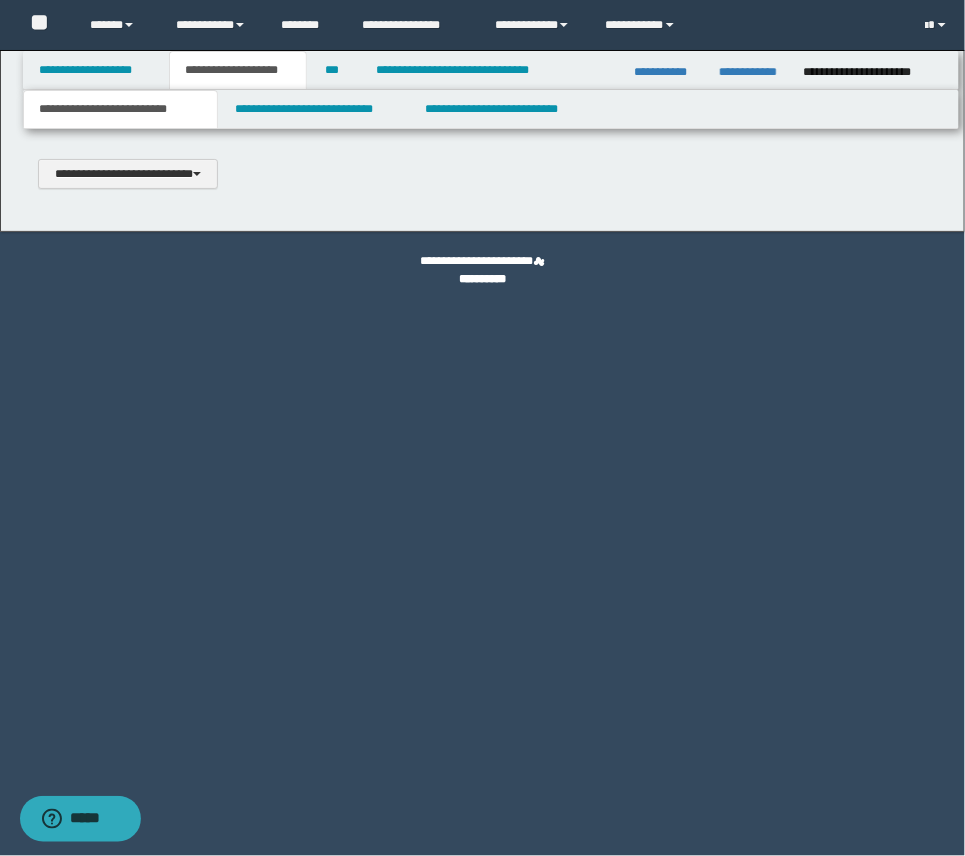 scroll, scrollTop: 0, scrollLeft: 0, axis: both 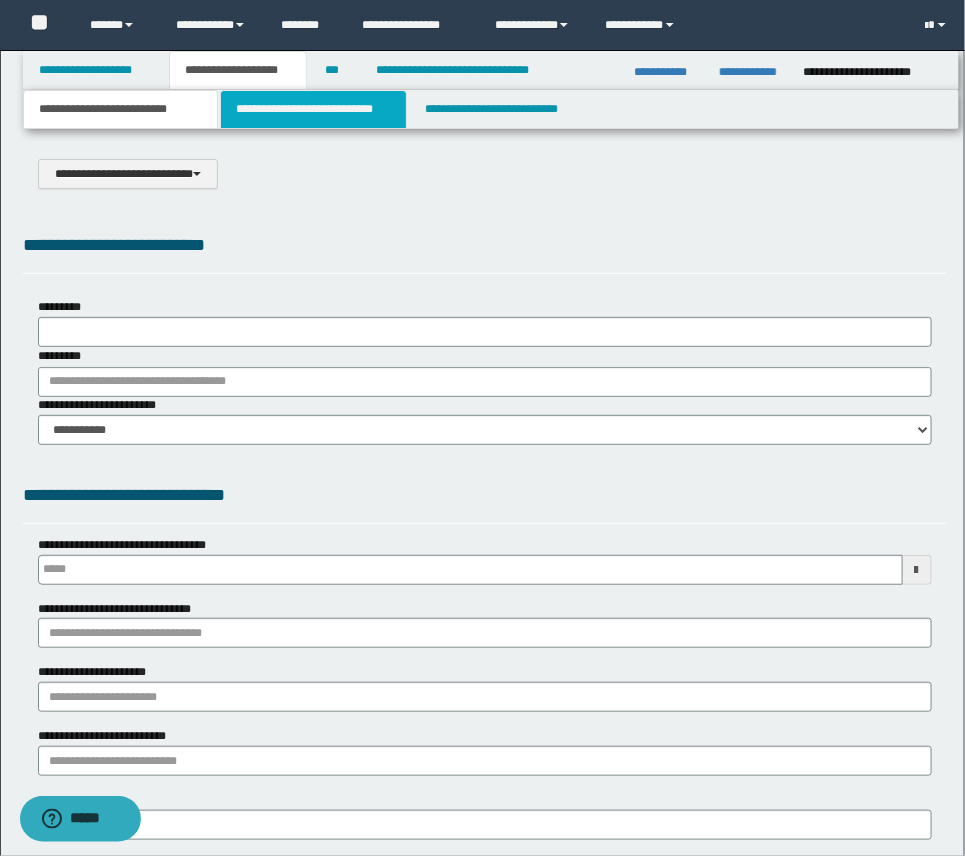 type on "**********" 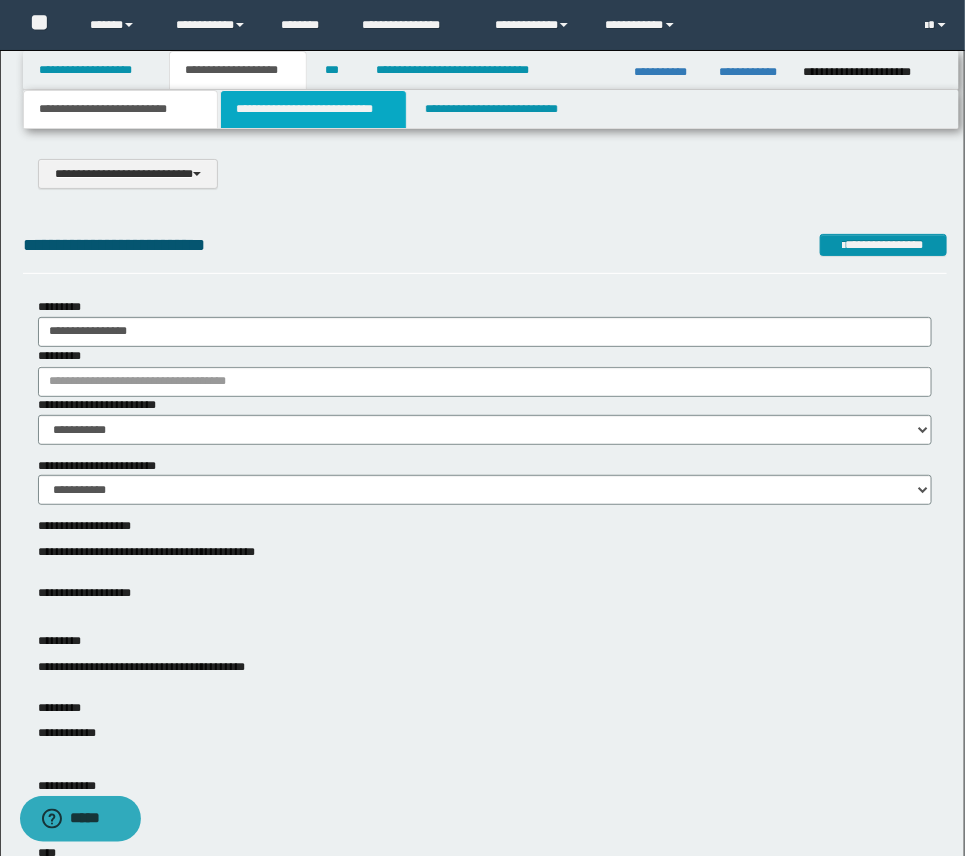 click on "**********" at bounding box center (313, 109) 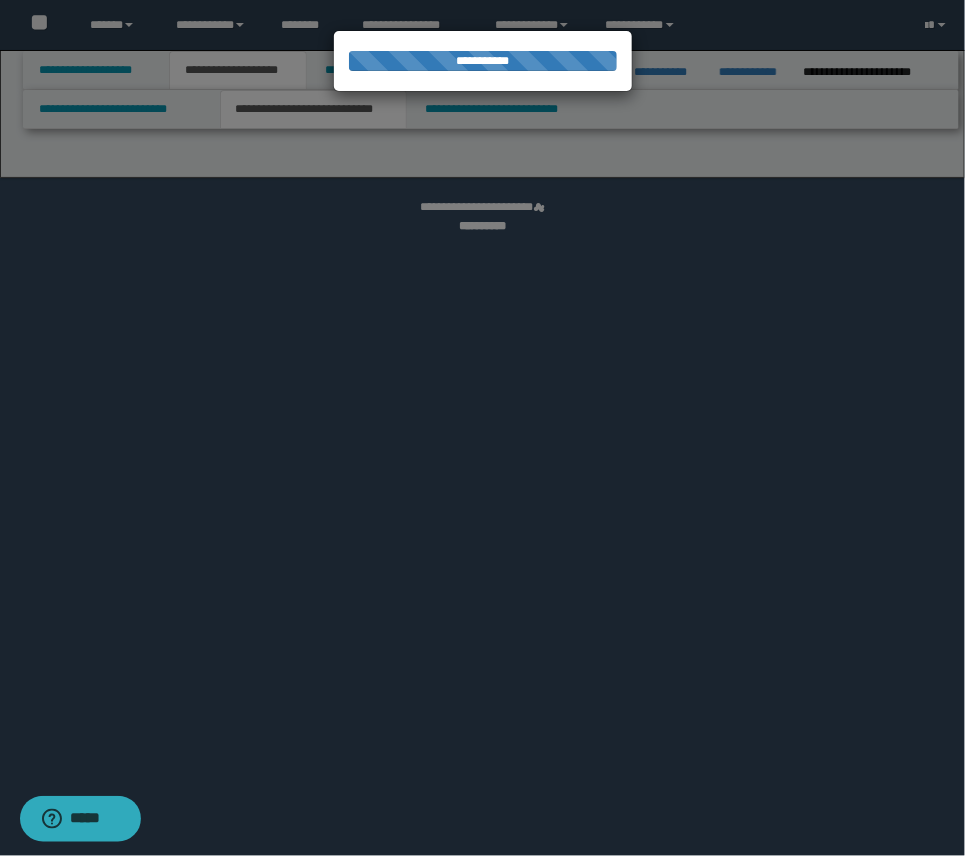 select on "*" 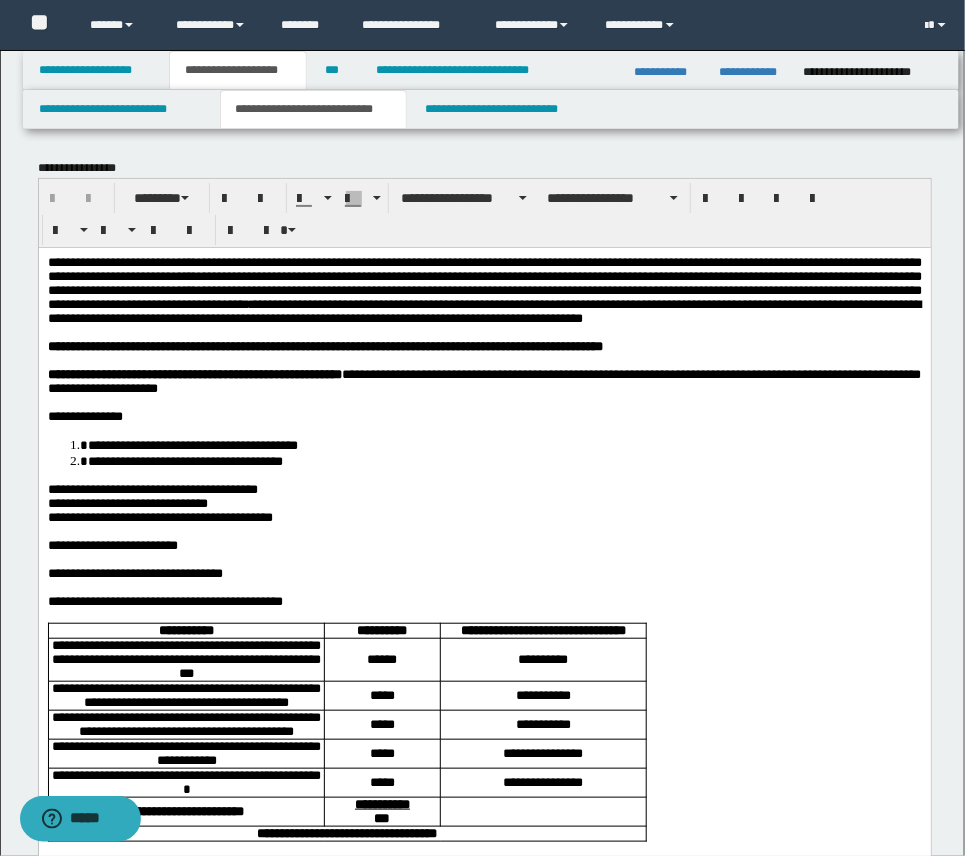 scroll, scrollTop: 0, scrollLeft: 0, axis: both 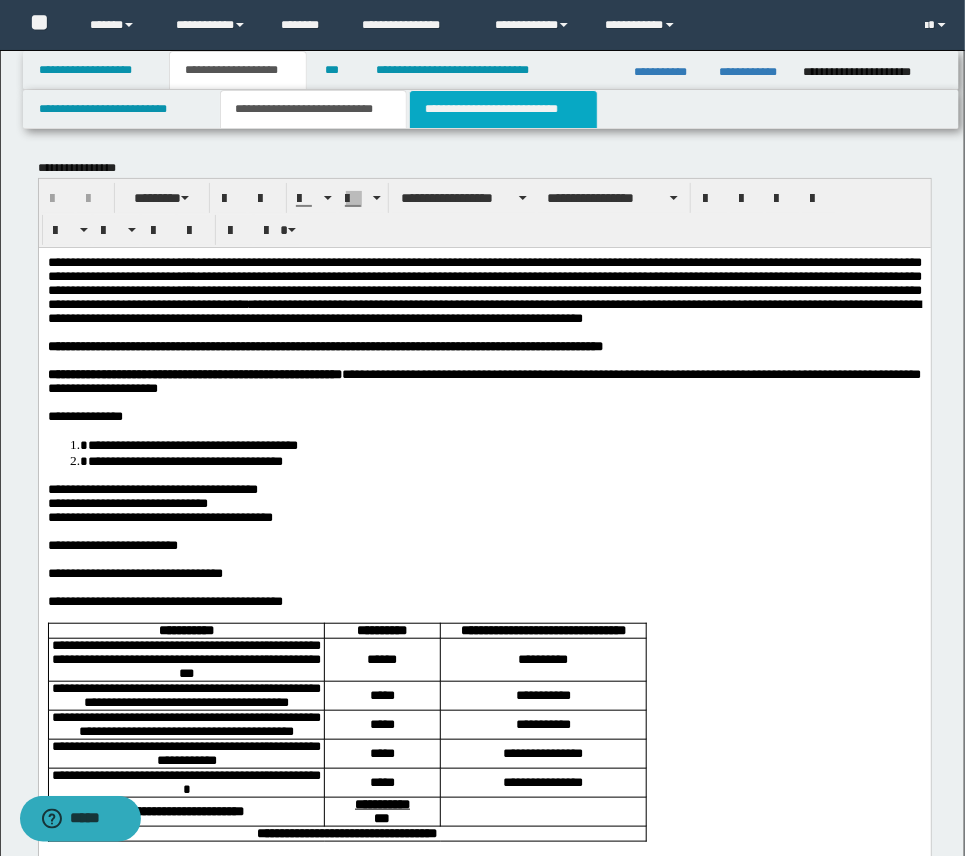click on "**********" at bounding box center [503, 109] 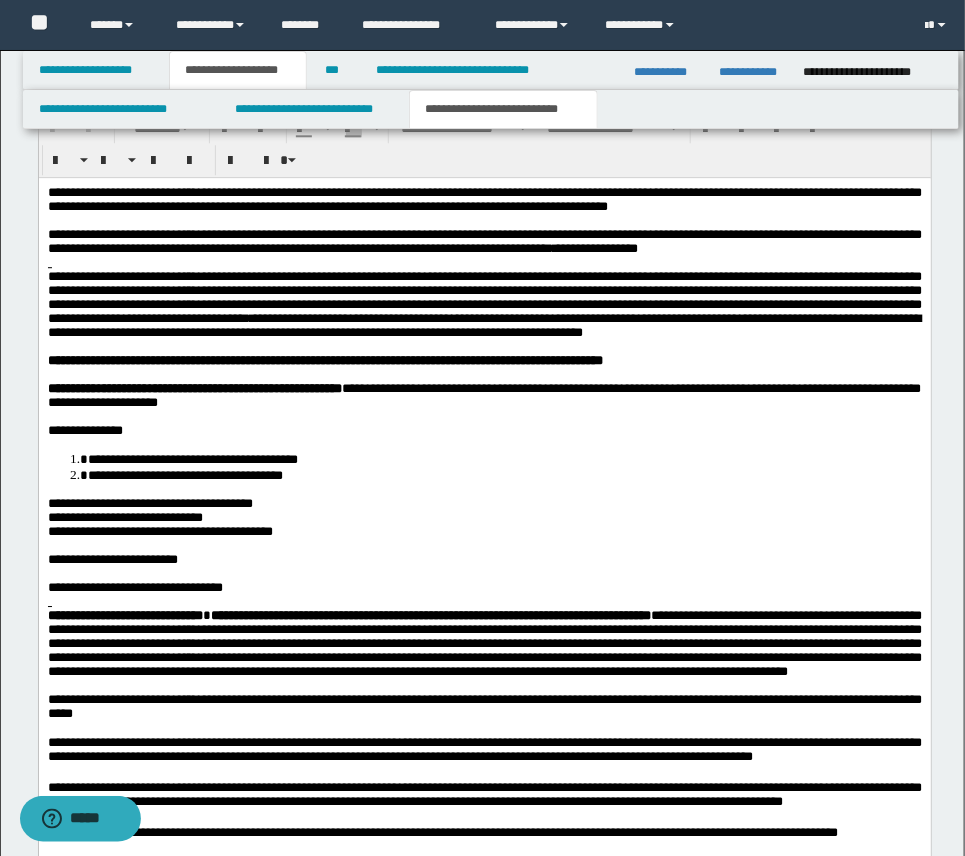 scroll, scrollTop: 1409, scrollLeft: 0, axis: vertical 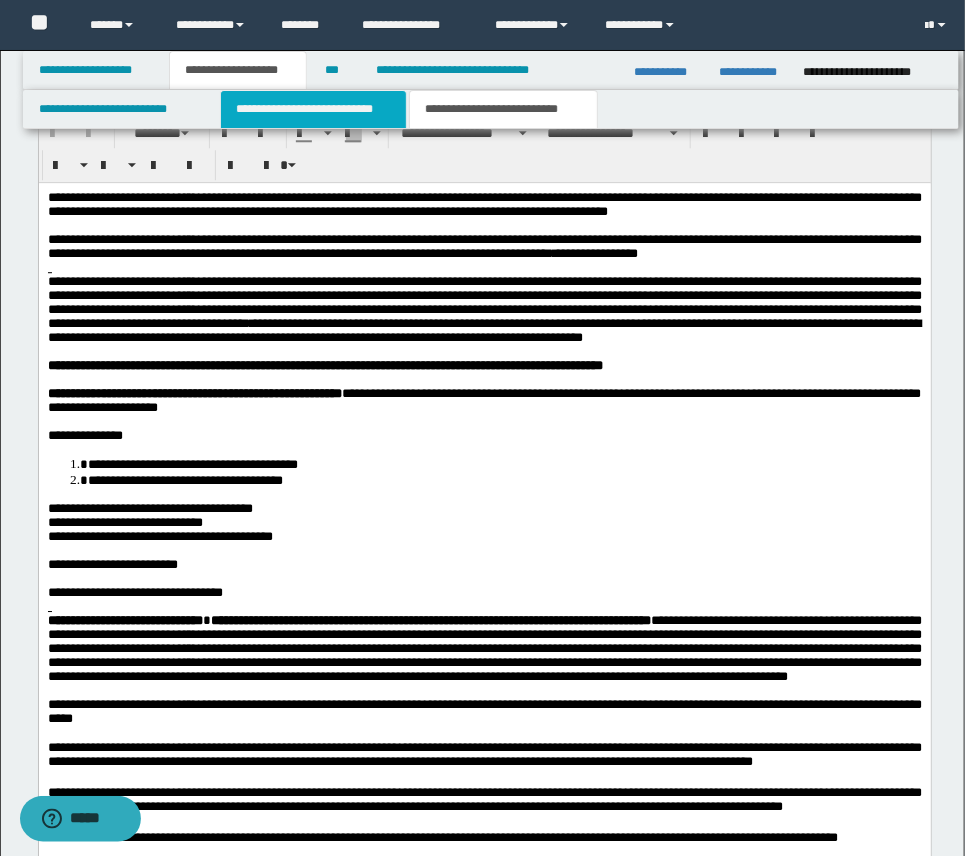 click on "**********" at bounding box center (313, 109) 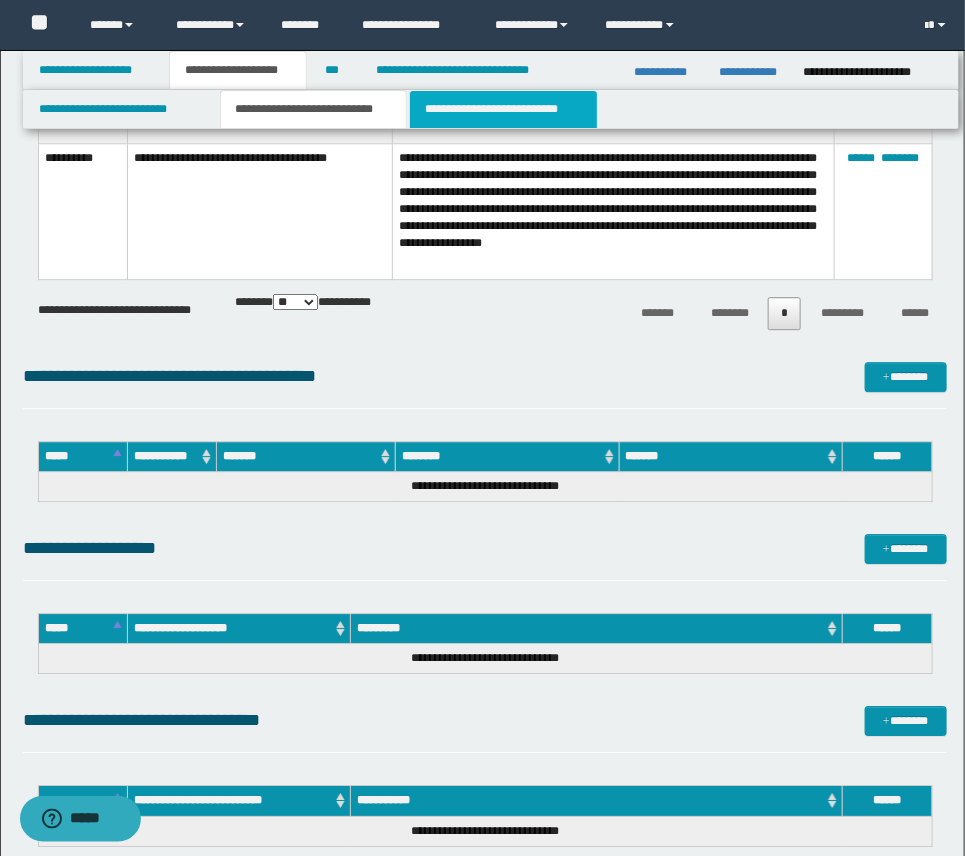 click on "**********" at bounding box center (503, 109) 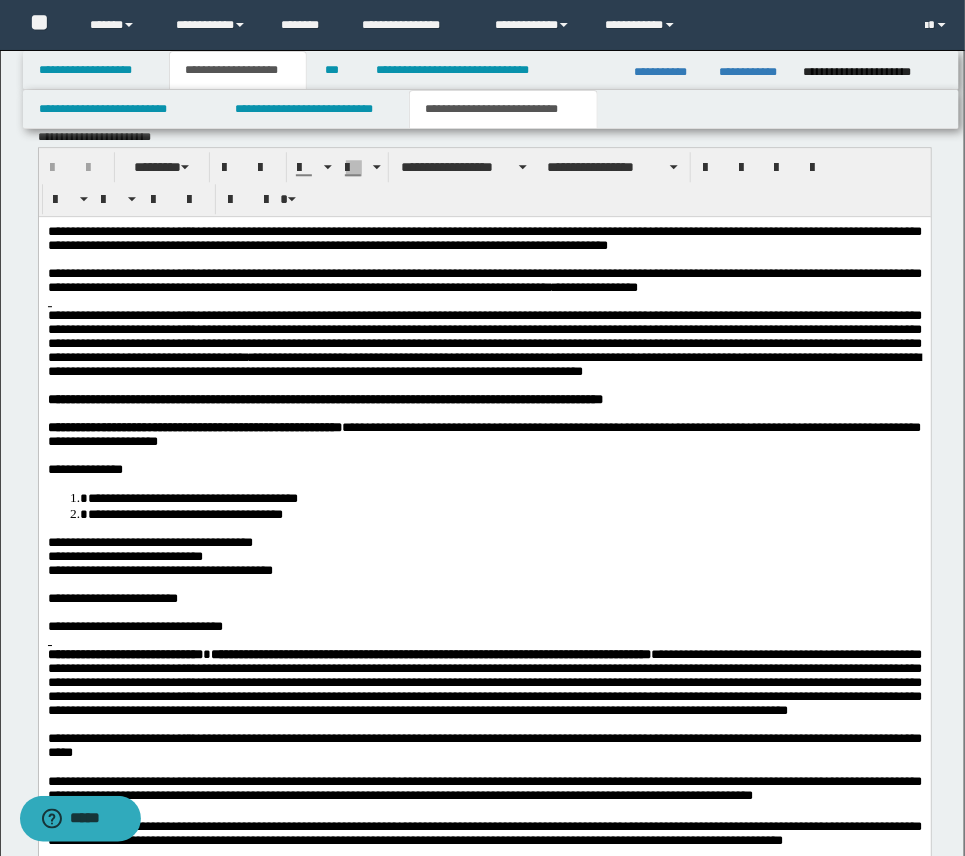 scroll, scrollTop: 1372, scrollLeft: 0, axis: vertical 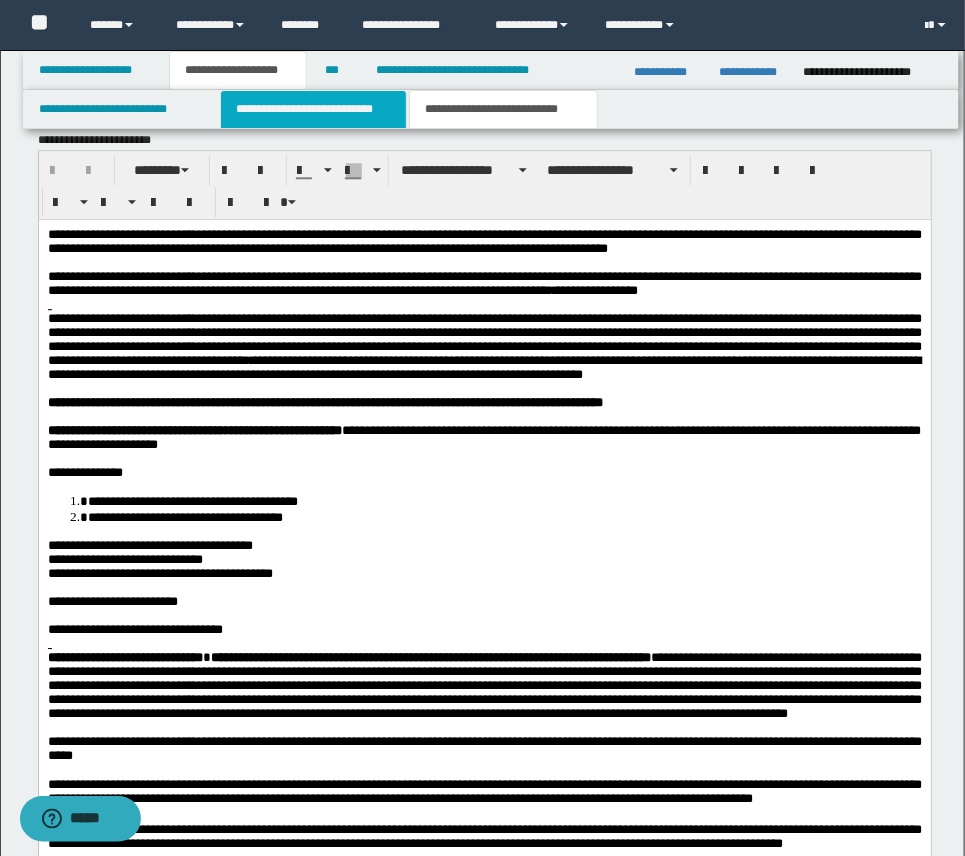 click on "**********" at bounding box center (313, 109) 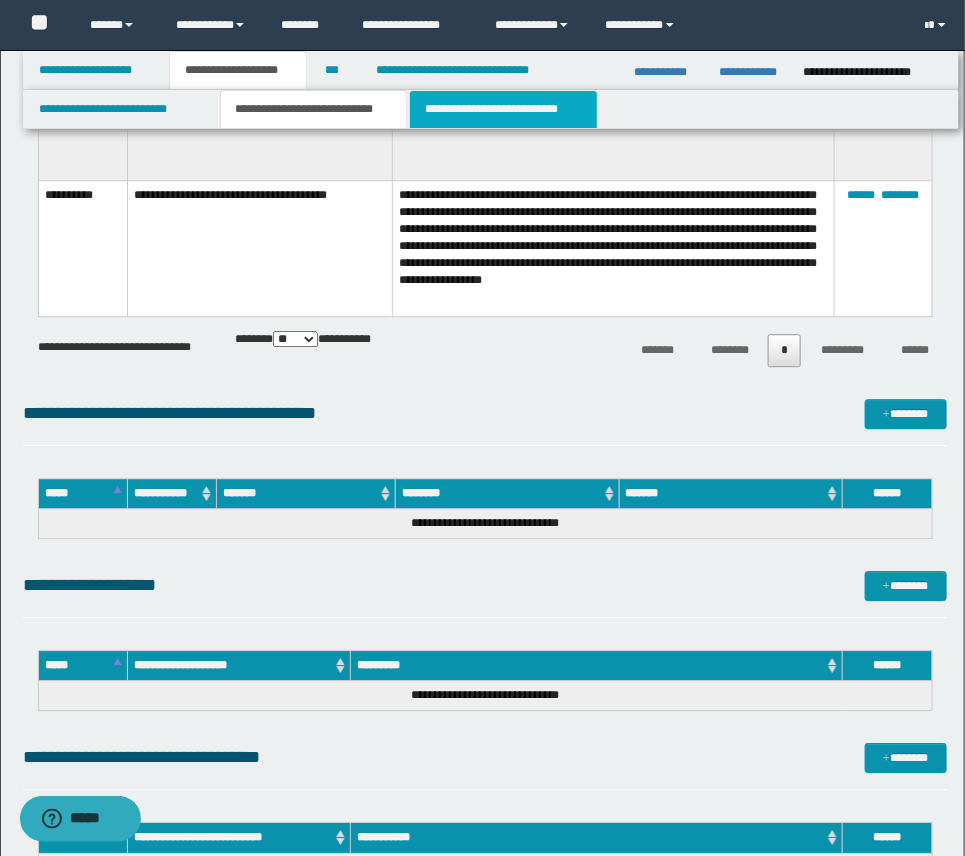 drag, startPoint x: 449, startPoint y: 101, endPoint x: 454, endPoint y: 119, distance: 18.681541 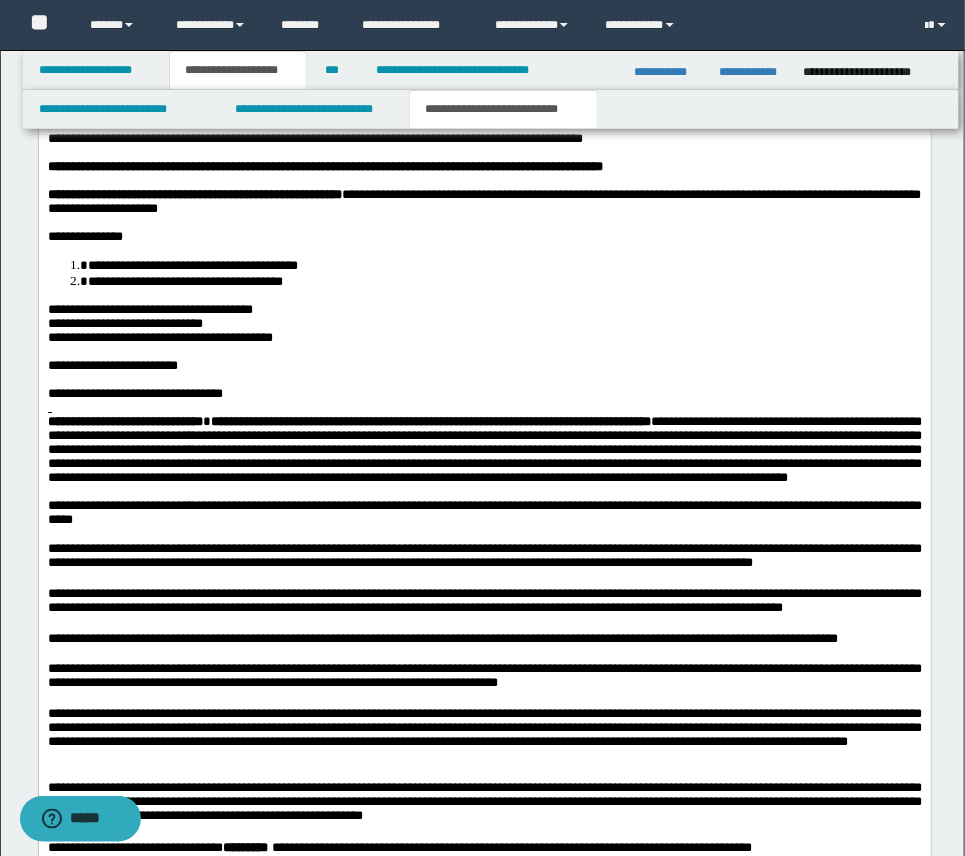 scroll, scrollTop: 1602, scrollLeft: 0, axis: vertical 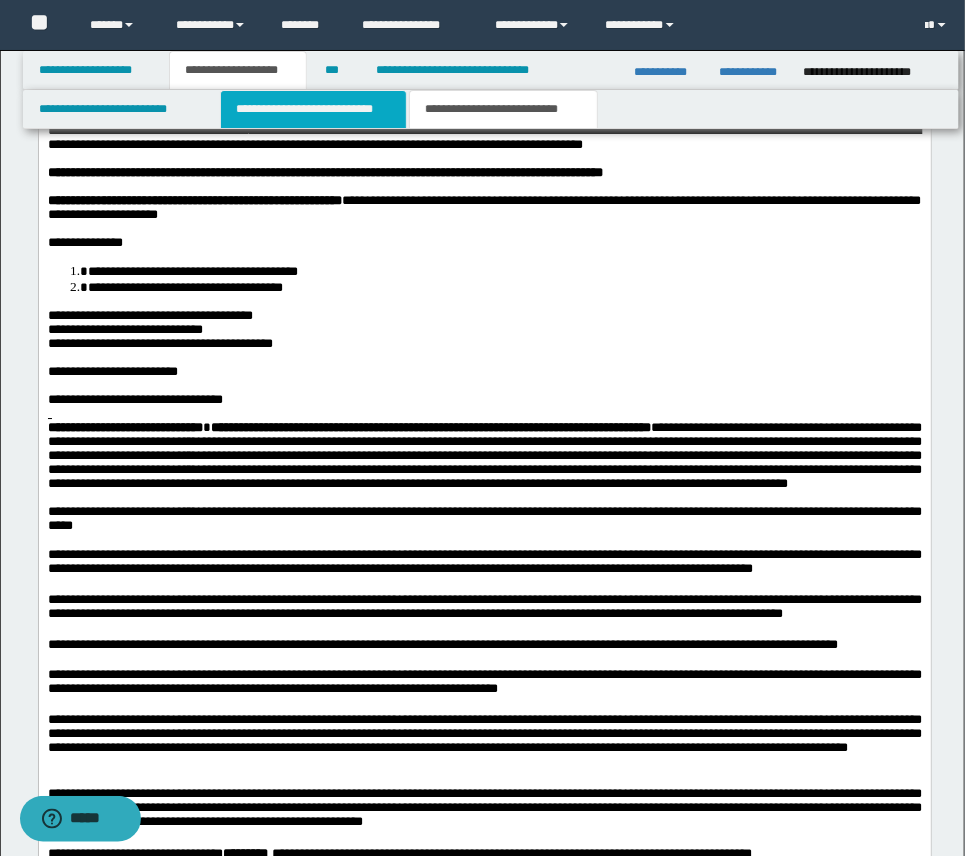 click on "**********" at bounding box center (313, 109) 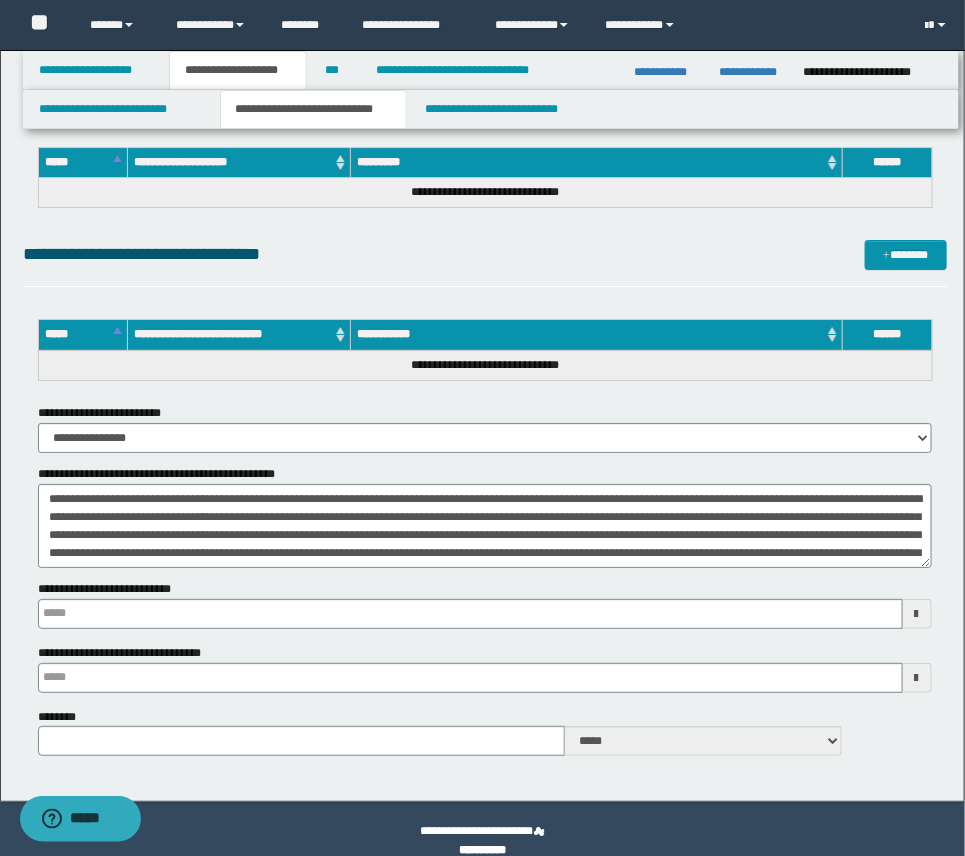 scroll, scrollTop: 1898, scrollLeft: 0, axis: vertical 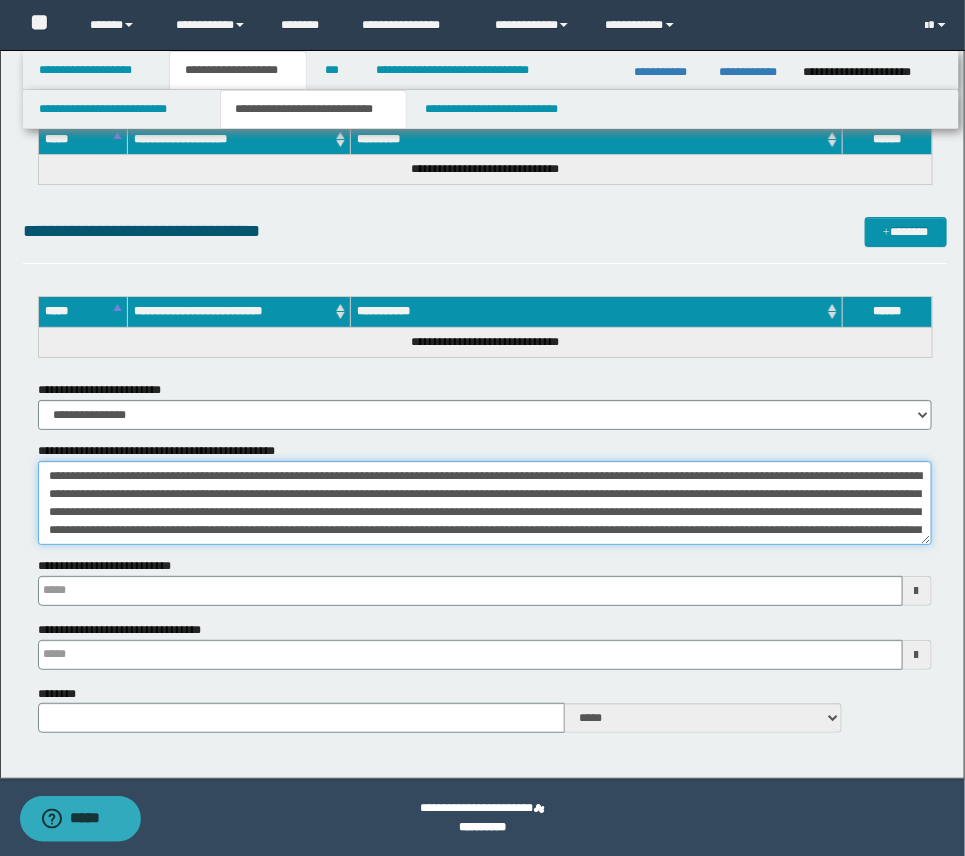 click on "**********" at bounding box center [485, 503] 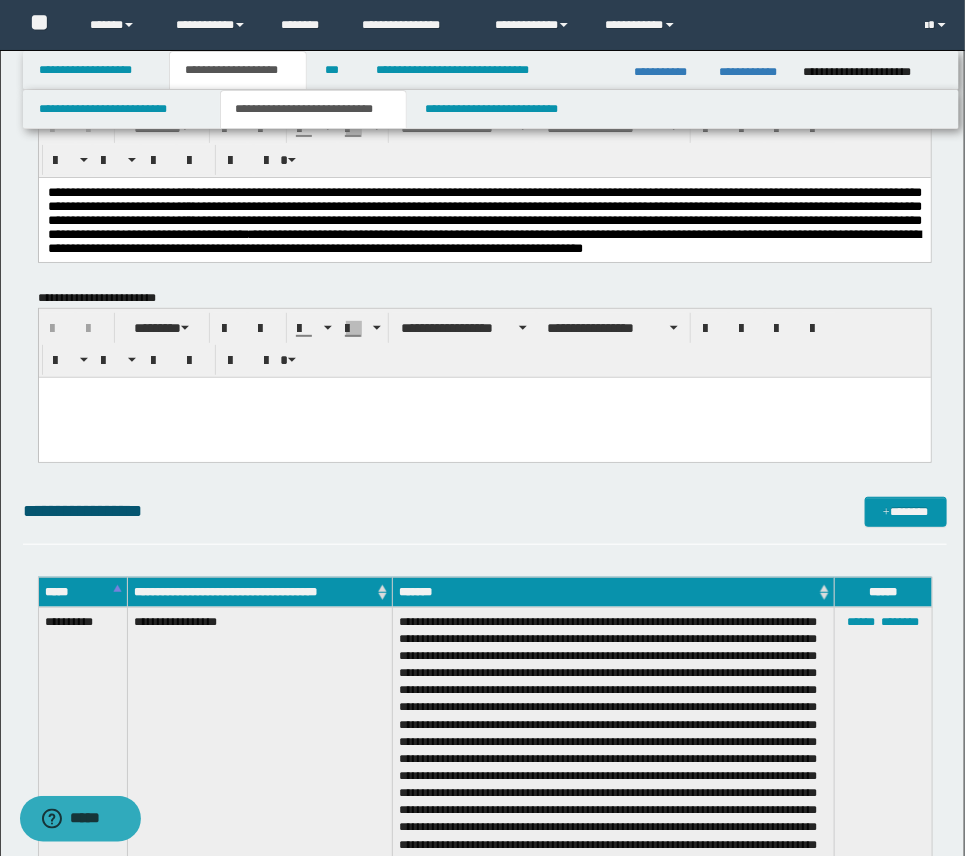 scroll, scrollTop: 0, scrollLeft: 0, axis: both 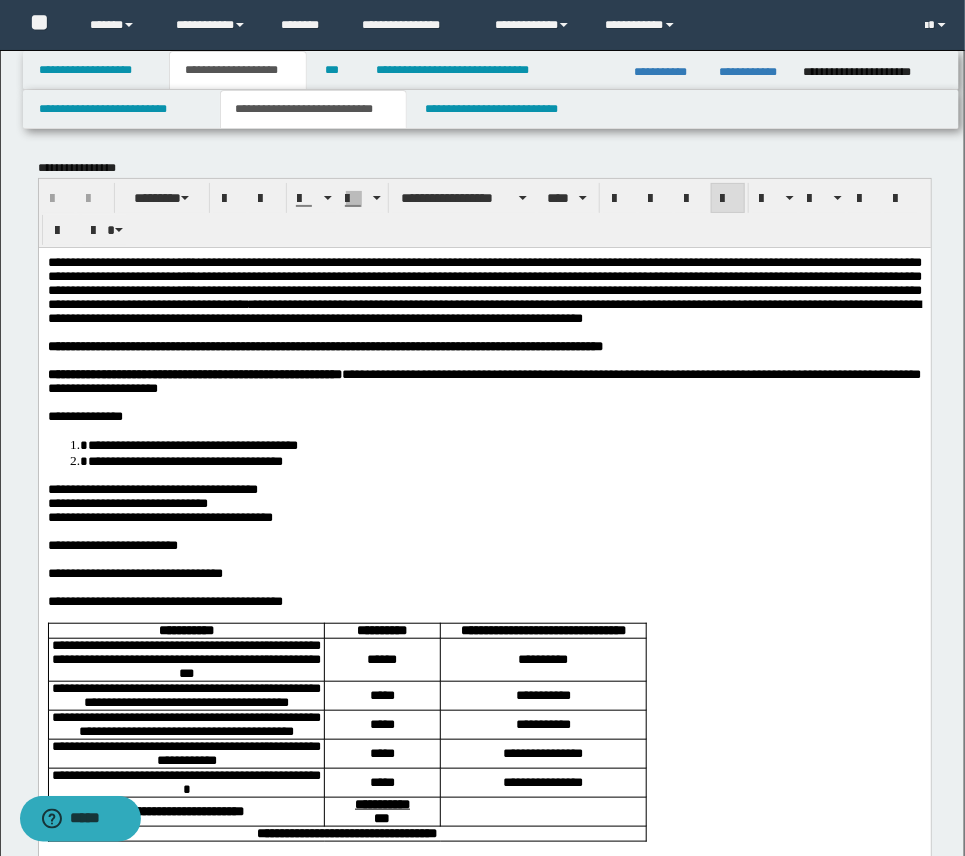 click on "**********" at bounding box center (484, 282) 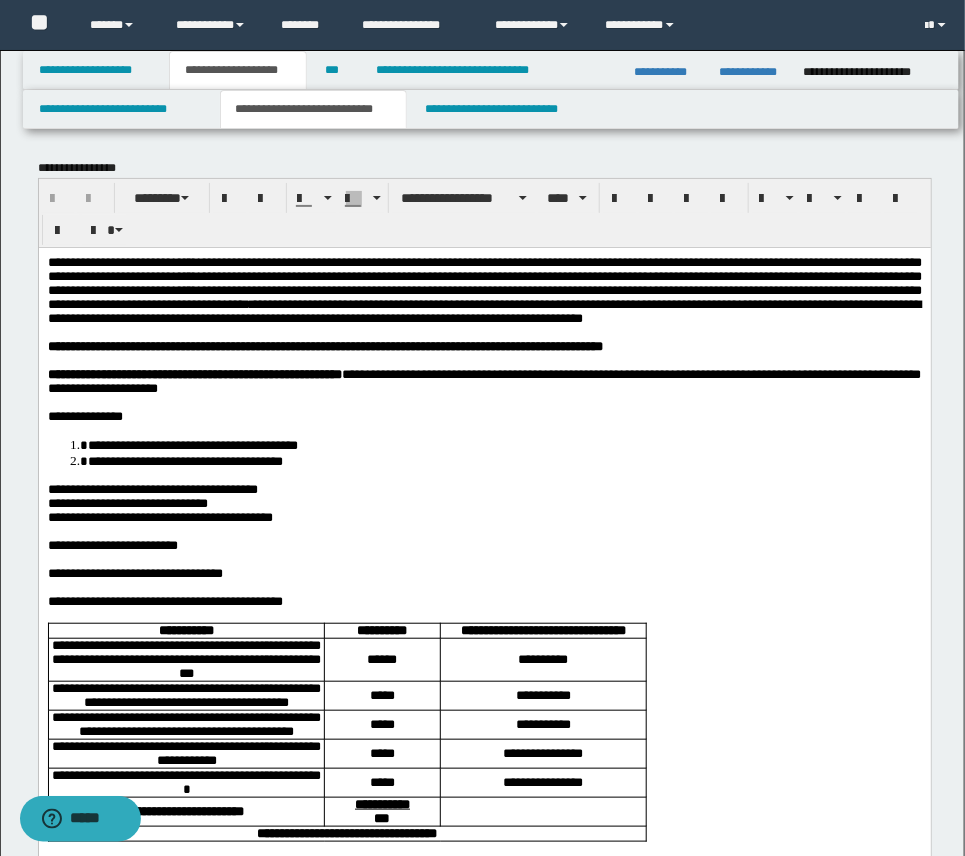 click at bounding box center (484, 531) 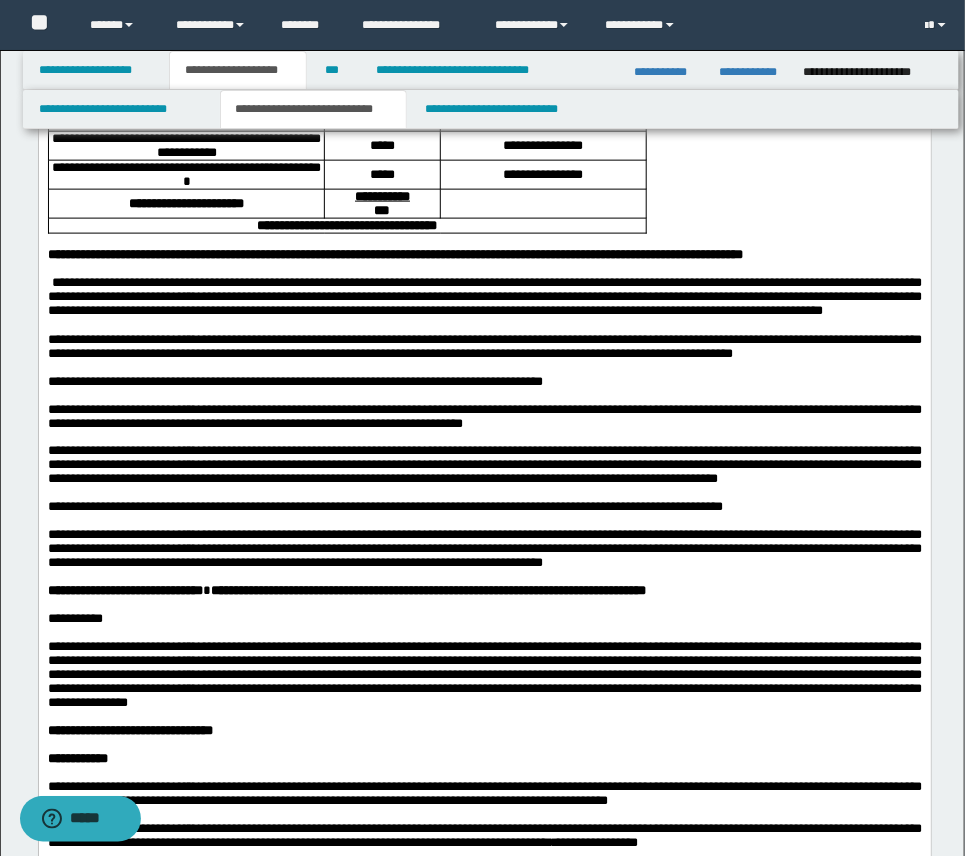 scroll, scrollTop: 617, scrollLeft: 0, axis: vertical 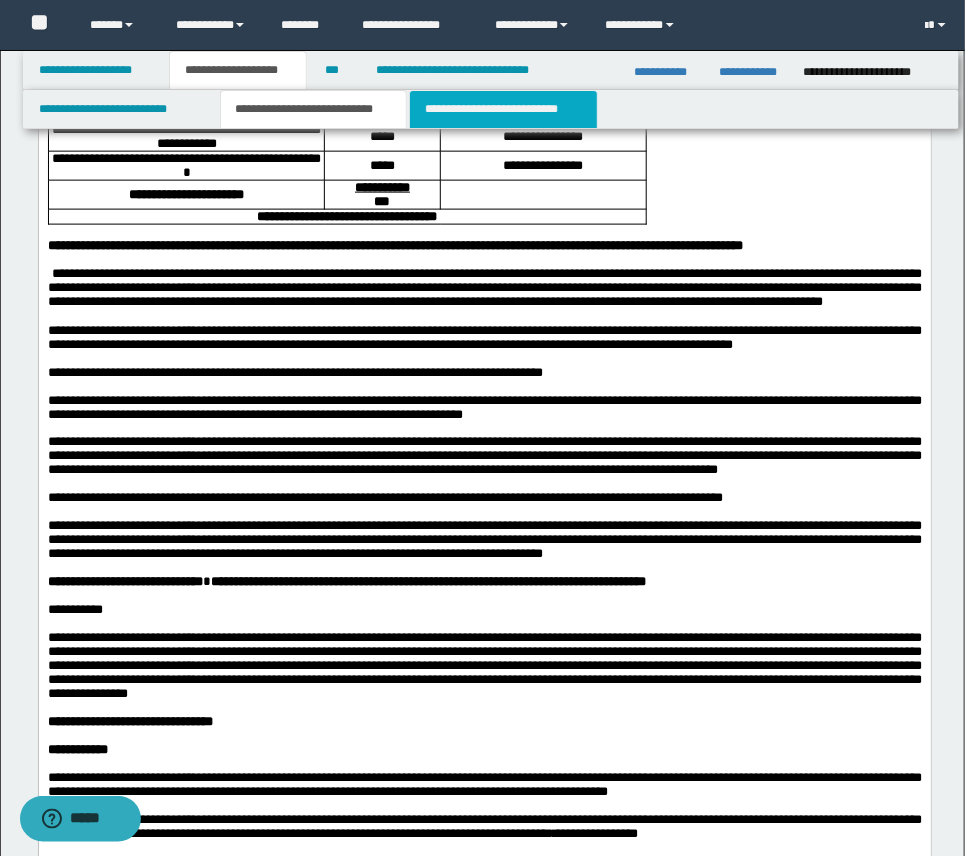 click on "**********" at bounding box center (503, 109) 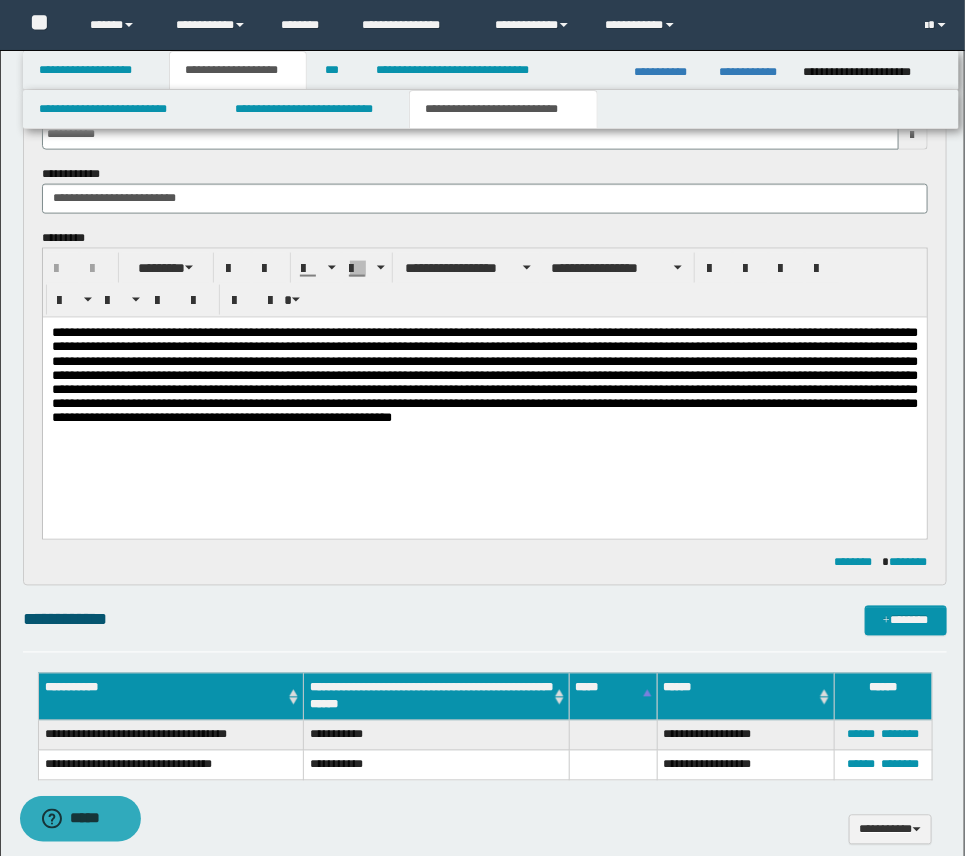 scroll, scrollTop: 648, scrollLeft: 0, axis: vertical 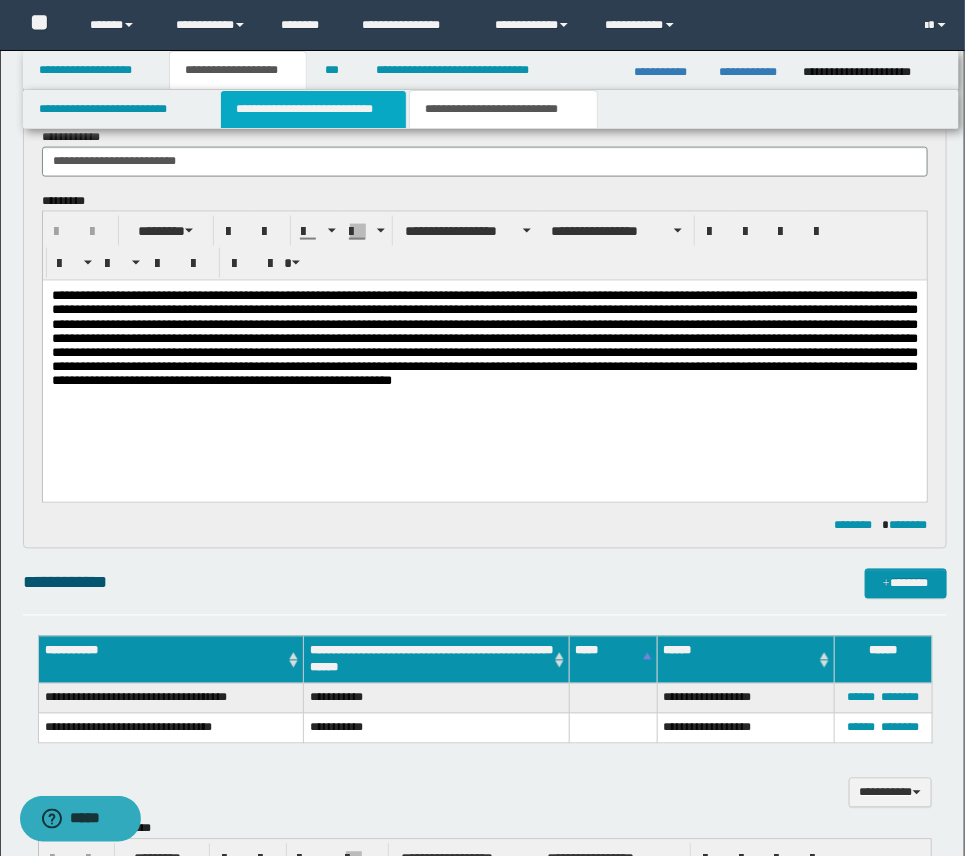 click on "**********" at bounding box center (313, 109) 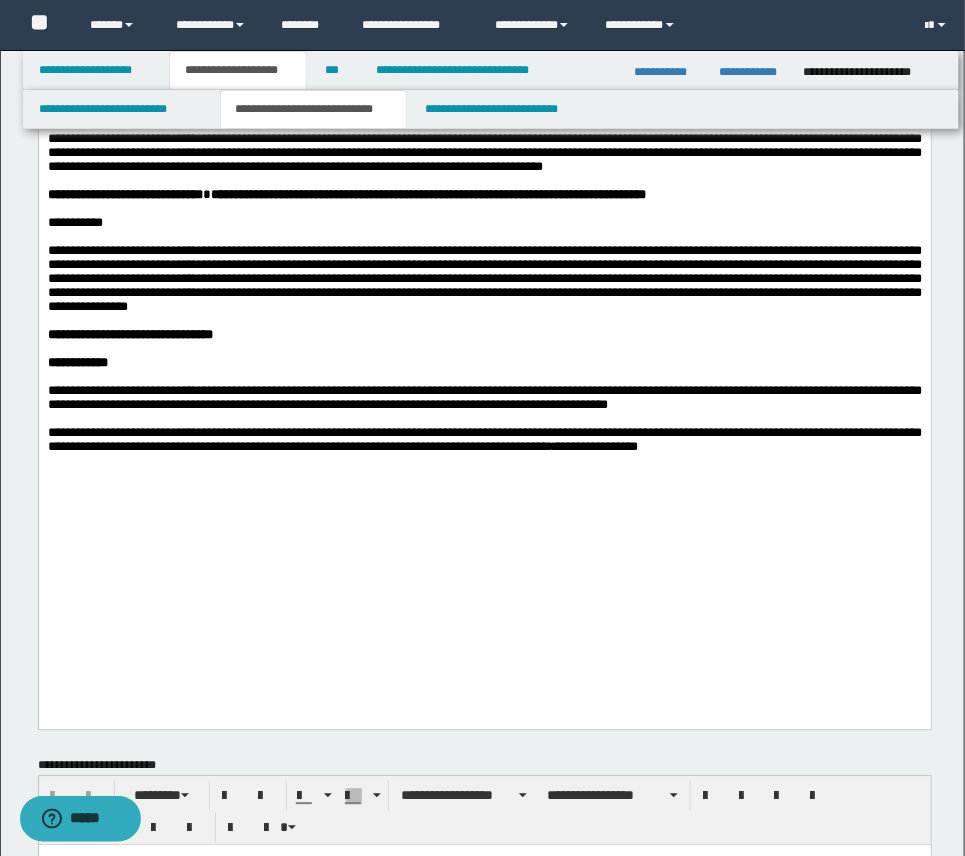 scroll, scrollTop: 1002, scrollLeft: 0, axis: vertical 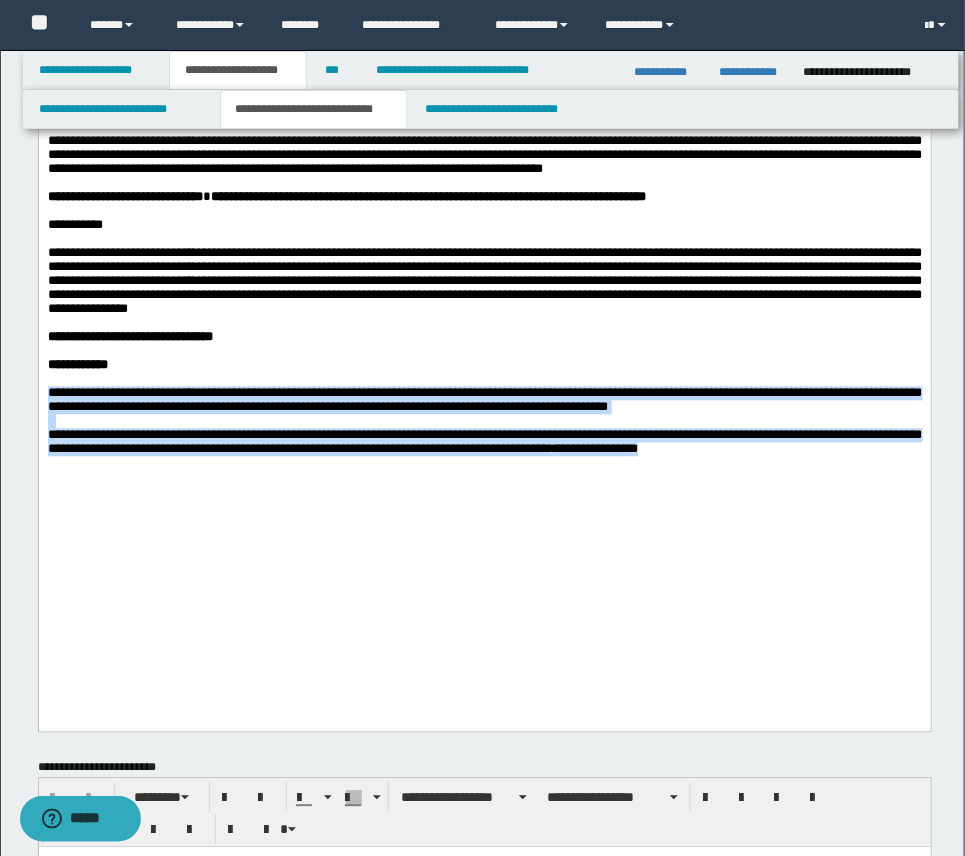 drag, startPoint x: 48, startPoint y: 543, endPoint x: 831, endPoint y: 604, distance: 785.3725 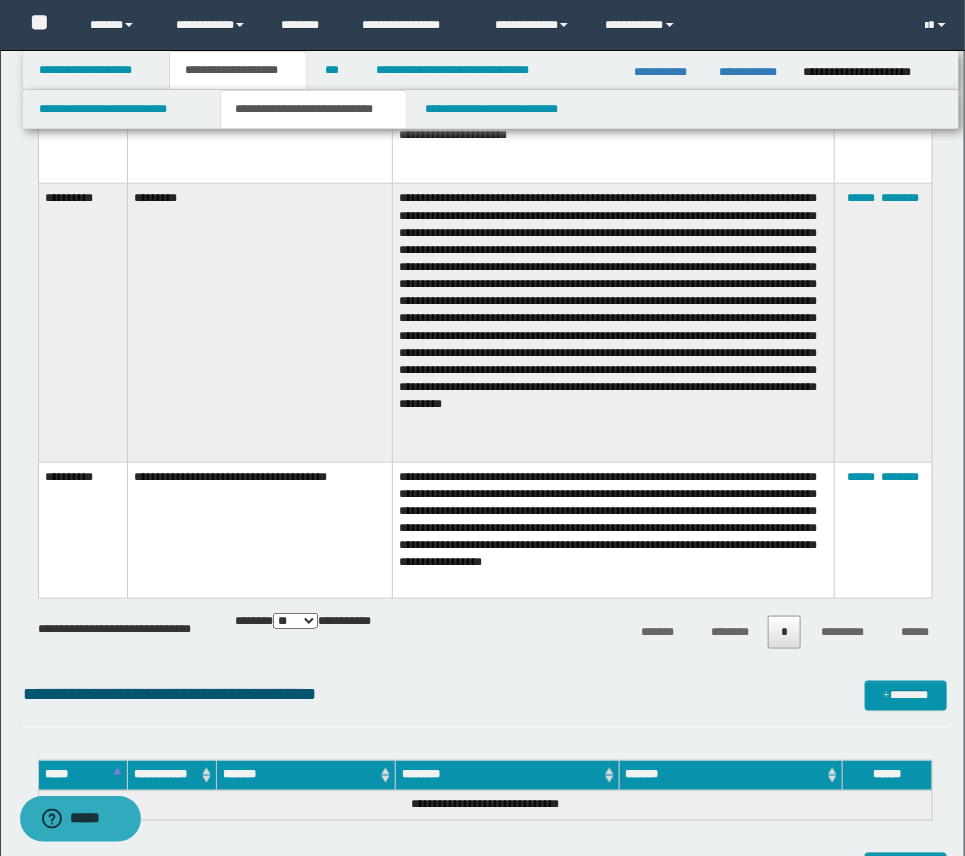 scroll, scrollTop: 2495, scrollLeft: 0, axis: vertical 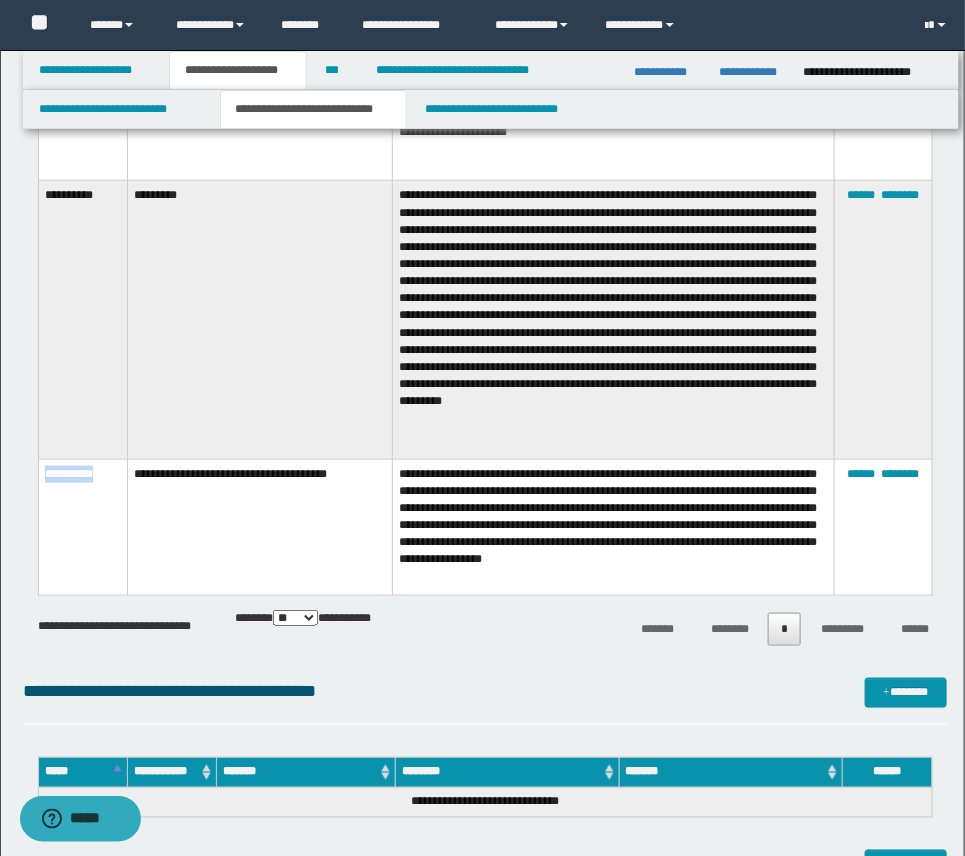 drag, startPoint x: 50, startPoint y: 474, endPoint x: 123, endPoint y: 476, distance: 73.02739 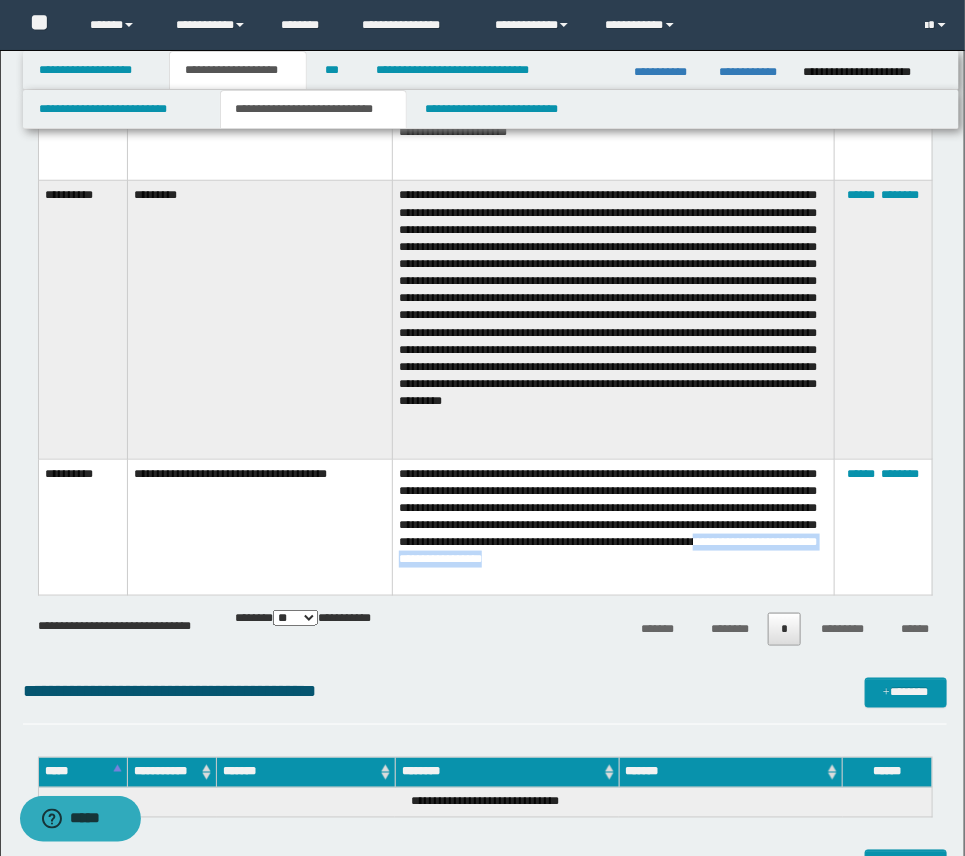 drag, startPoint x: 730, startPoint y: 565, endPoint x: 730, endPoint y: 577, distance: 12 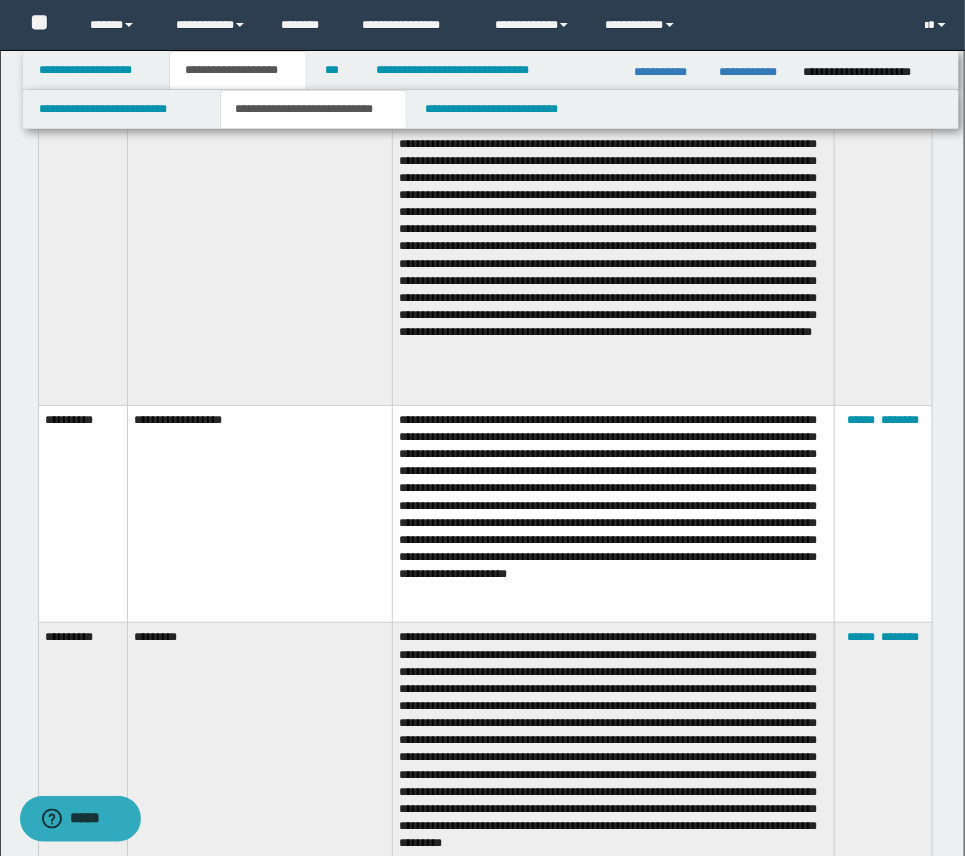 scroll, scrollTop: 2052, scrollLeft: 0, axis: vertical 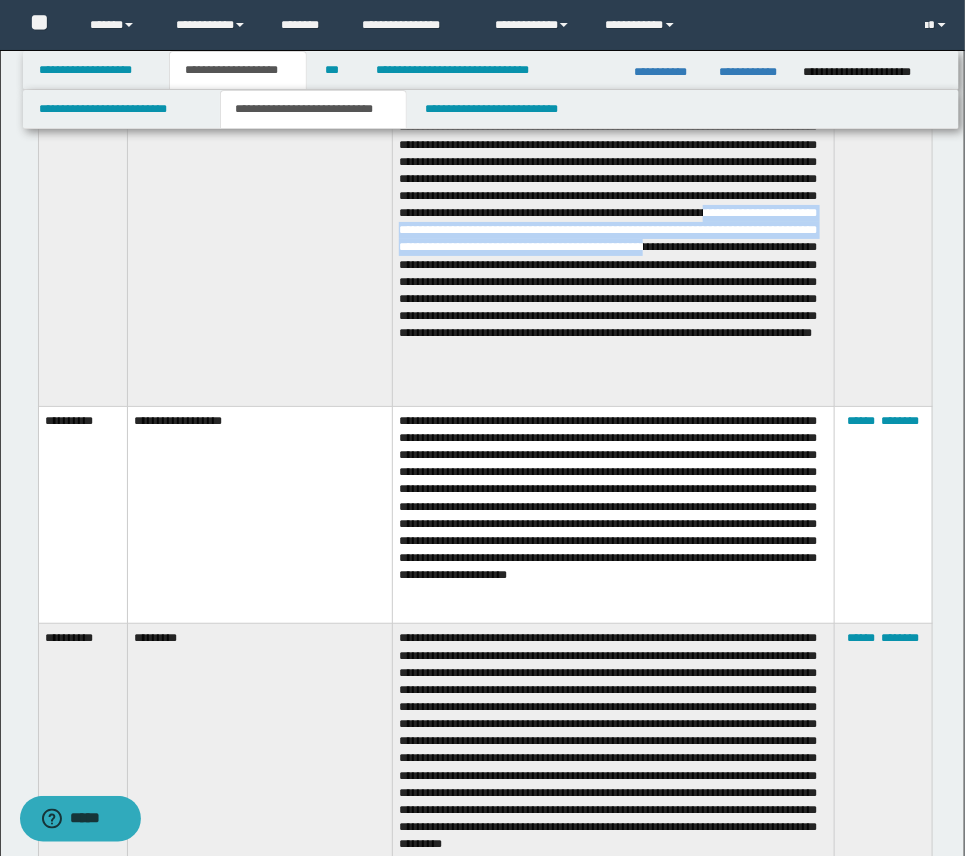 drag, startPoint x: 688, startPoint y: 244, endPoint x: 757, endPoint y: 282, distance: 78.77182 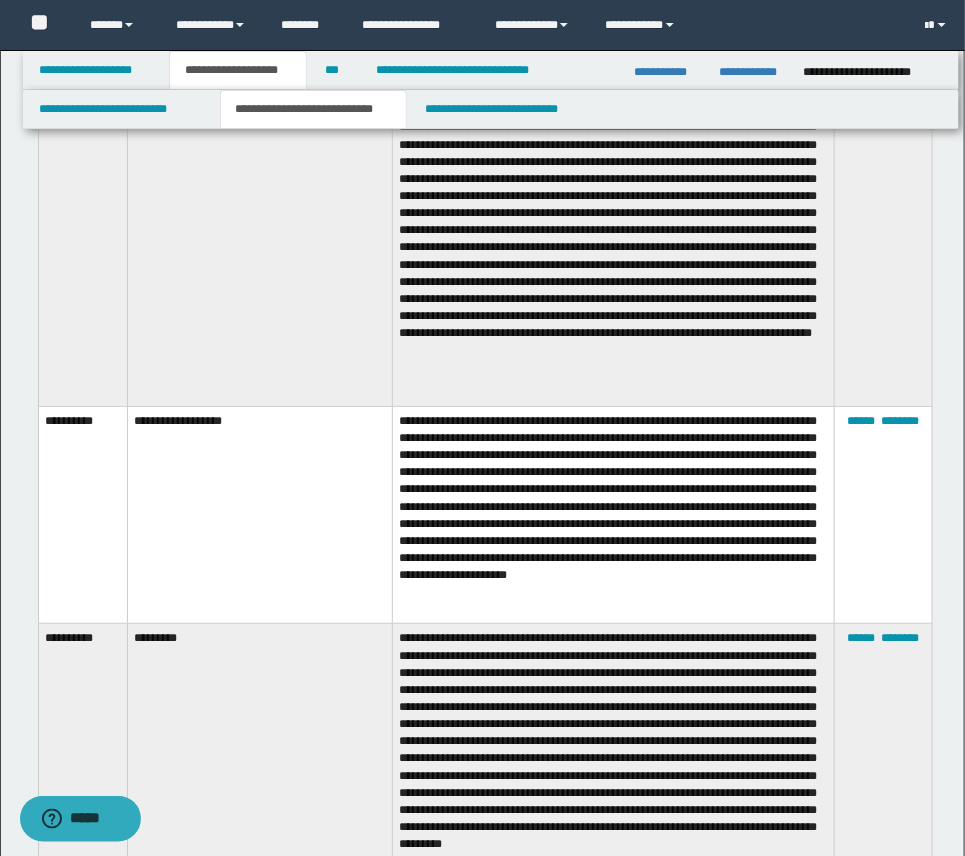 drag, startPoint x: 453, startPoint y: 301, endPoint x: 439, endPoint y: 302, distance: 14.035668 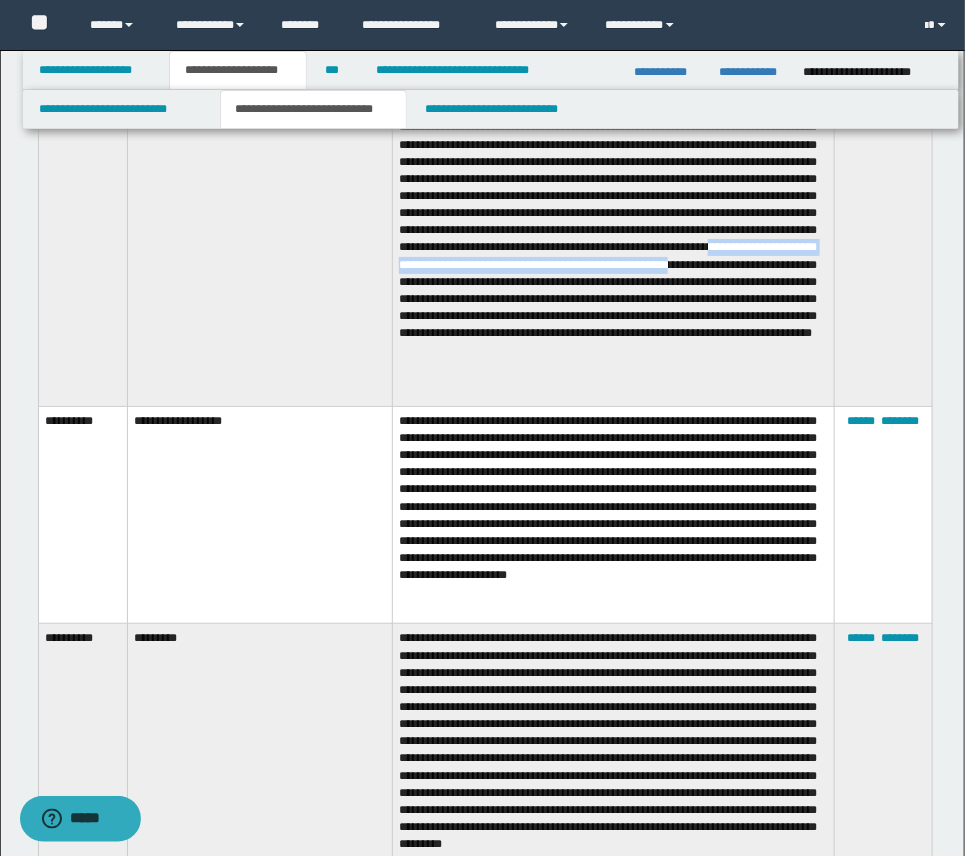 drag, startPoint x: 400, startPoint y: 299, endPoint x: 444, endPoint y: 310, distance: 45.35416 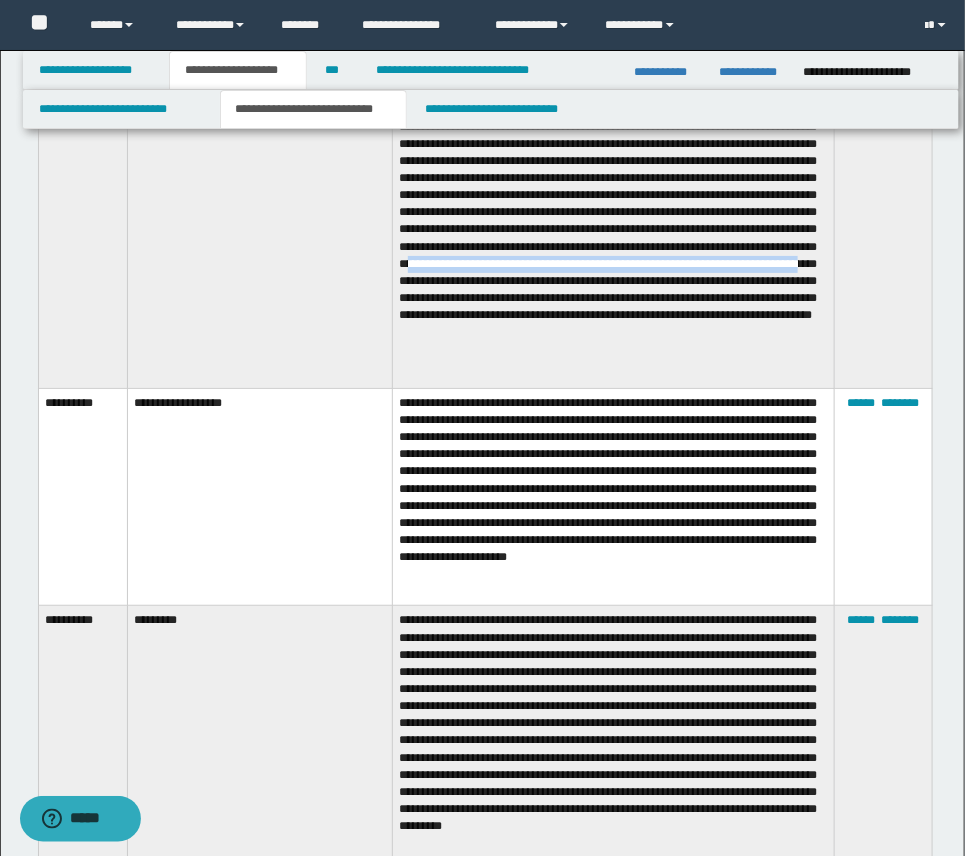 drag, startPoint x: 623, startPoint y: 307, endPoint x: 657, endPoint y: 307, distance: 34 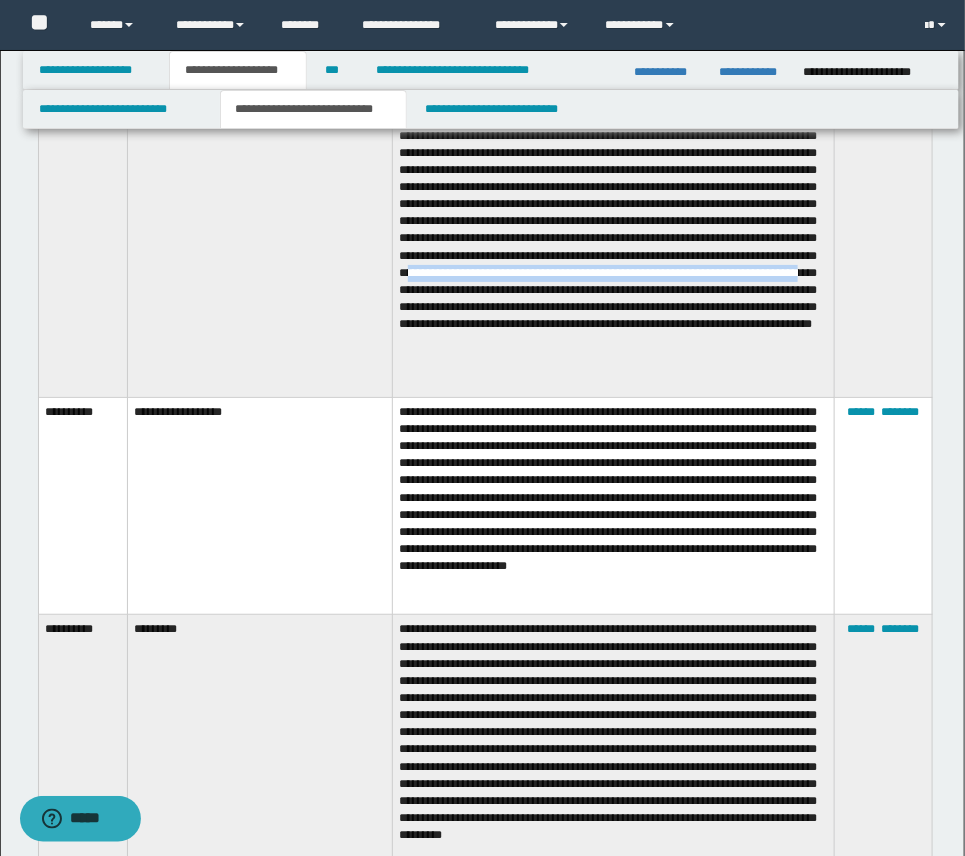 scroll, scrollTop: 2053, scrollLeft: 0, axis: vertical 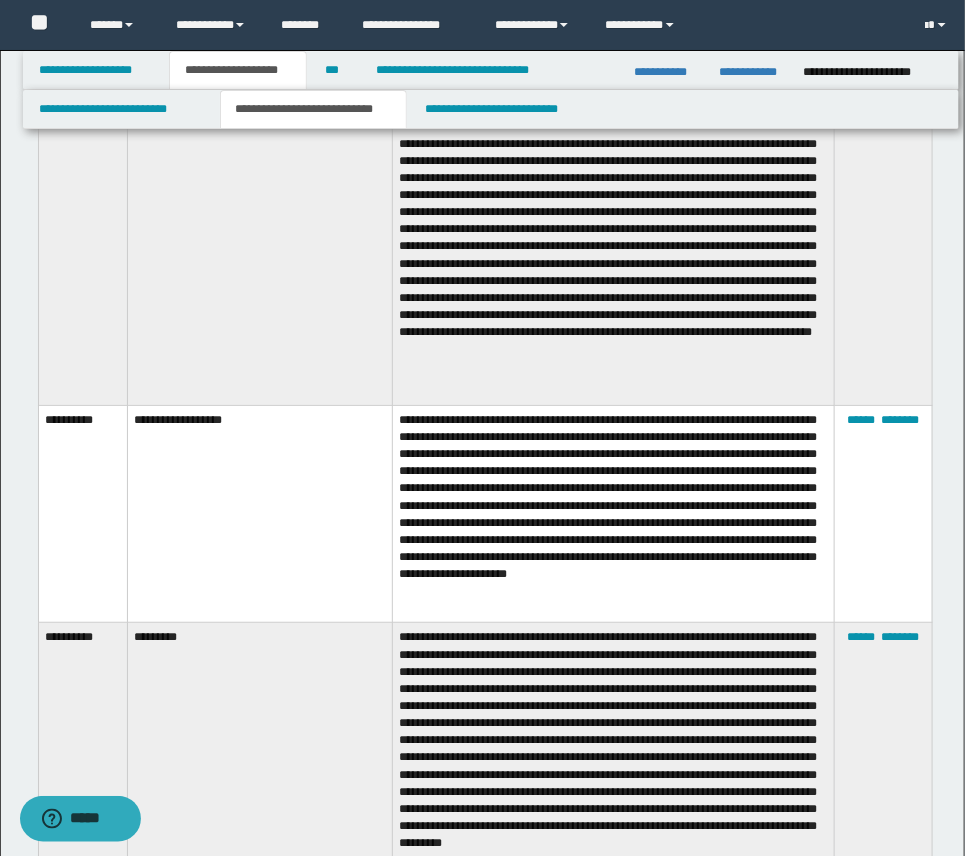 click at bounding box center [614, 215] 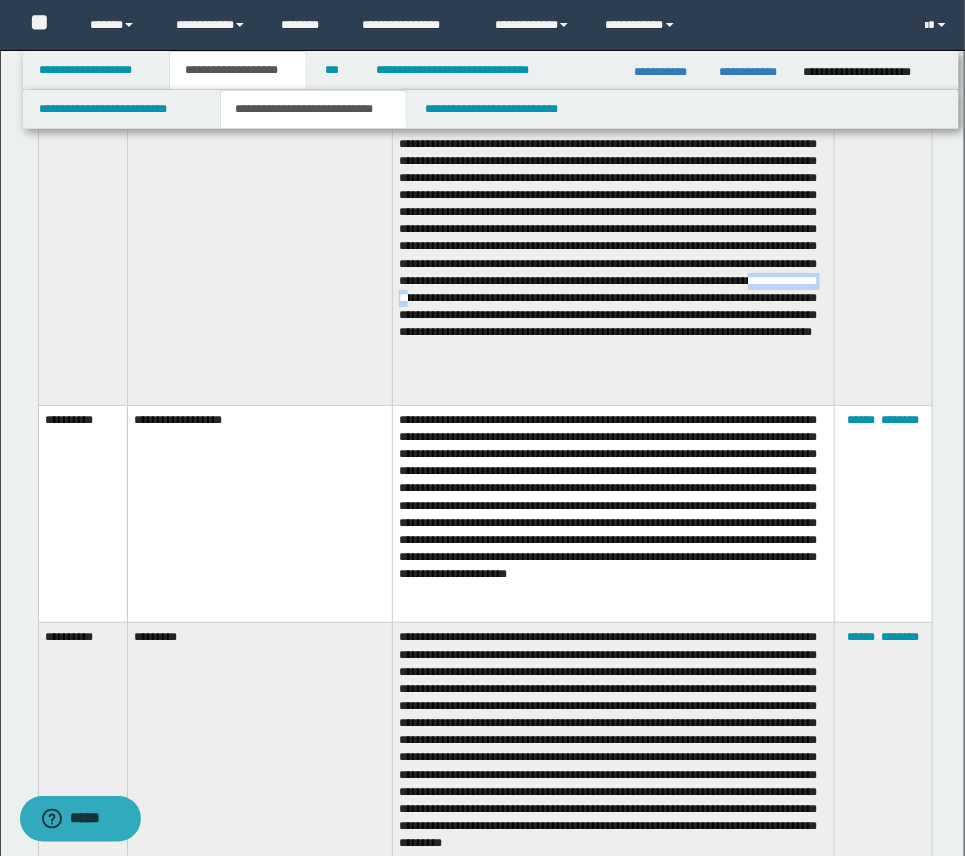drag, startPoint x: 596, startPoint y: 331, endPoint x: 692, endPoint y: 331, distance: 96 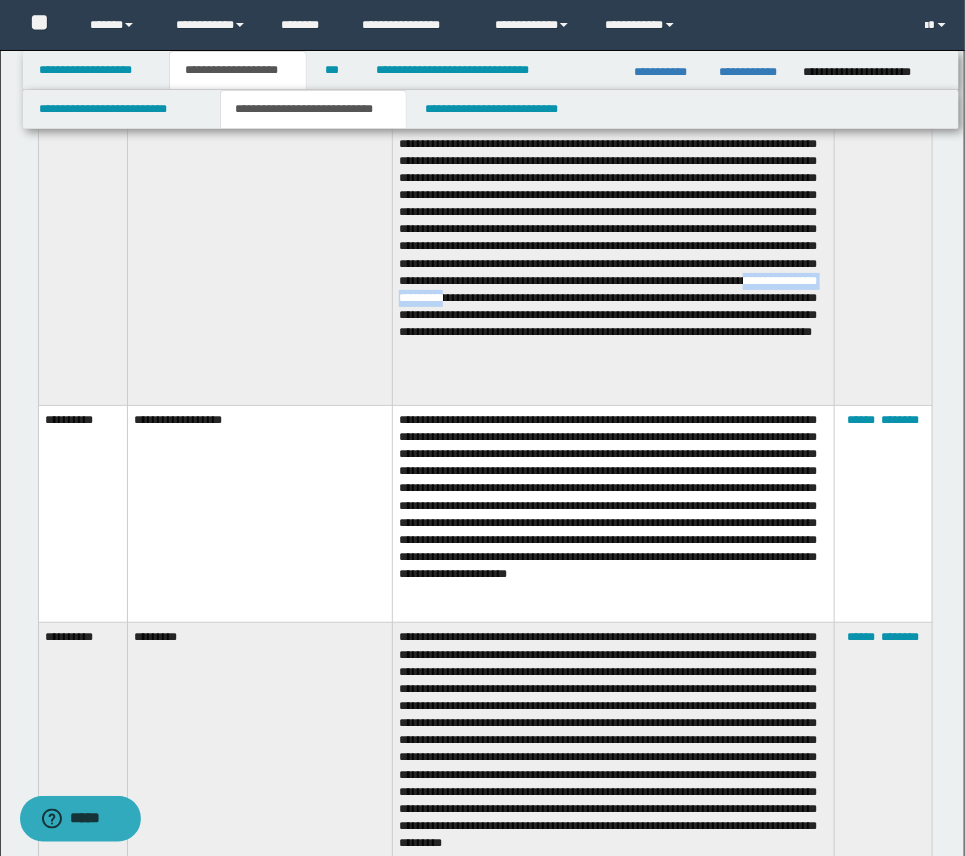 drag, startPoint x: 592, startPoint y: 332, endPoint x: 732, endPoint y: 334, distance: 140.01428 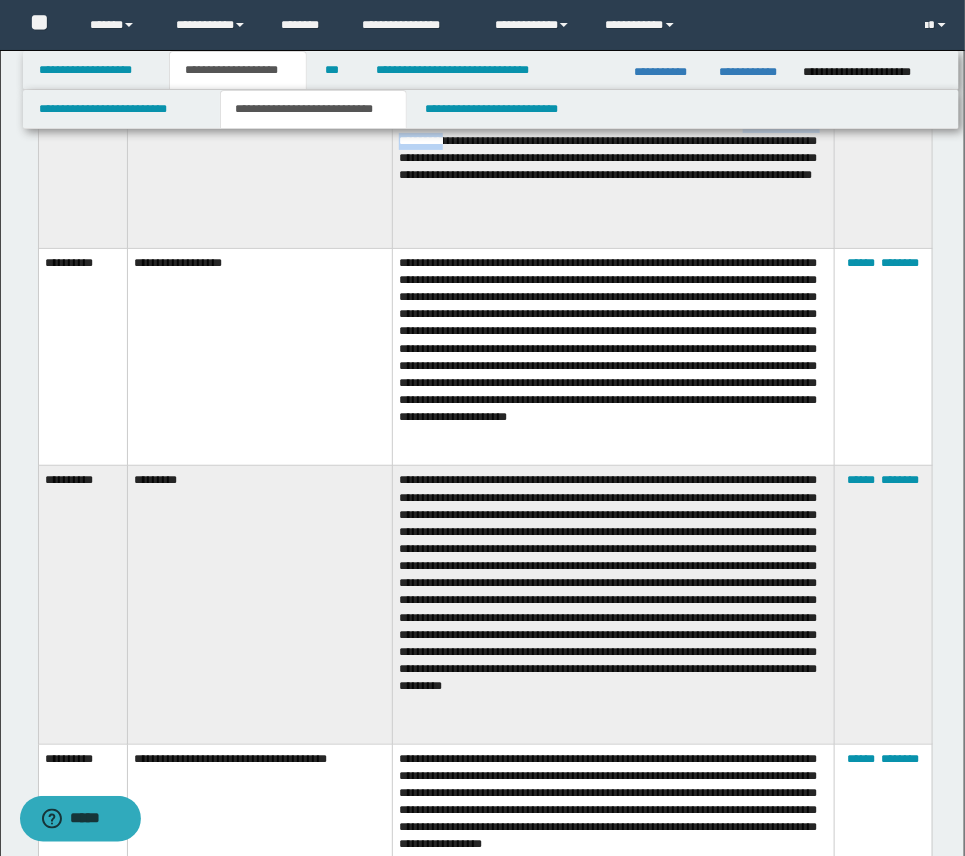 scroll, scrollTop: 2210, scrollLeft: 0, axis: vertical 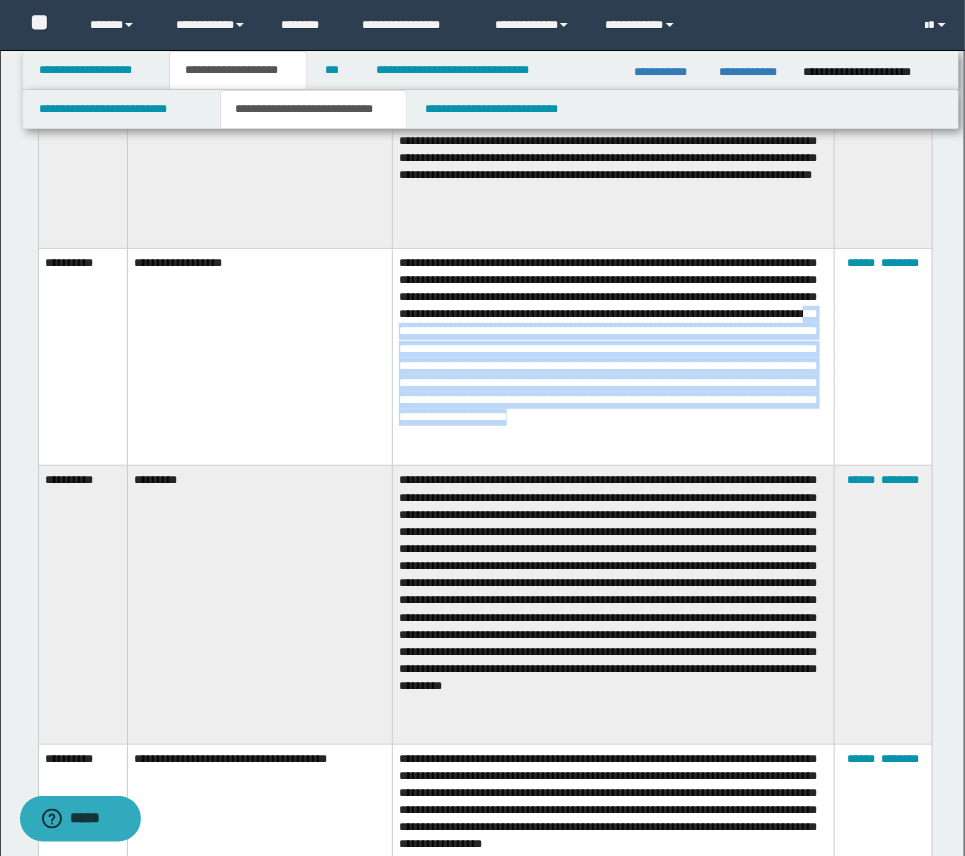 drag, startPoint x: 671, startPoint y: 341, endPoint x: 769, endPoint y: 456, distance: 151.09268 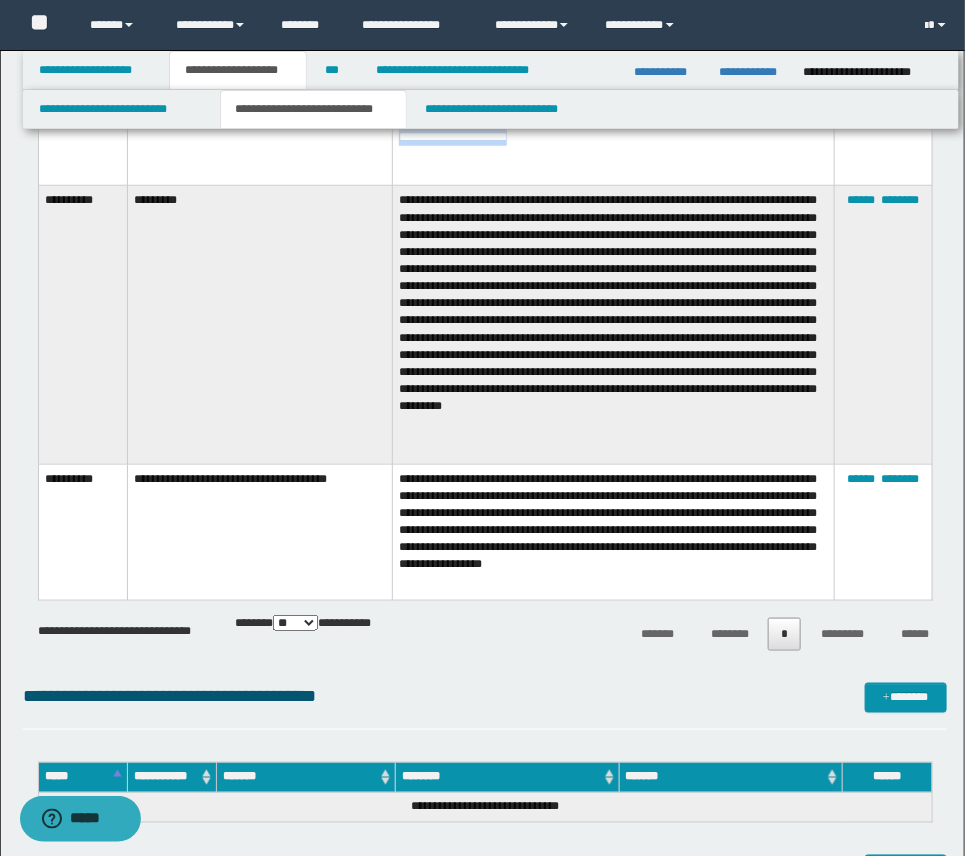 scroll, scrollTop: 2489, scrollLeft: 0, axis: vertical 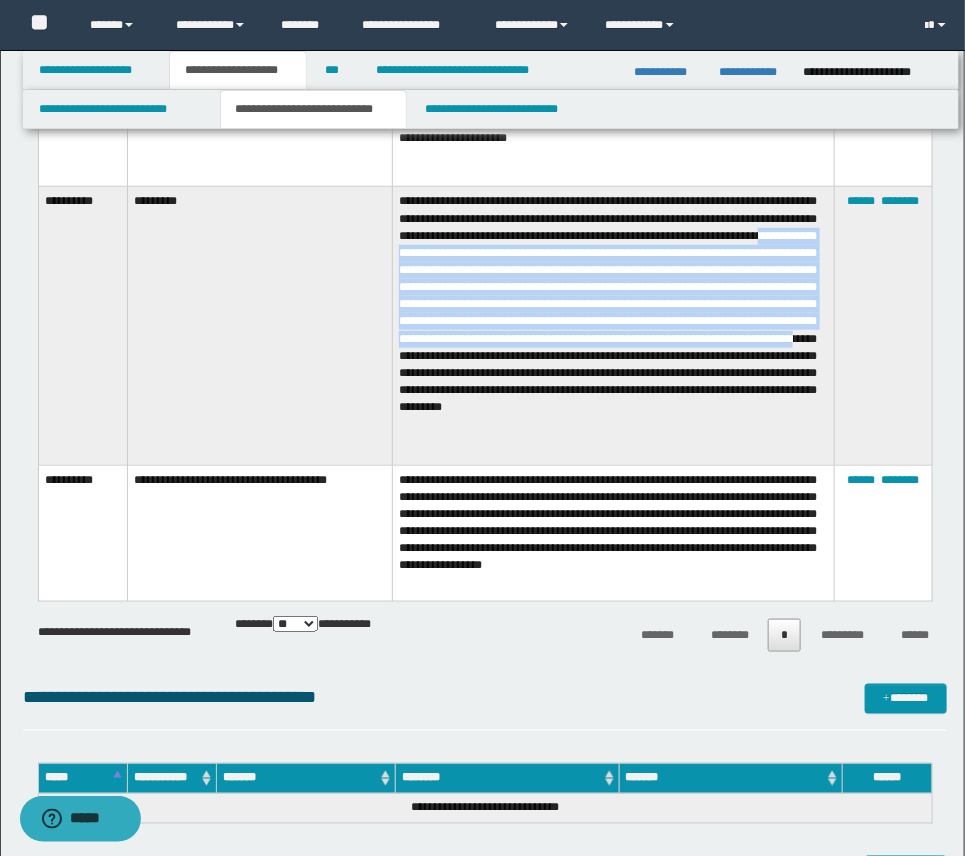 drag, startPoint x: 537, startPoint y: 267, endPoint x: 615, endPoint y: 388, distance: 143.9618 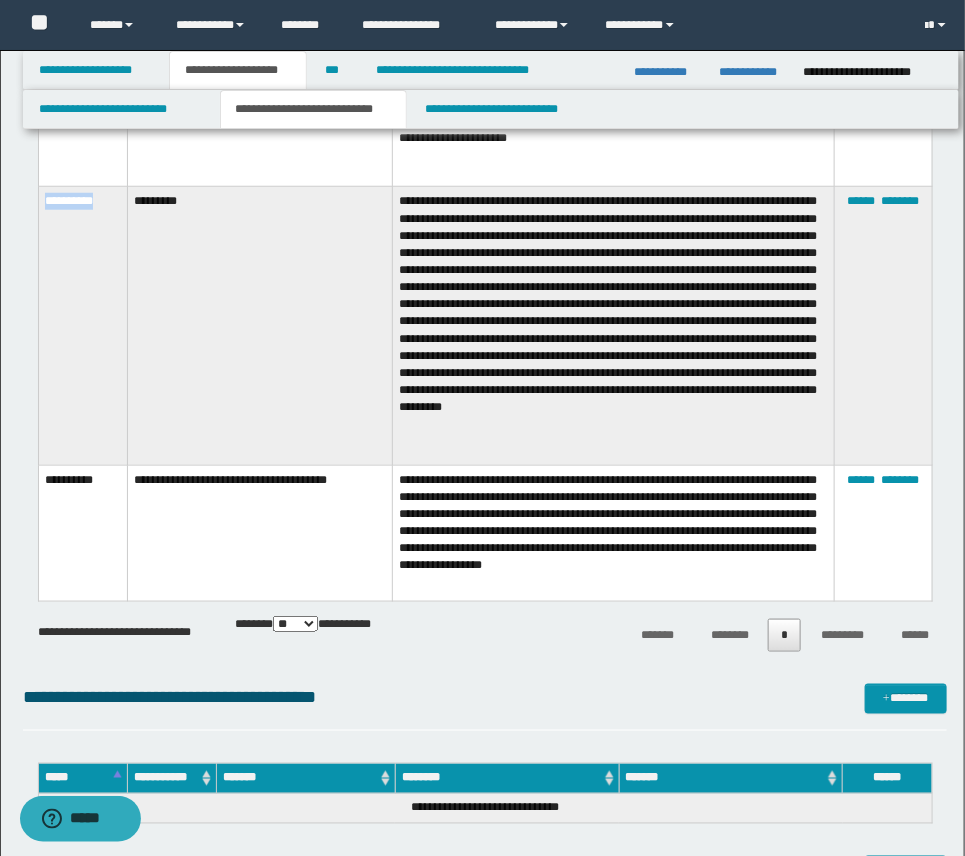 drag, startPoint x: 43, startPoint y: 213, endPoint x: 112, endPoint y: 212, distance: 69.00725 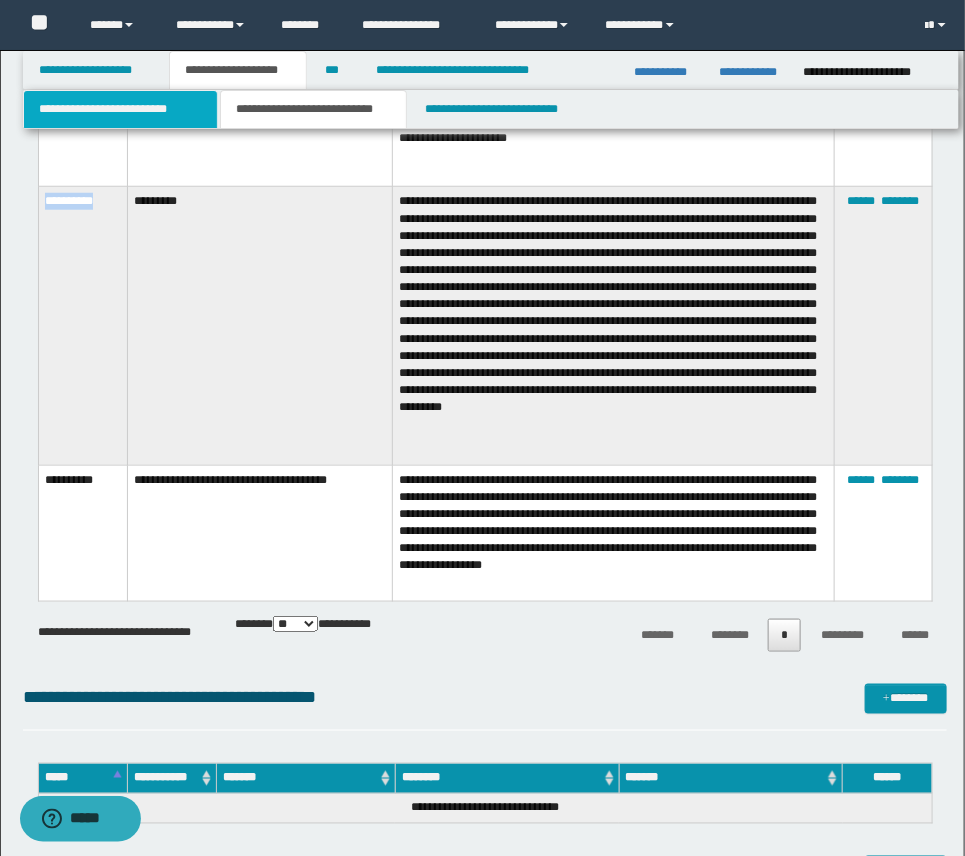 click on "**********" at bounding box center [120, 109] 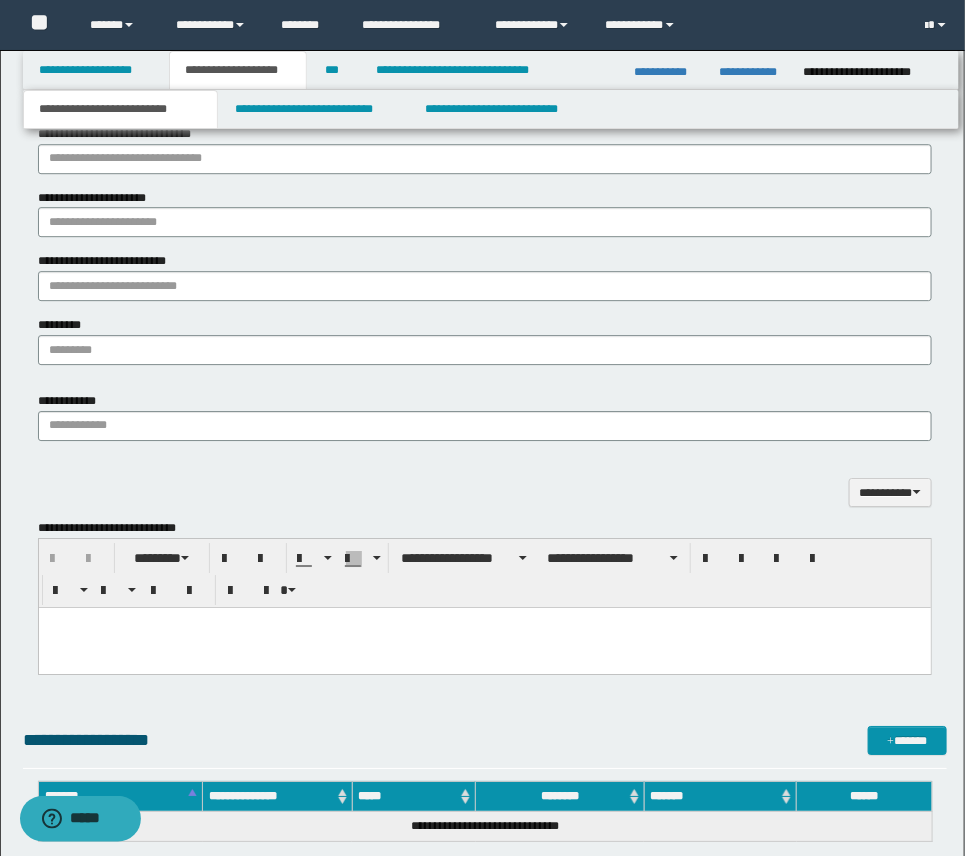 scroll, scrollTop: 1525, scrollLeft: 0, axis: vertical 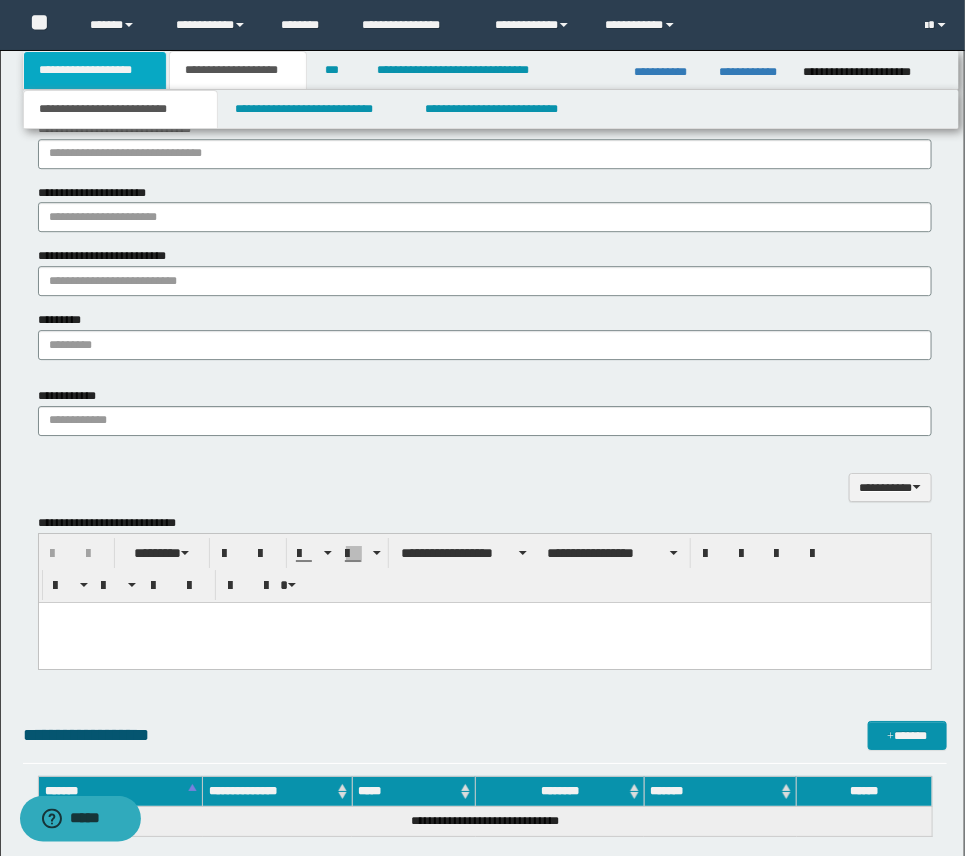 click on "**********" at bounding box center (95, 70) 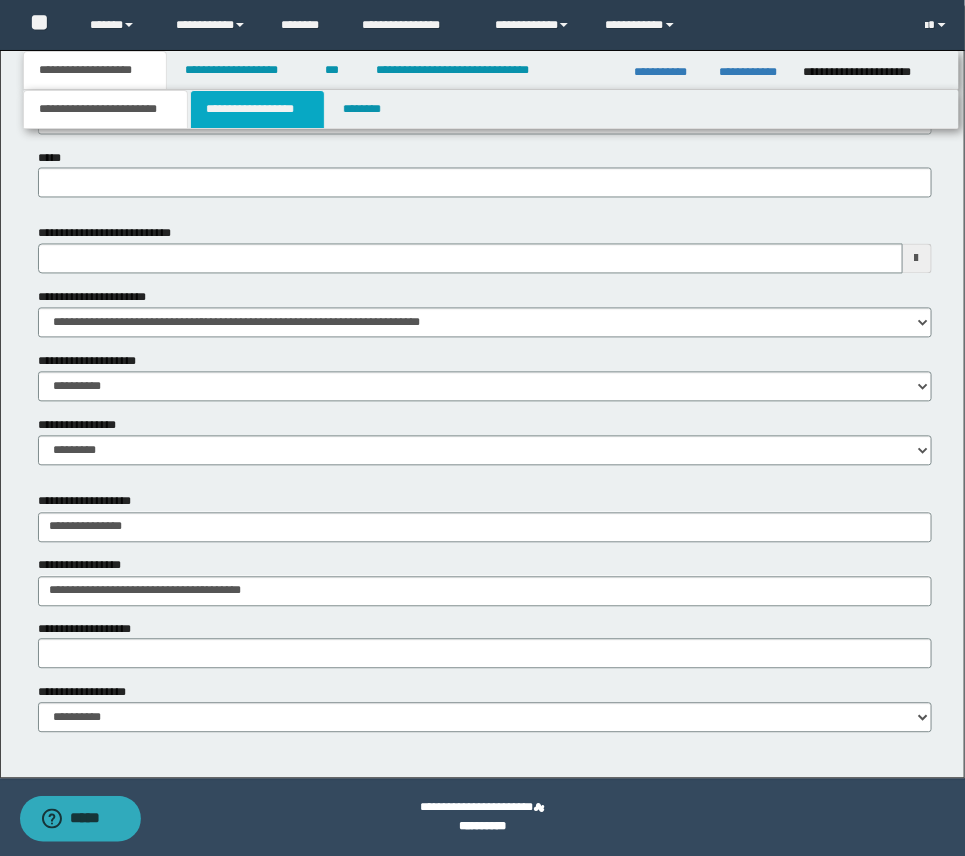 click on "**********" at bounding box center (257, 109) 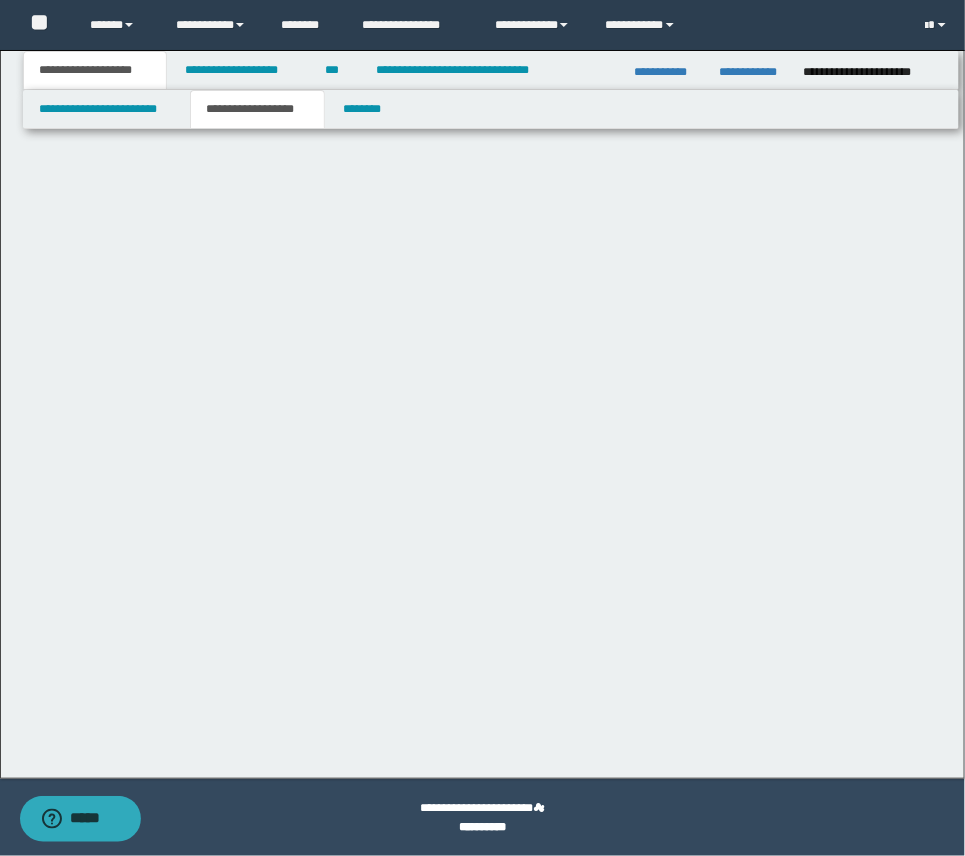 scroll, scrollTop: 0, scrollLeft: 0, axis: both 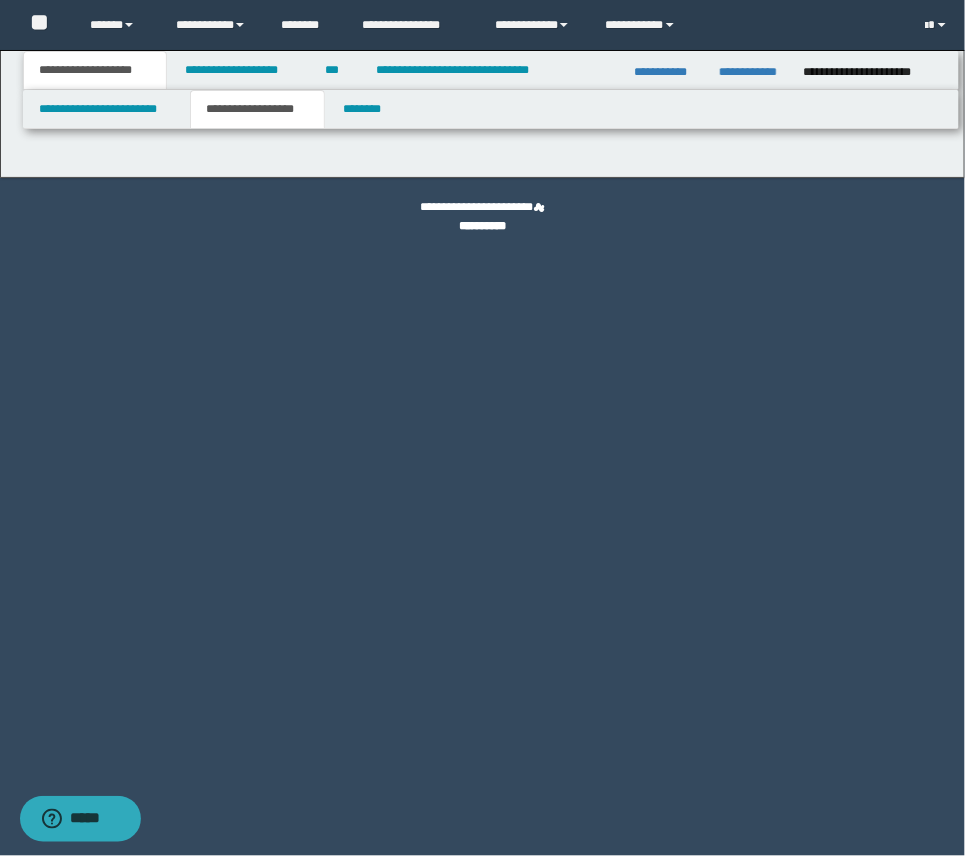 type on "*******" 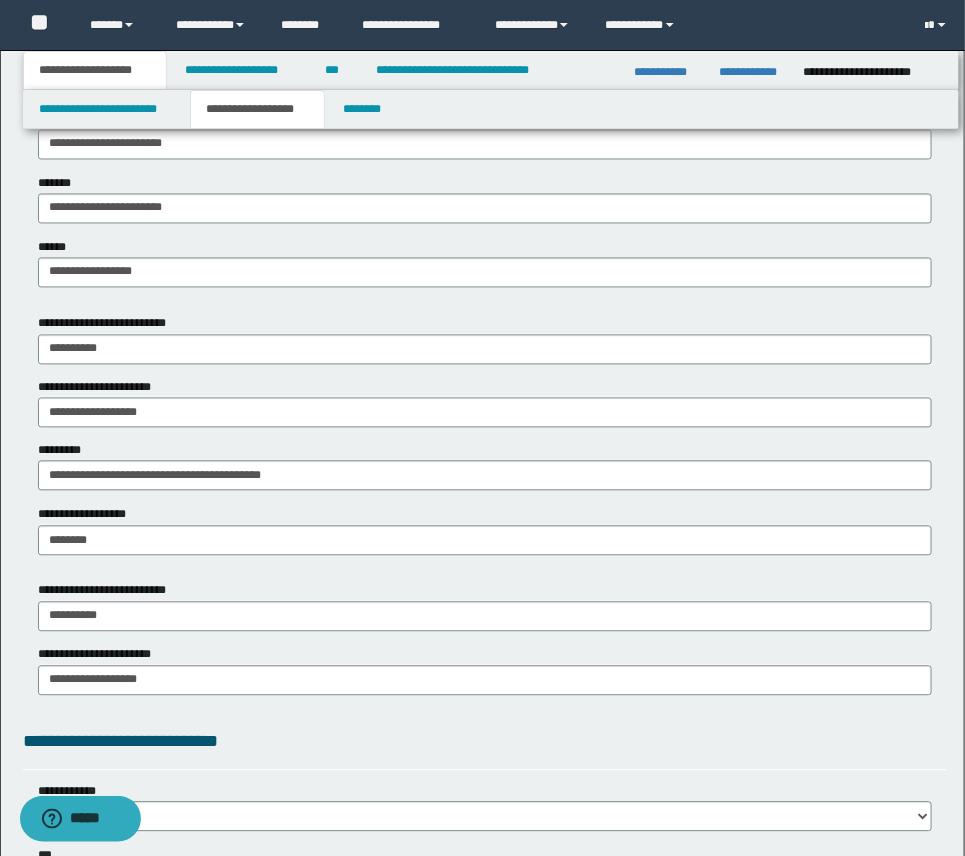 scroll, scrollTop: 957, scrollLeft: 0, axis: vertical 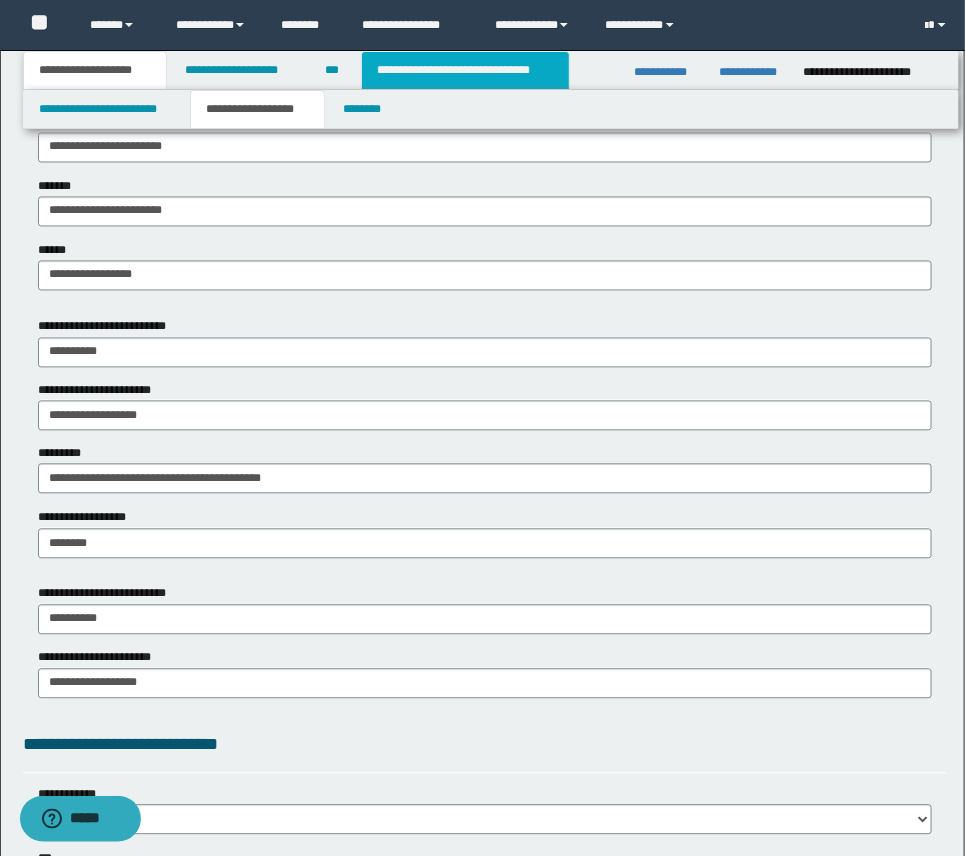 click on "**********" at bounding box center [465, 70] 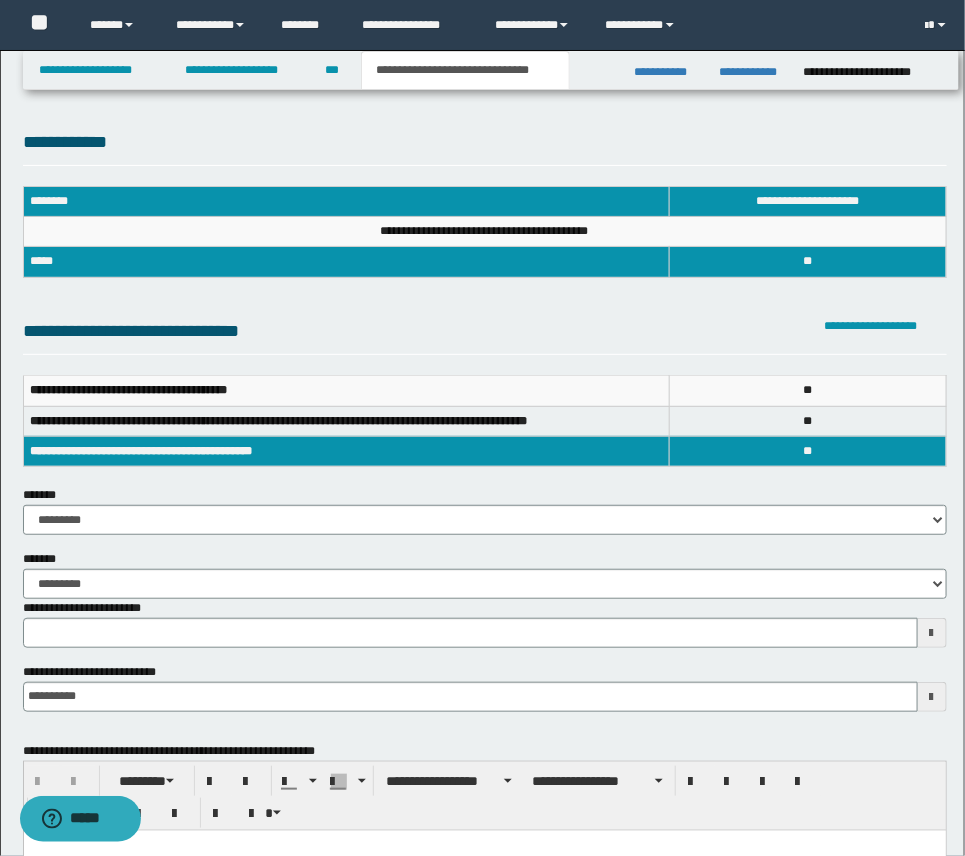scroll, scrollTop: 0, scrollLeft: 0, axis: both 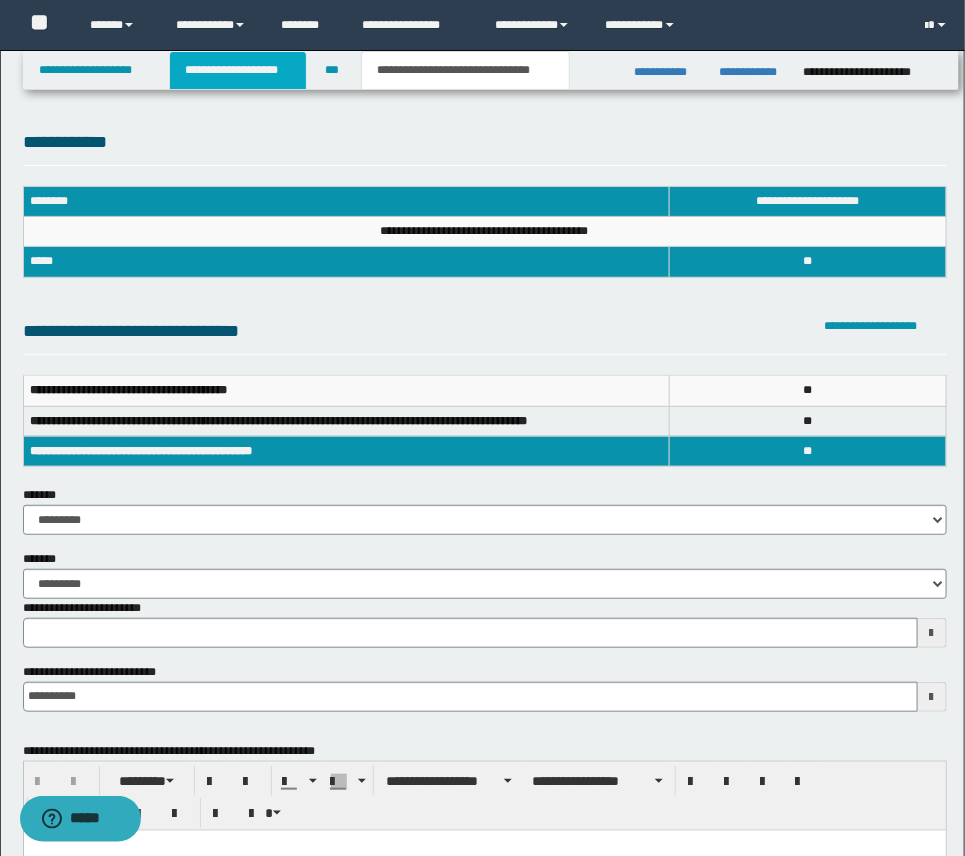 click on "**********" at bounding box center [238, 70] 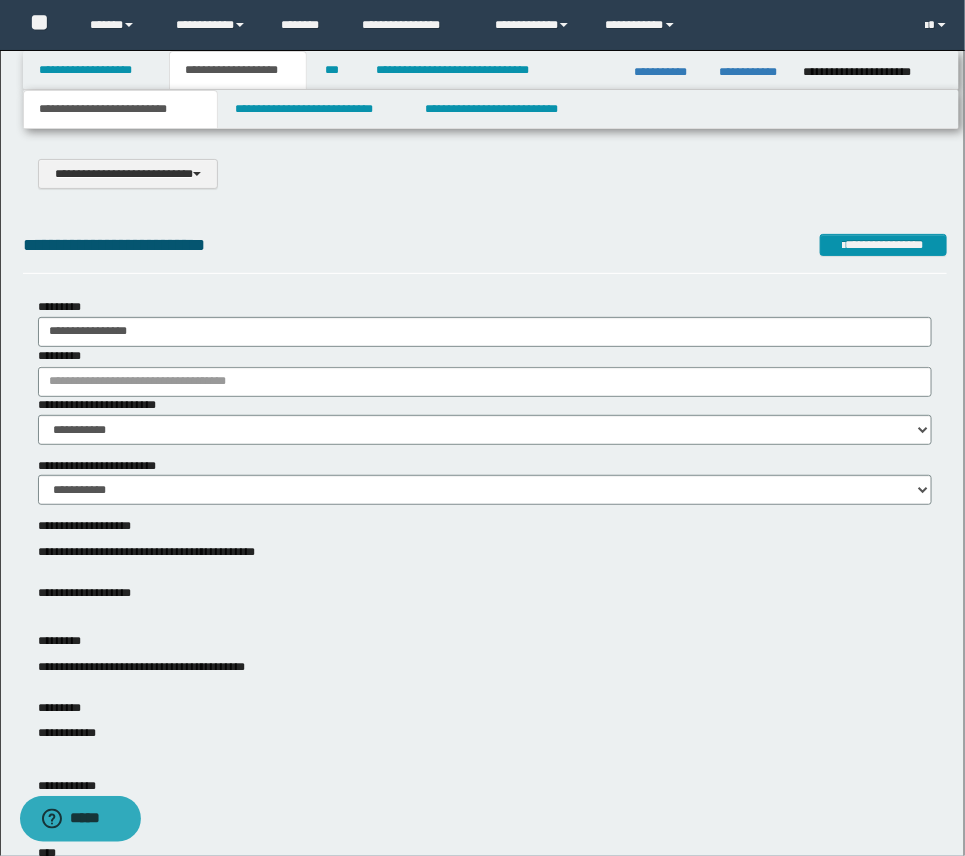 type 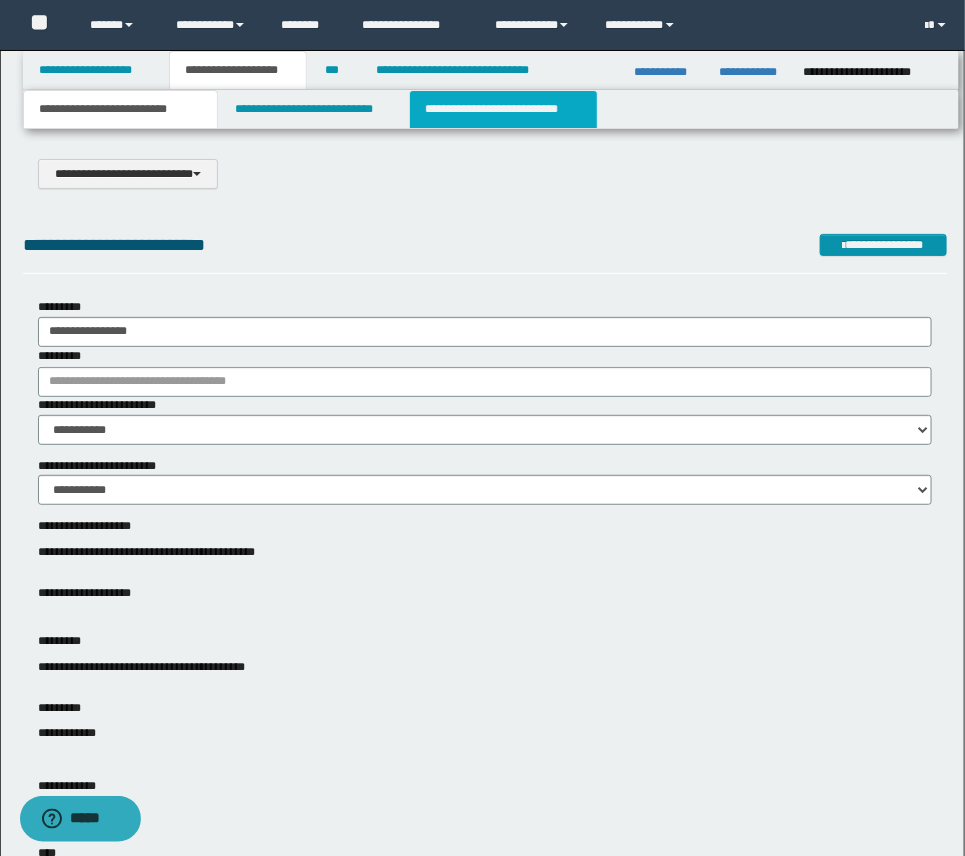 click on "**********" at bounding box center [503, 109] 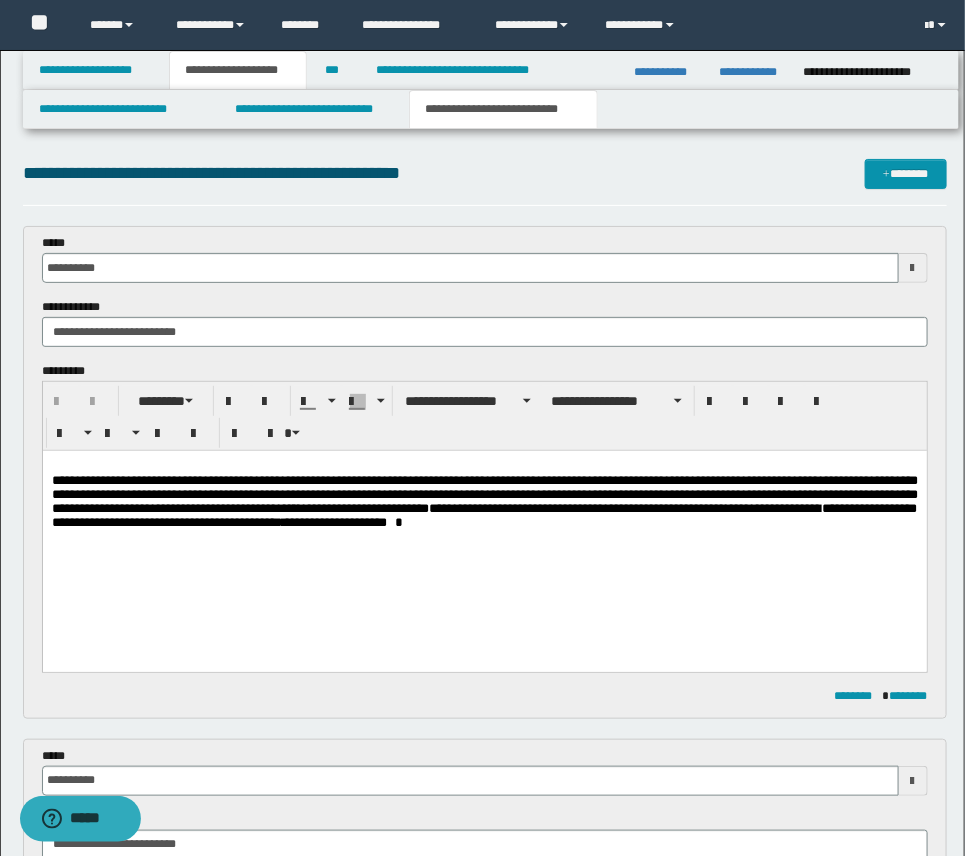 click on "**********" at bounding box center [484, 533] 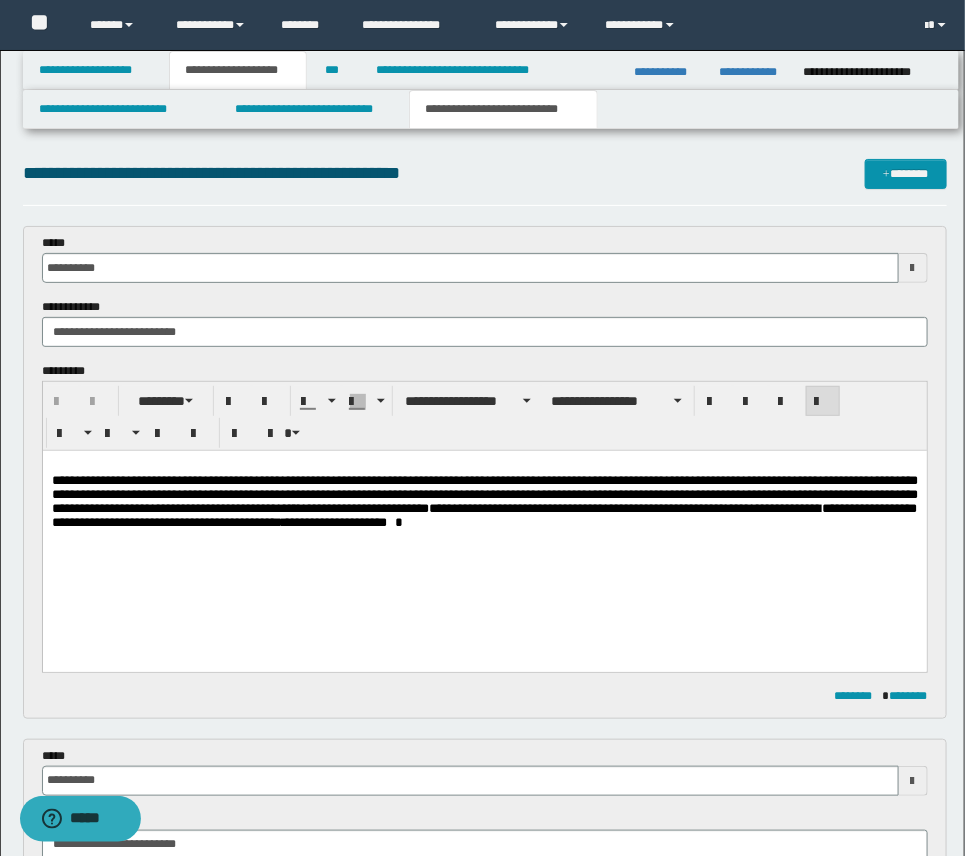 type 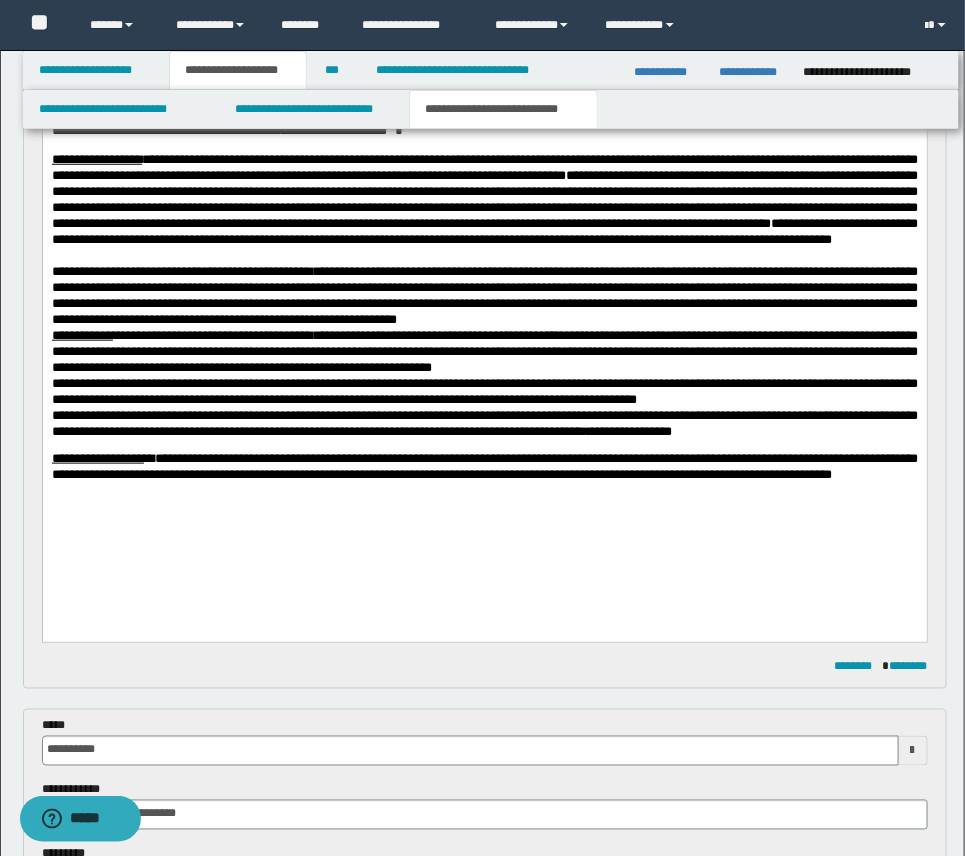 scroll, scrollTop: 390, scrollLeft: 0, axis: vertical 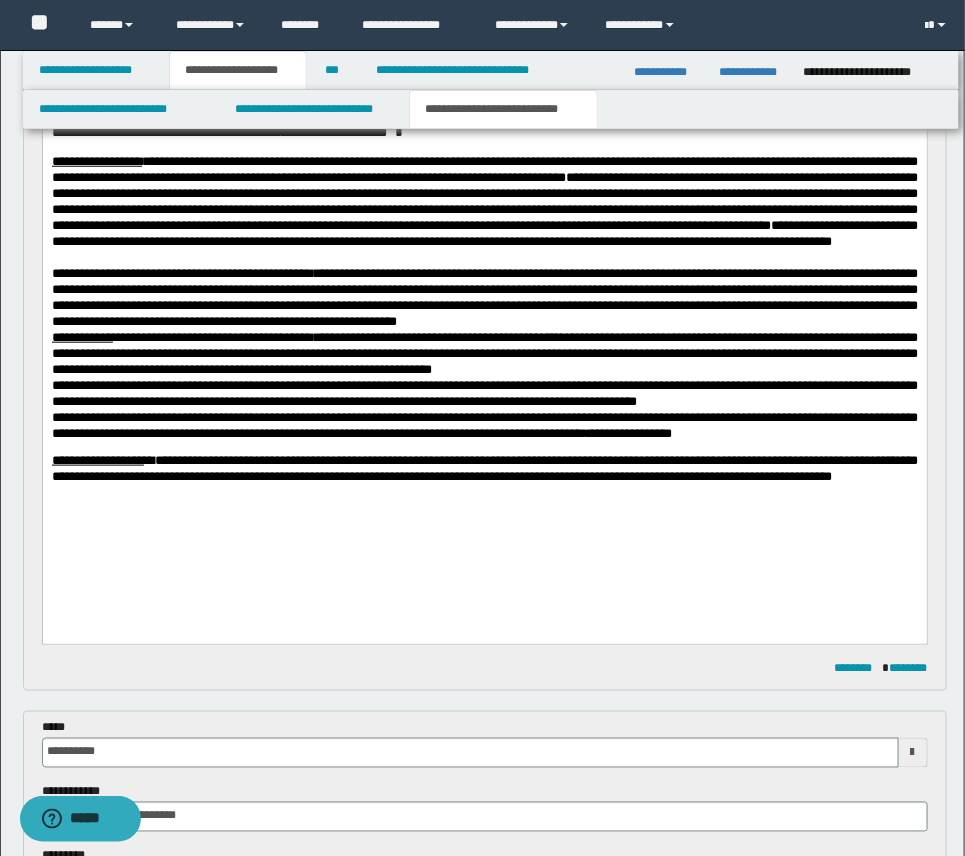 click at bounding box center [484, 521] 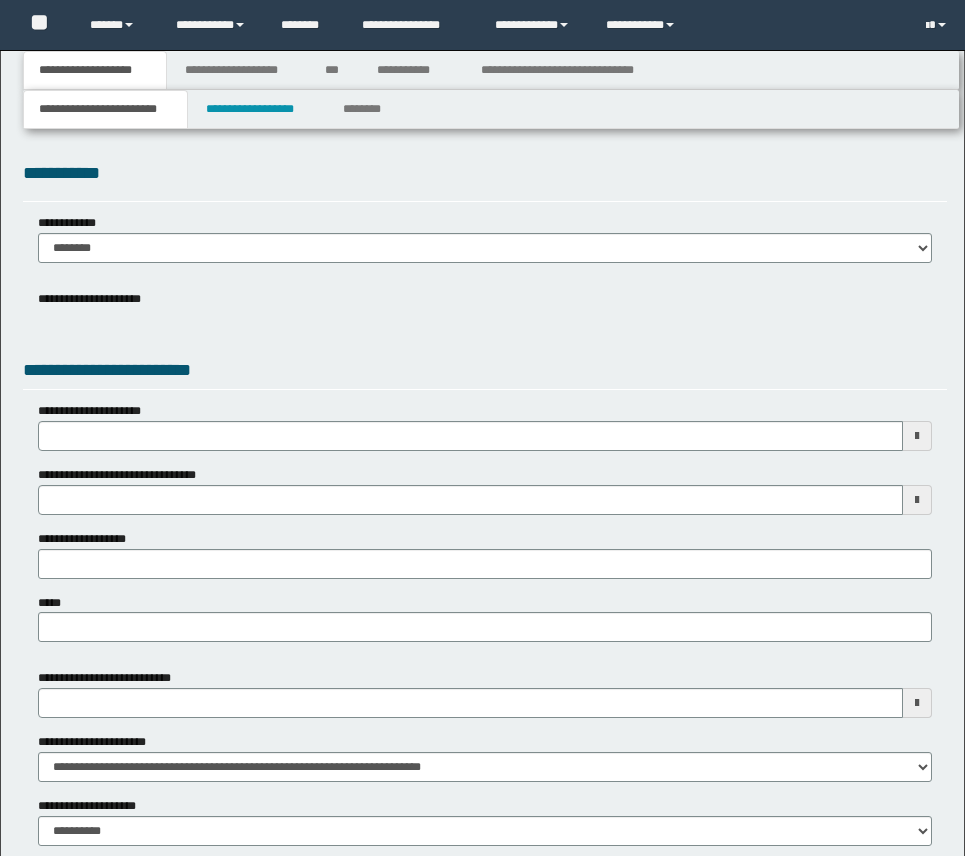 scroll, scrollTop: 0, scrollLeft: 0, axis: both 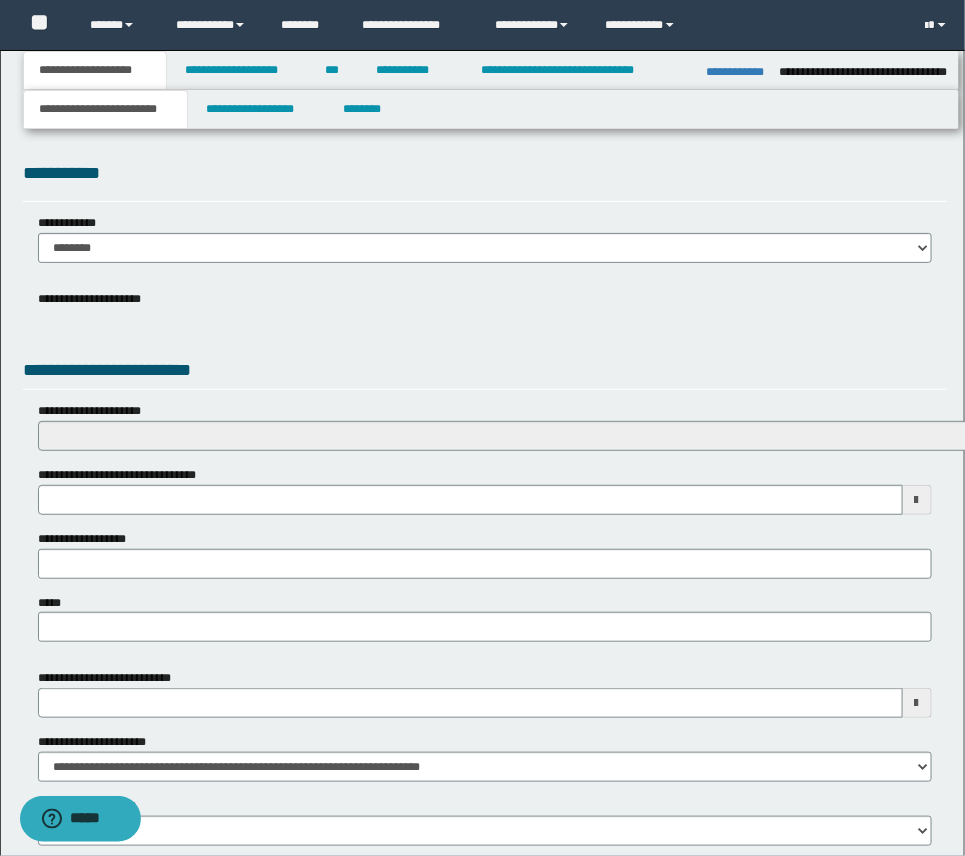 select on "*" 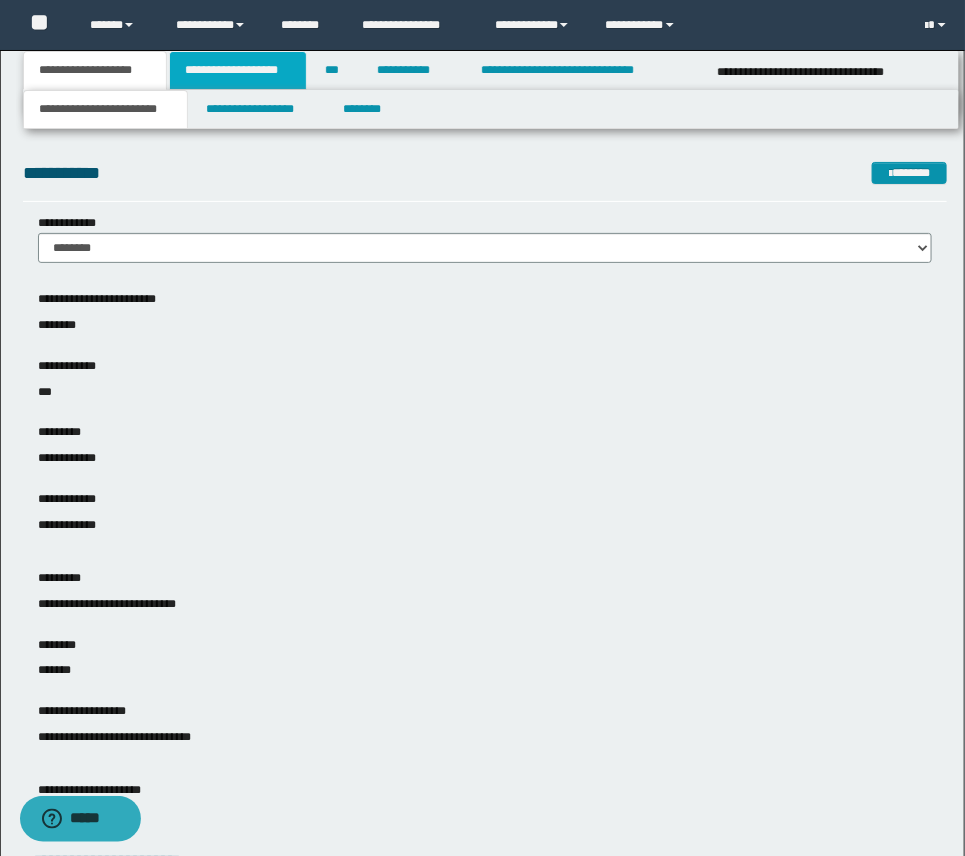 click on "**********" at bounding box center (238, 70) 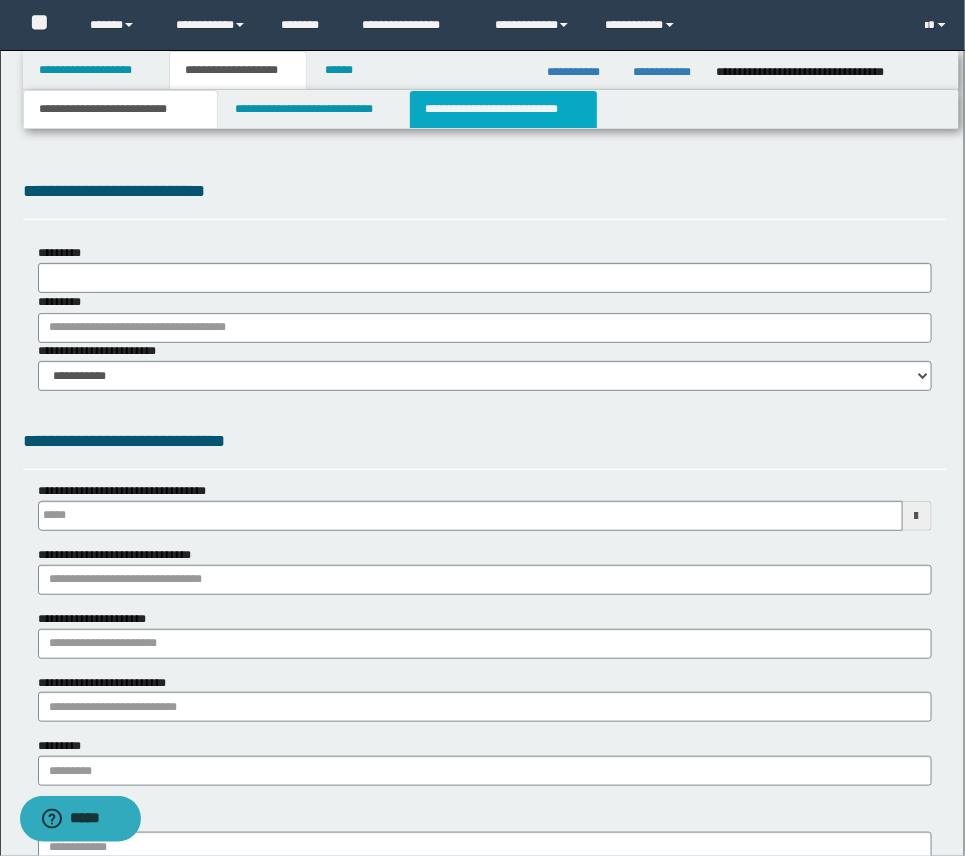 type 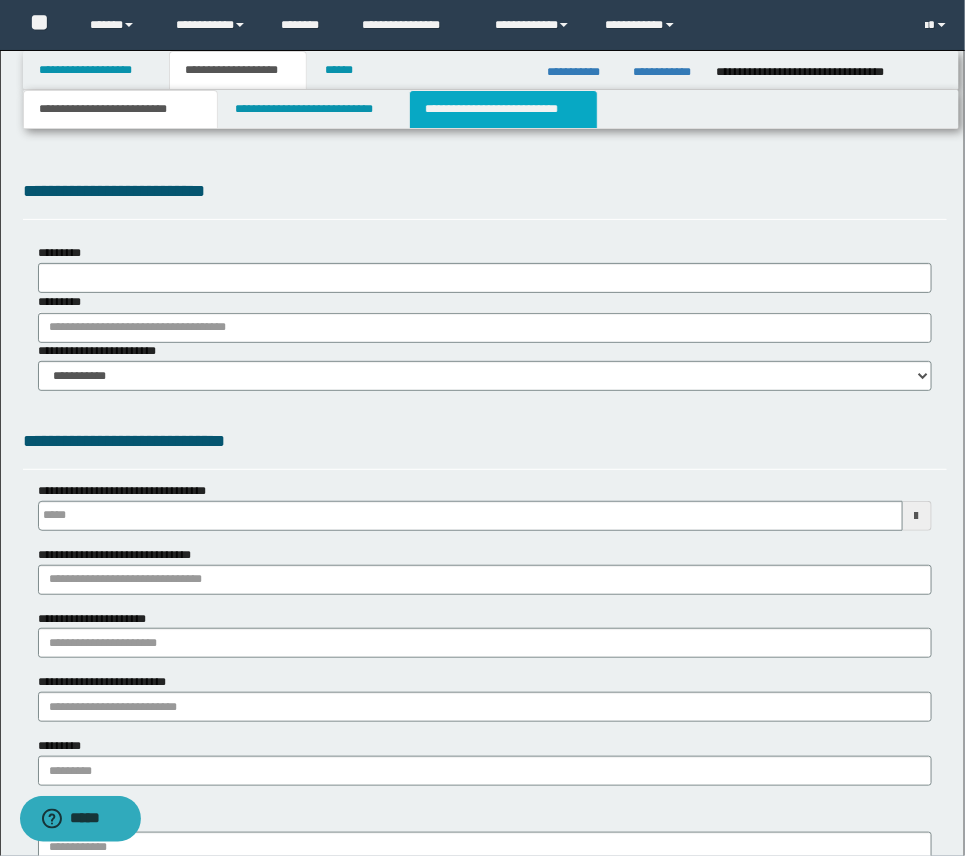 scroll, scrollTop: 0, scrollLeft: 0, axis: both 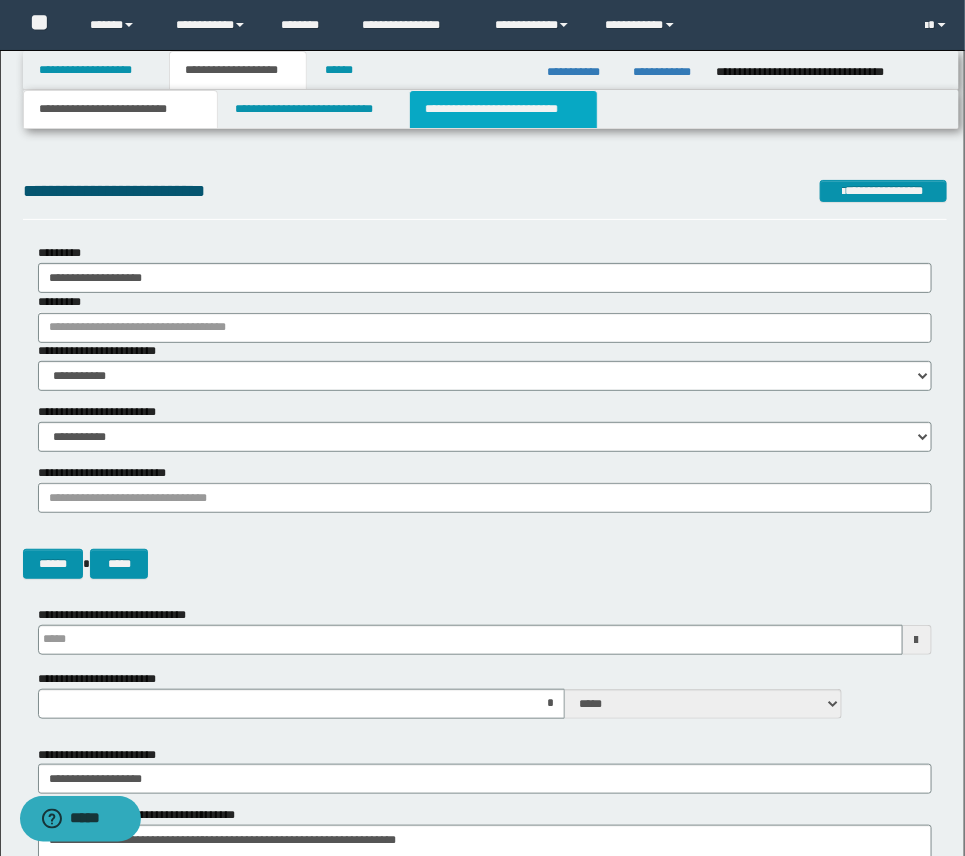 click on "**********" at bounding box center [503, 109] 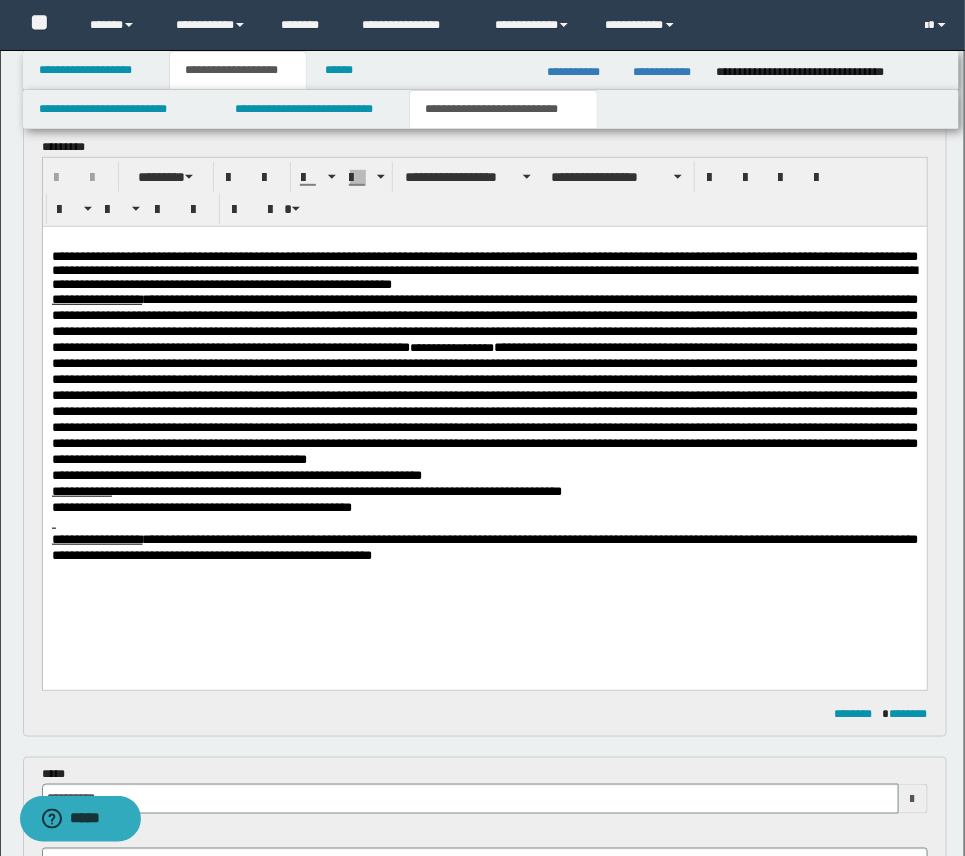 scroll, scrollTop: 230, scrollLeft: 0, axis: vertical 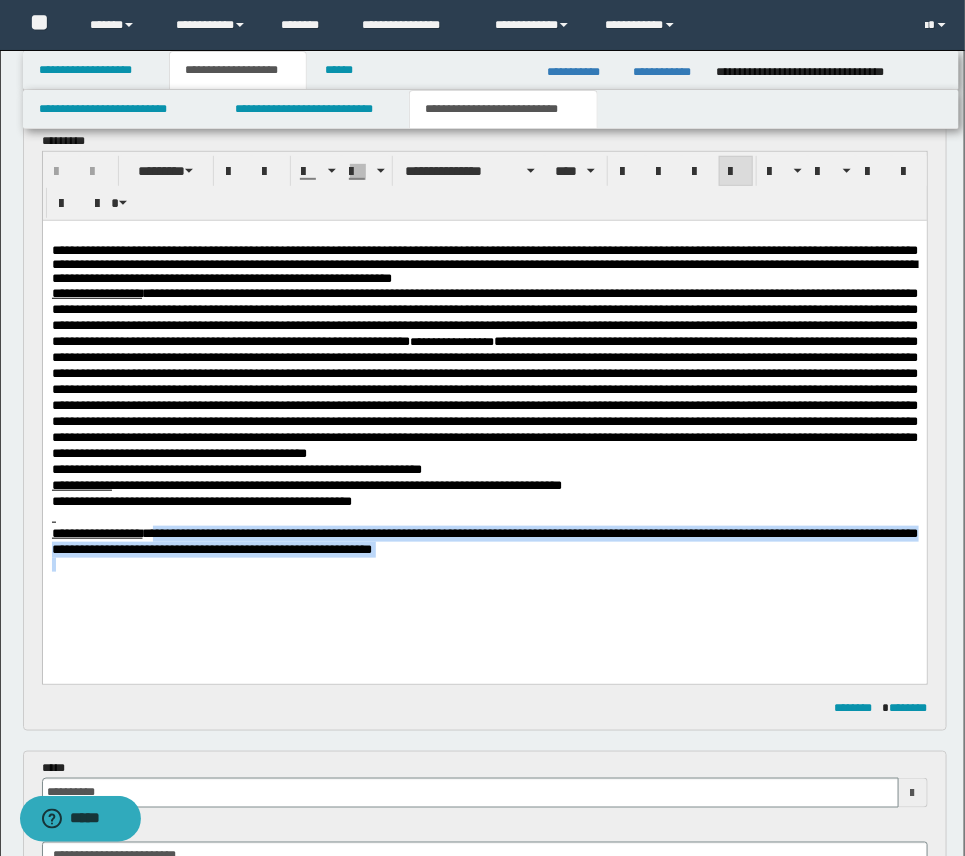 drag, startPoint x: 154, startPoint y: 534, endPoint x: 512, endPoint y: 576, distance: 360.45526 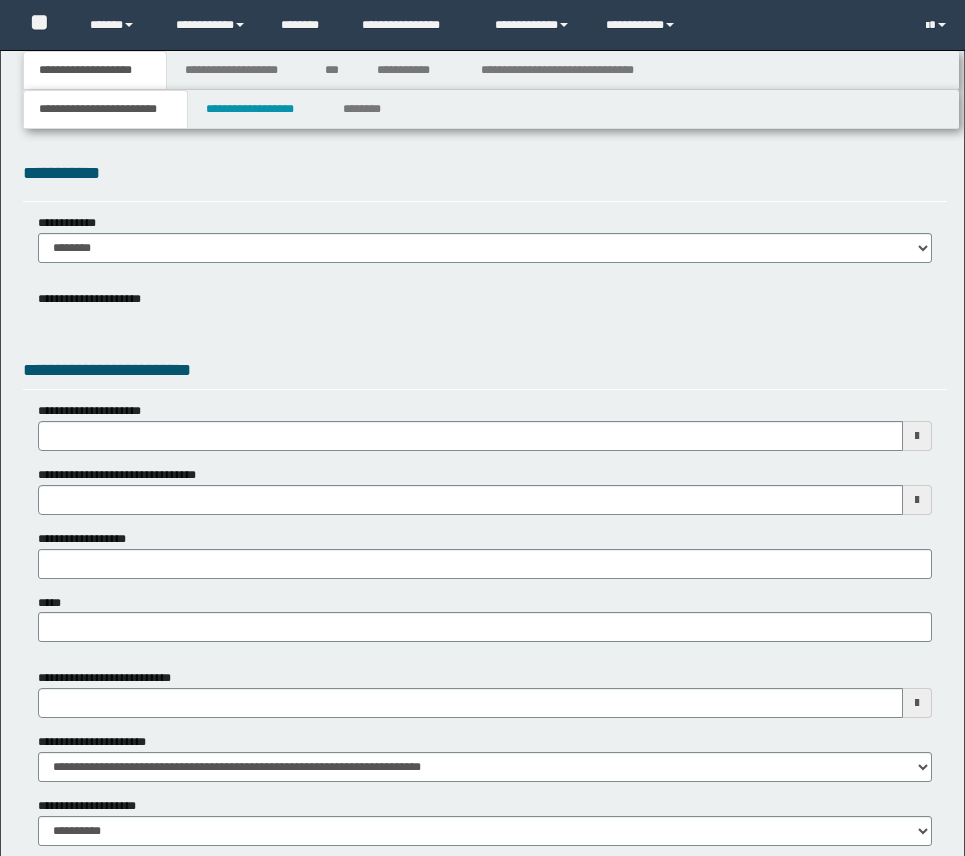 scroll, scrollTop: 0, scrollLeft: 0, axis: both 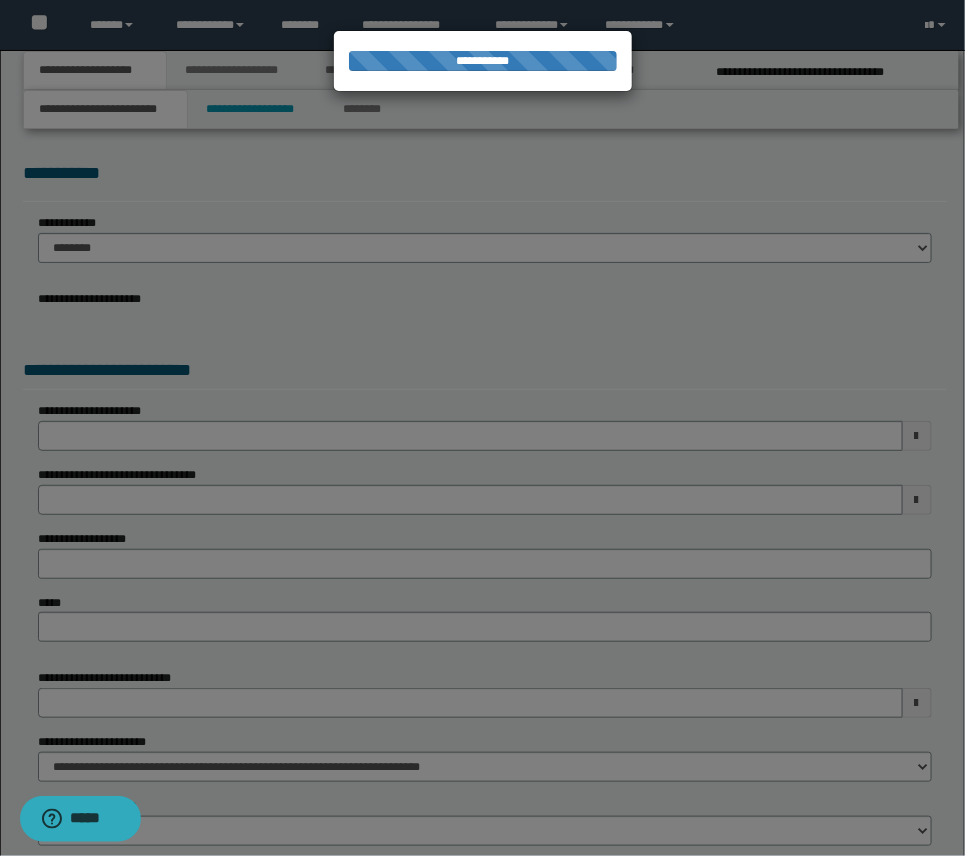 select on "*" 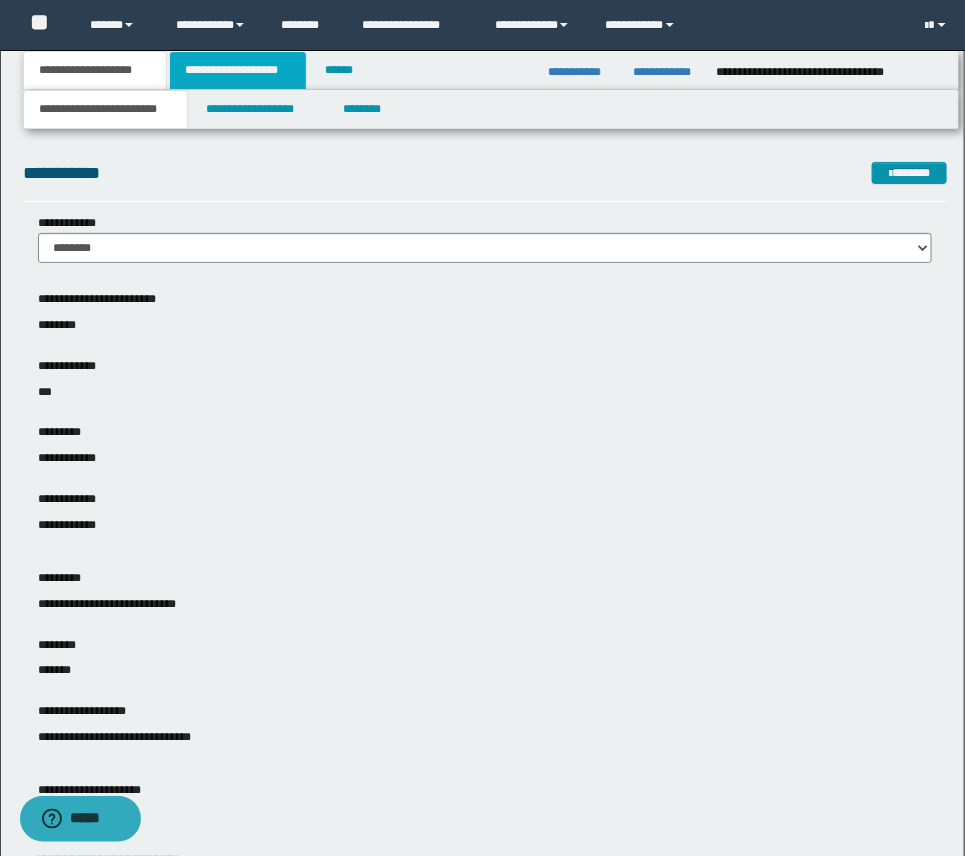 click on "**********" at bounding box center (238, 70) 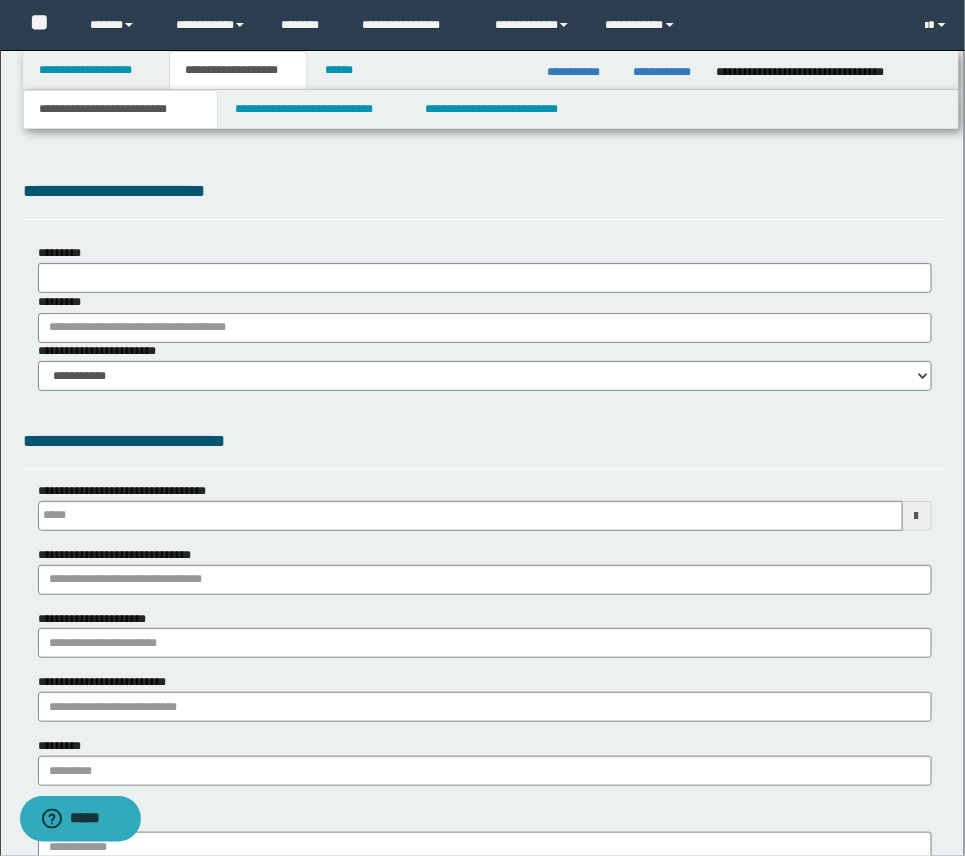 scroll, scrollTop: 0, scrollLeft: 0, axis: both 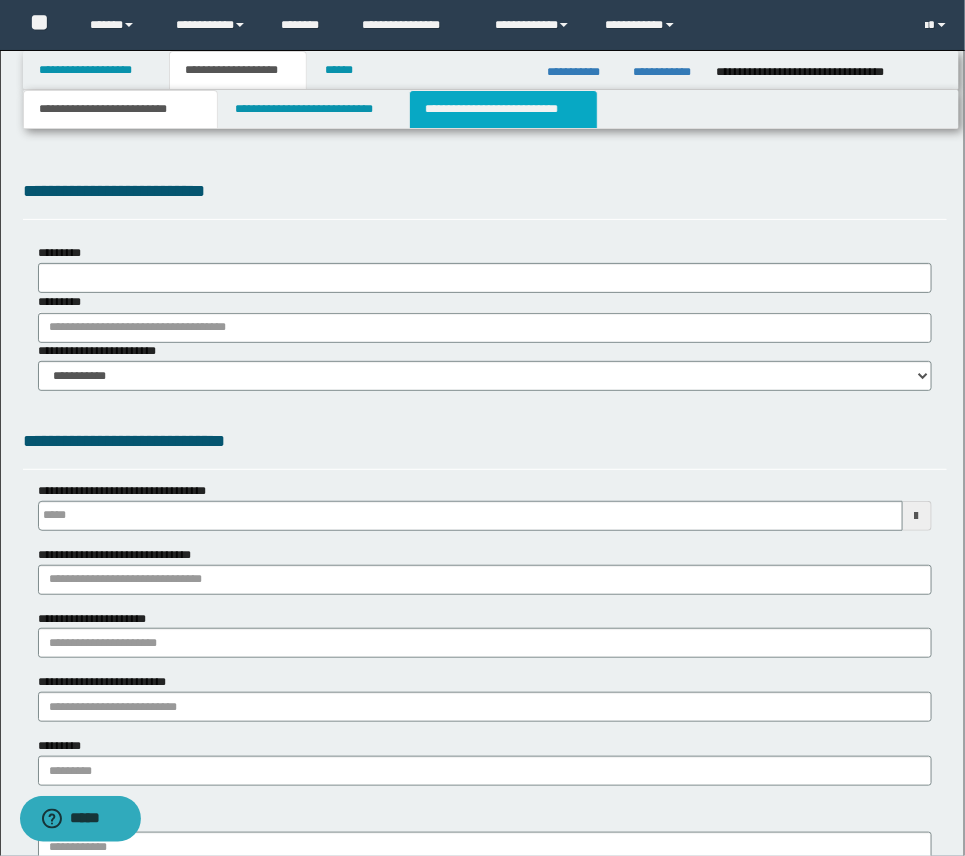 type 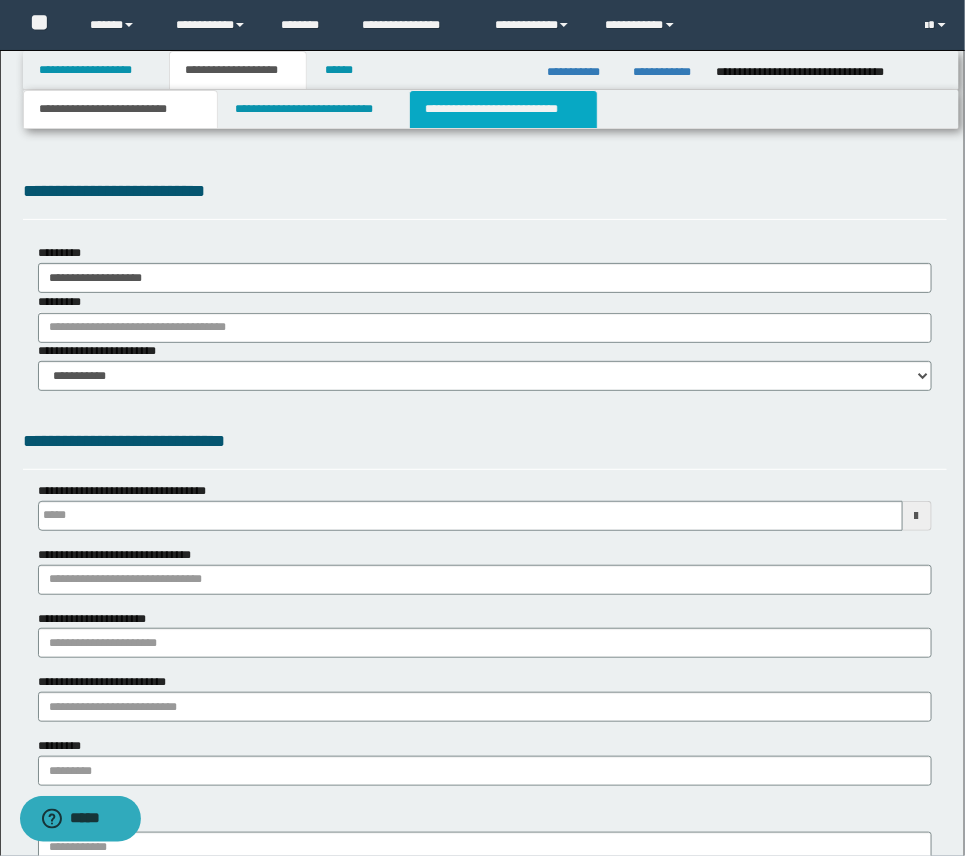 click on "**********" at bounding box center [503, 109] 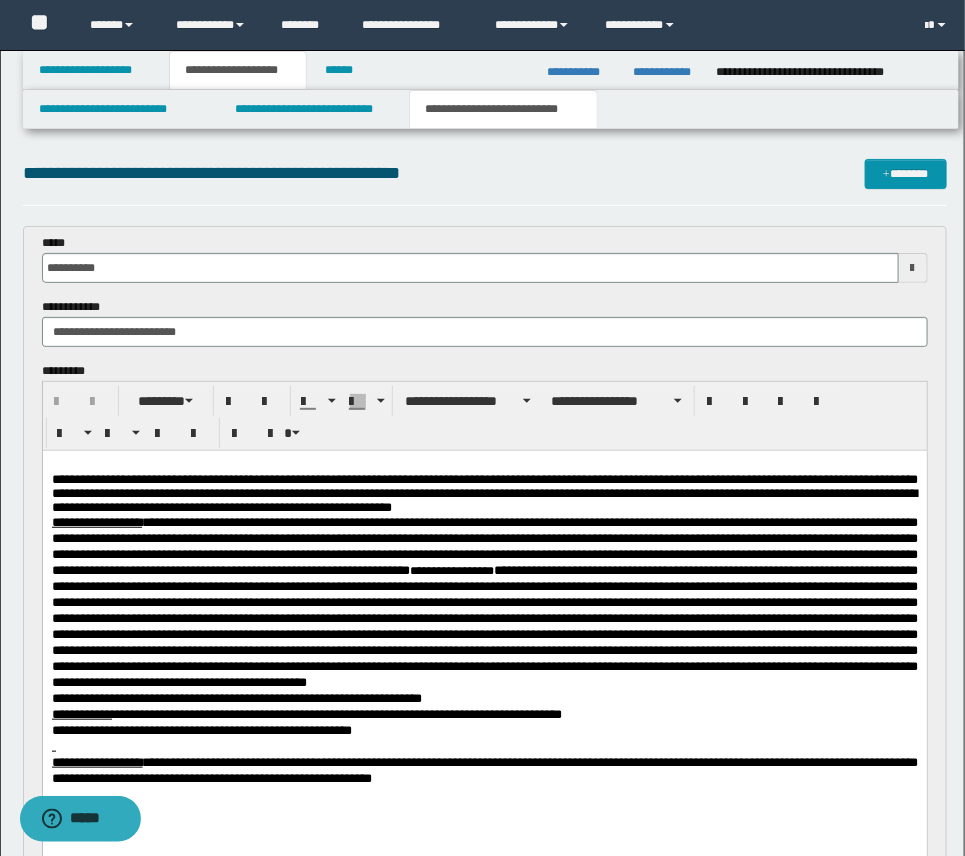 scroll, scrollTop: 0, scrollLeft: 0, axis: both 